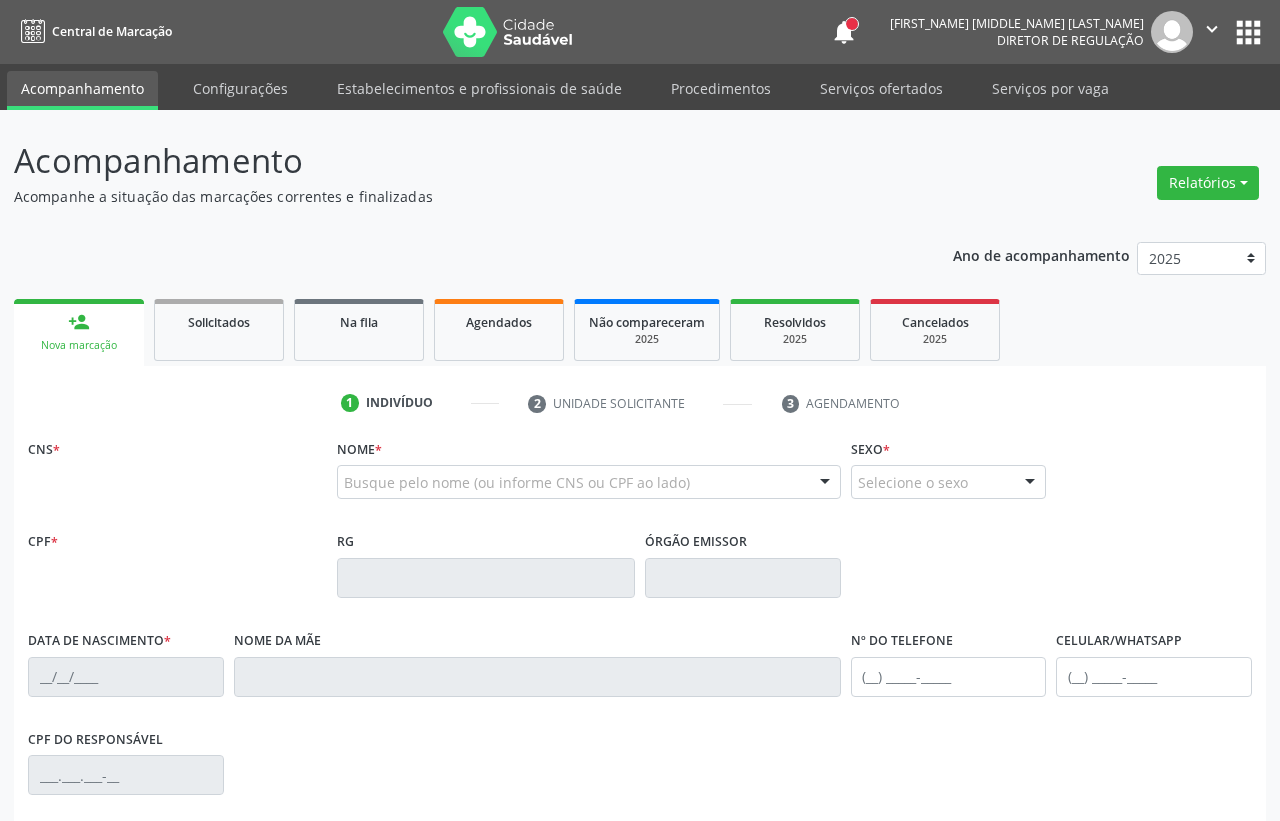 scroll, scrollTop: 0, scrollLeft: 0, axis: both 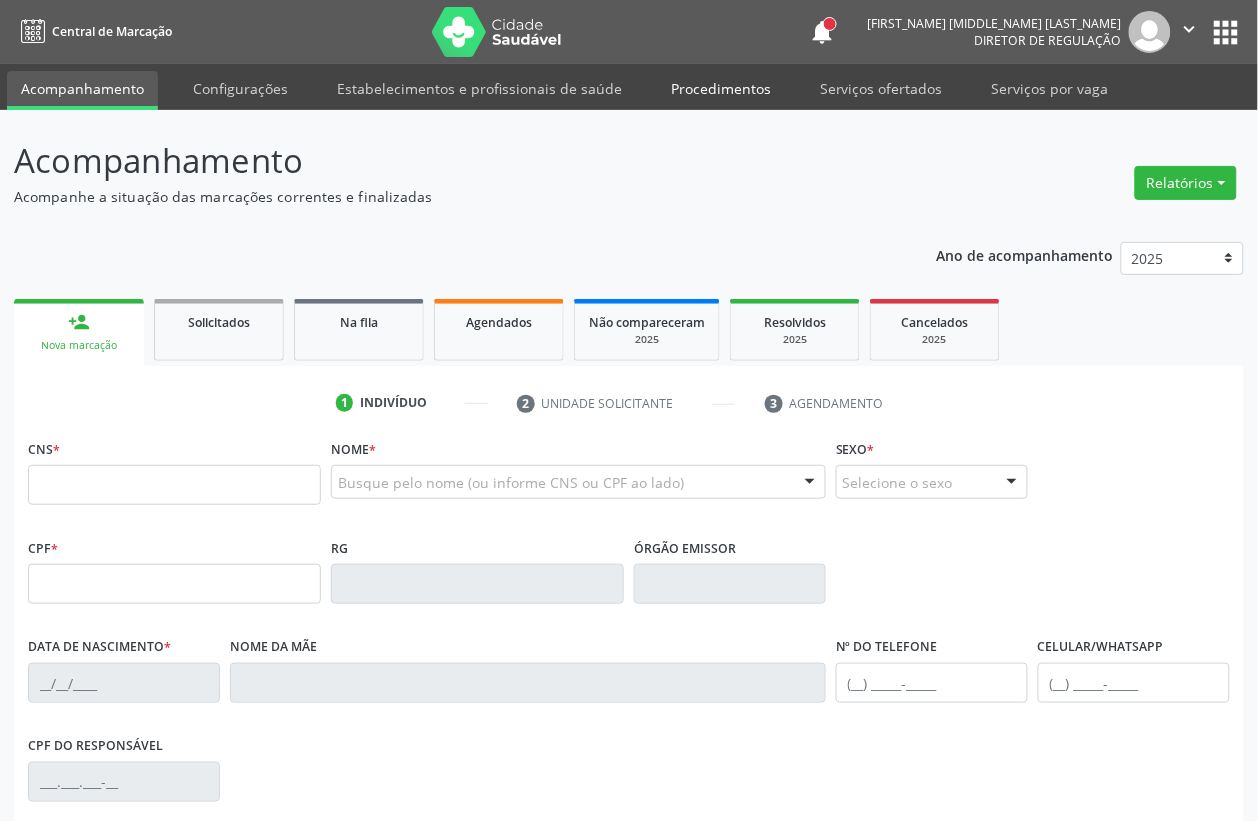 click on "Procedimentos" at bounding box center [721, 88] 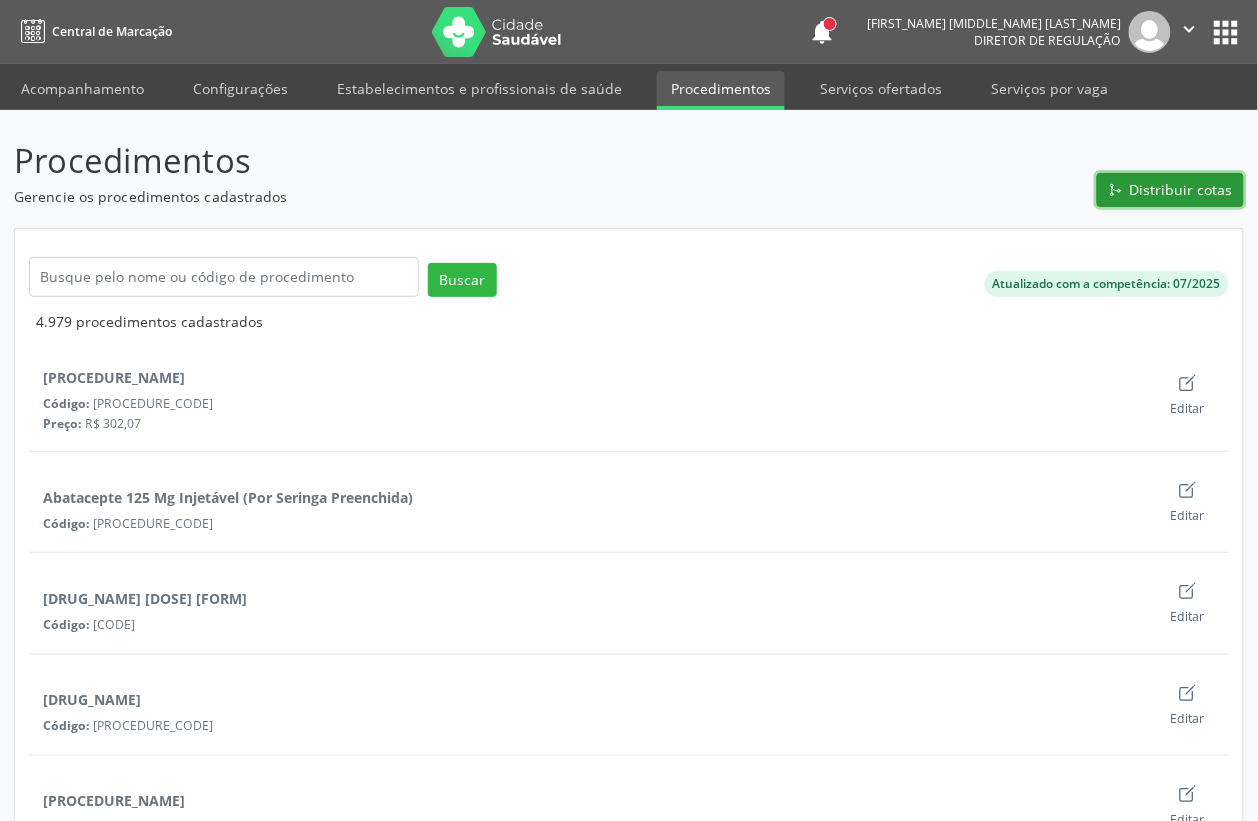 click on "Distribuir cotas" at bounding box center (1181, 189) 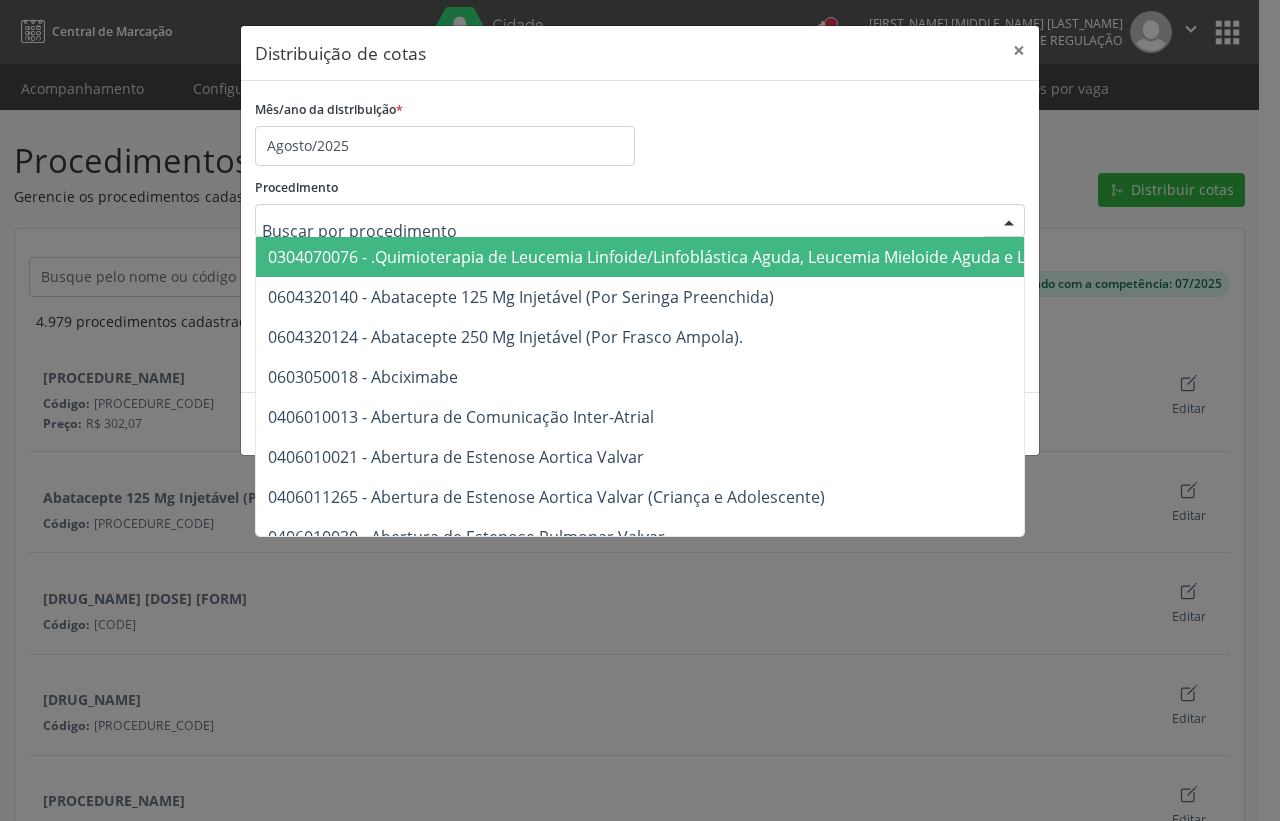 click at bounding box center [623, 231] 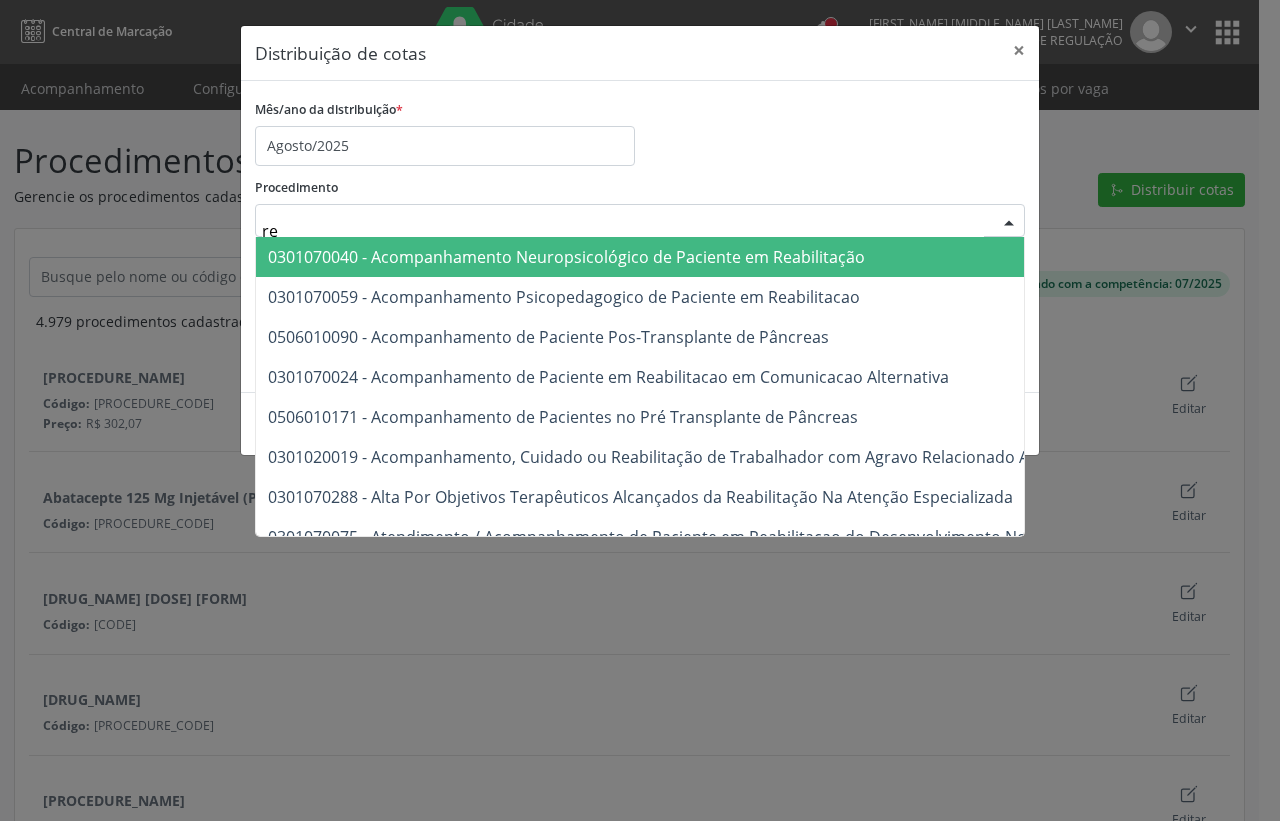 type on "r" 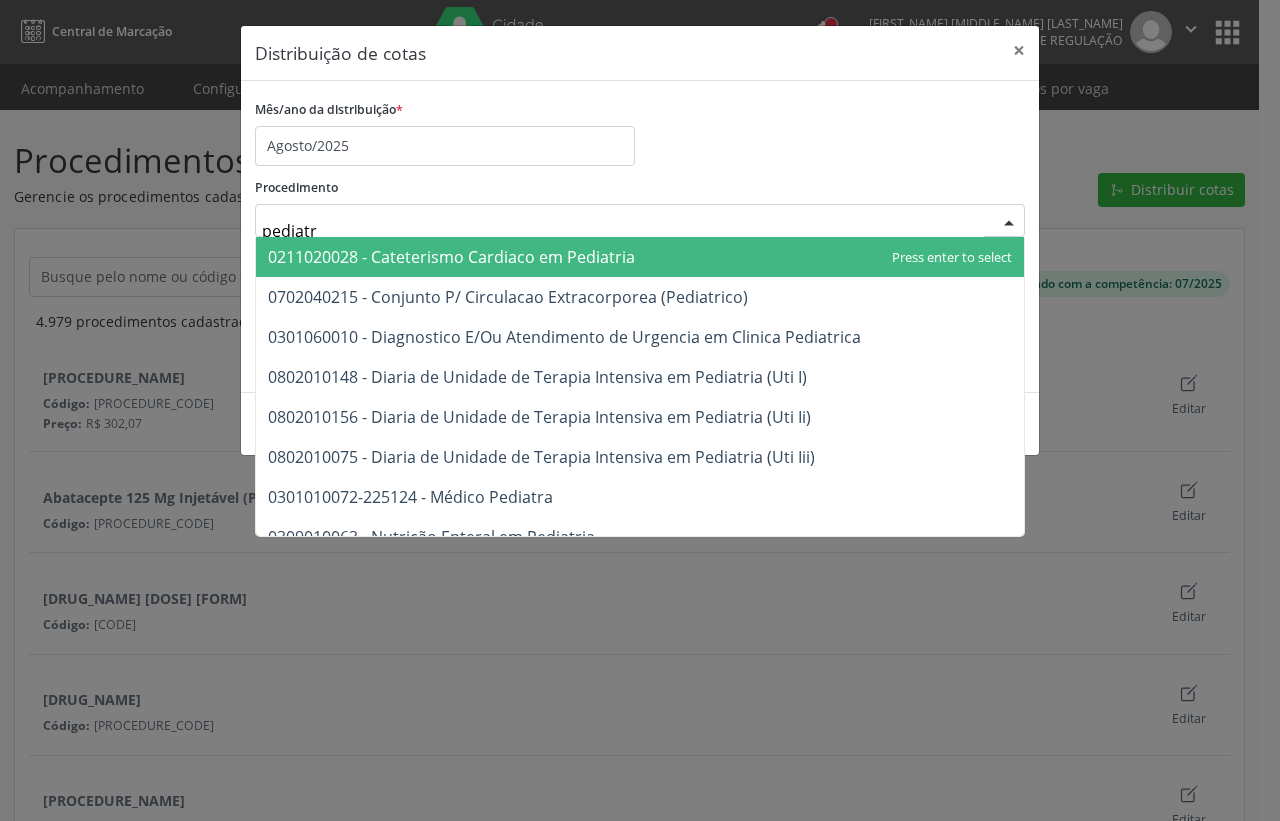 type on "pediatra" 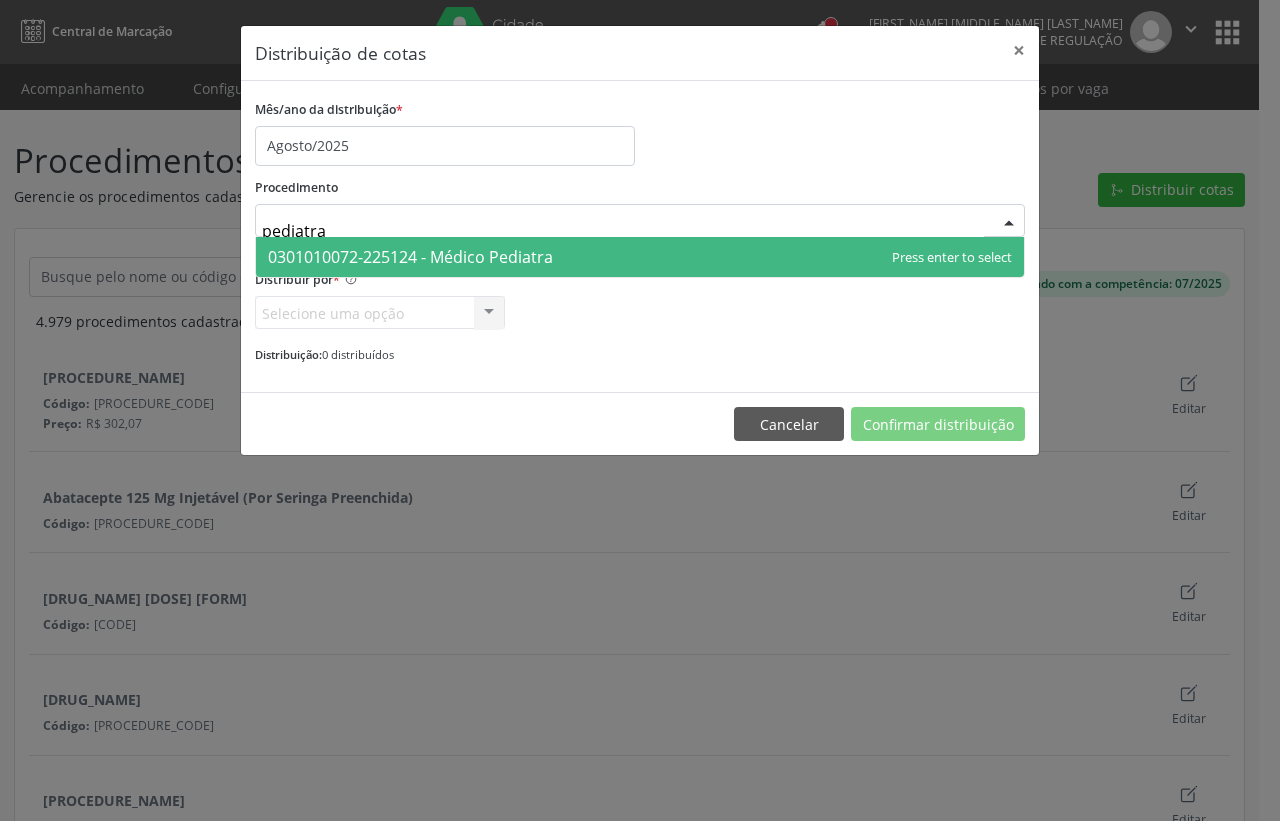 click on "0301010072-225124 - Médico Pediatra" at bounding box center [640, 257] 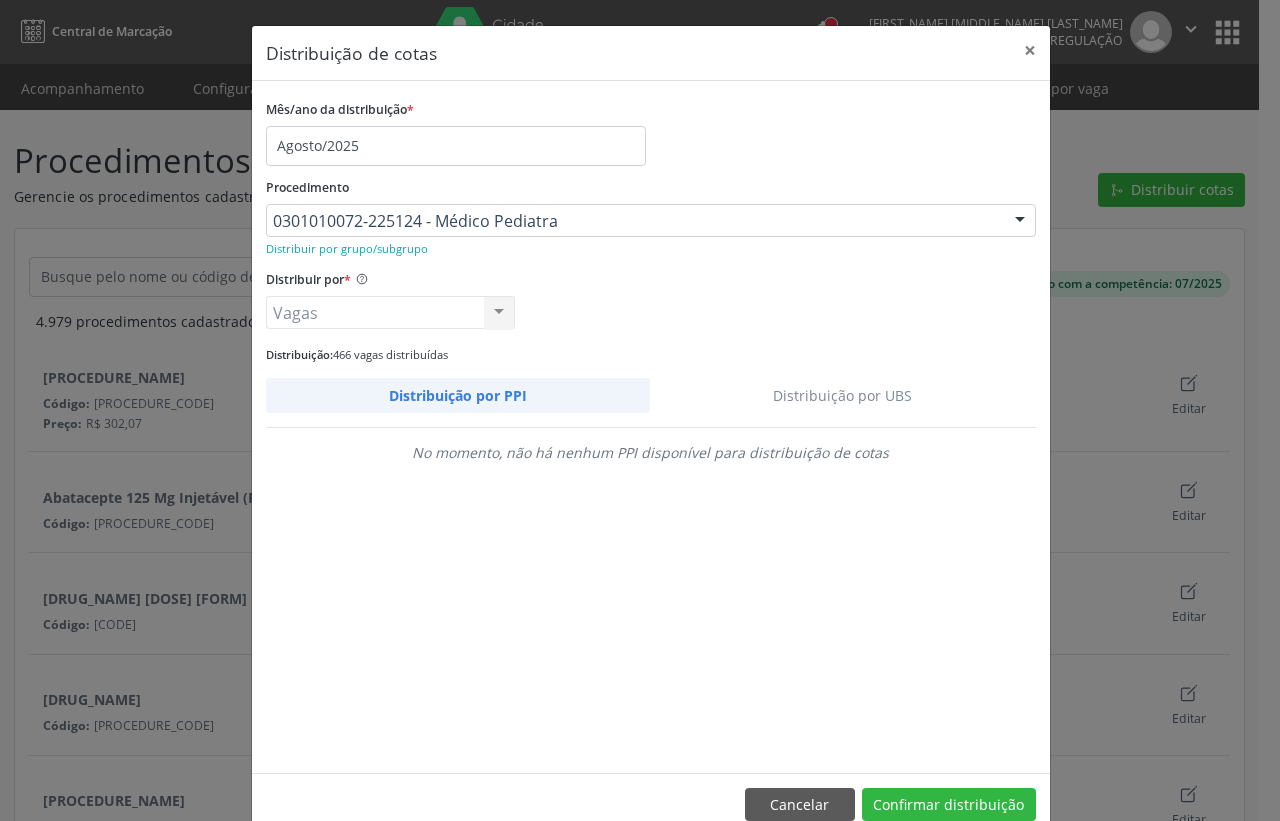 click on "Distribuição por UBS" at bounding box center [843, 395] 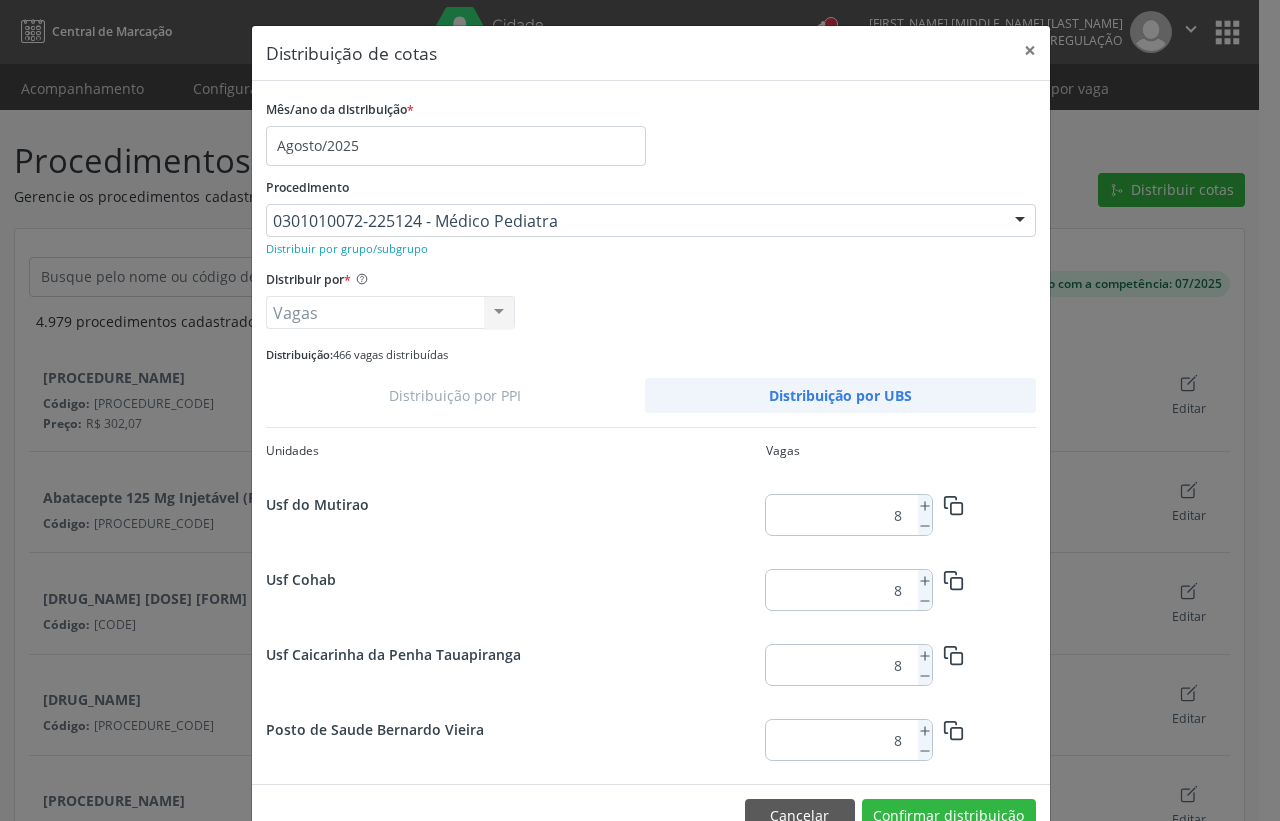scroll, scrollTop: 2581, scrollLeft: 0, axis: vertical 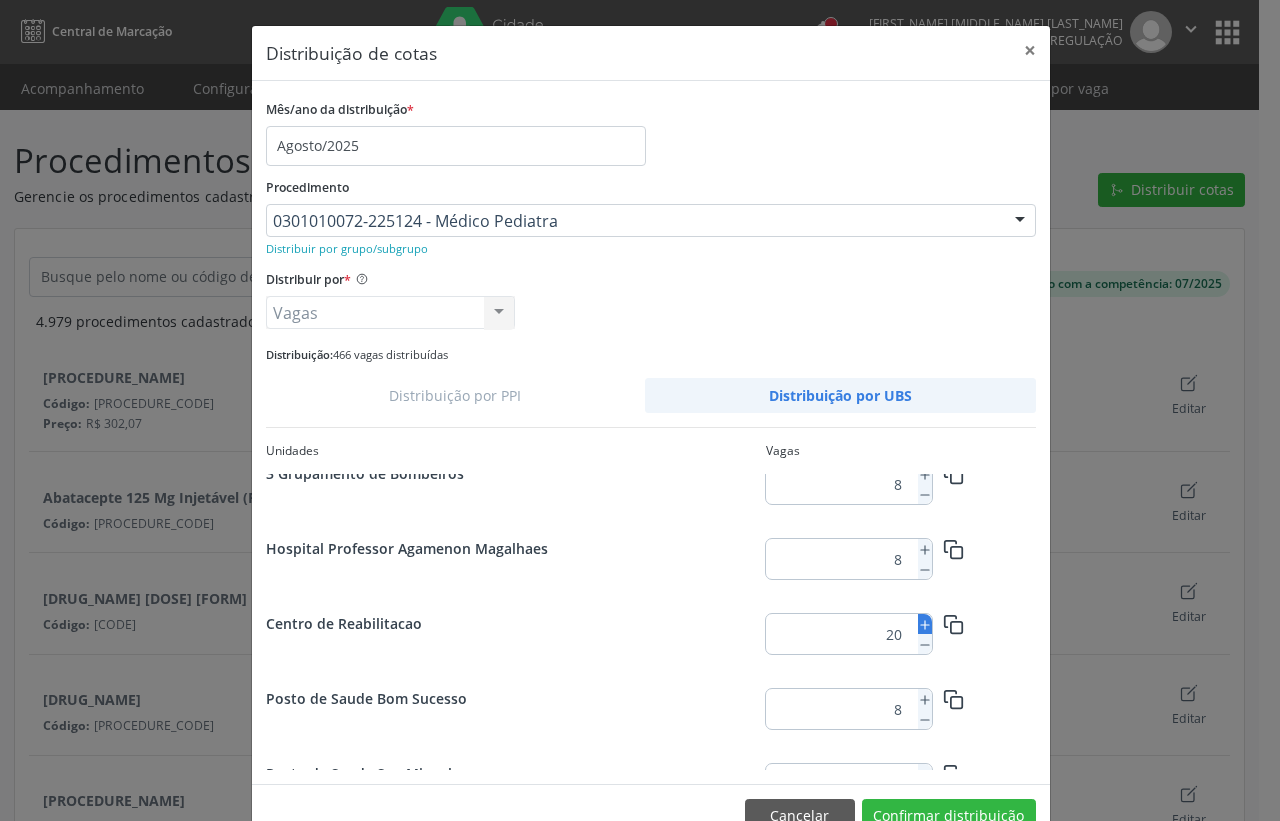 click at bounding box center (925, 624) 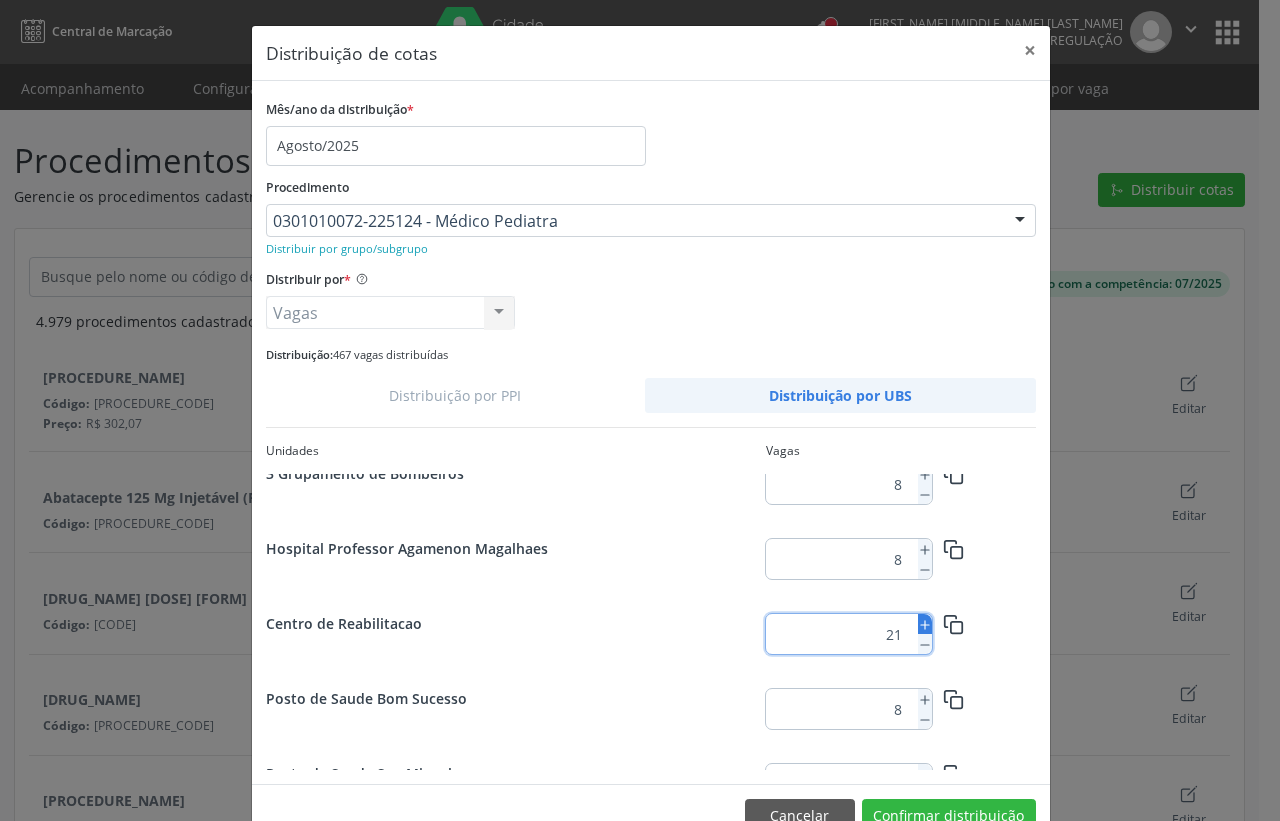 click at bounding box center (925, 624) 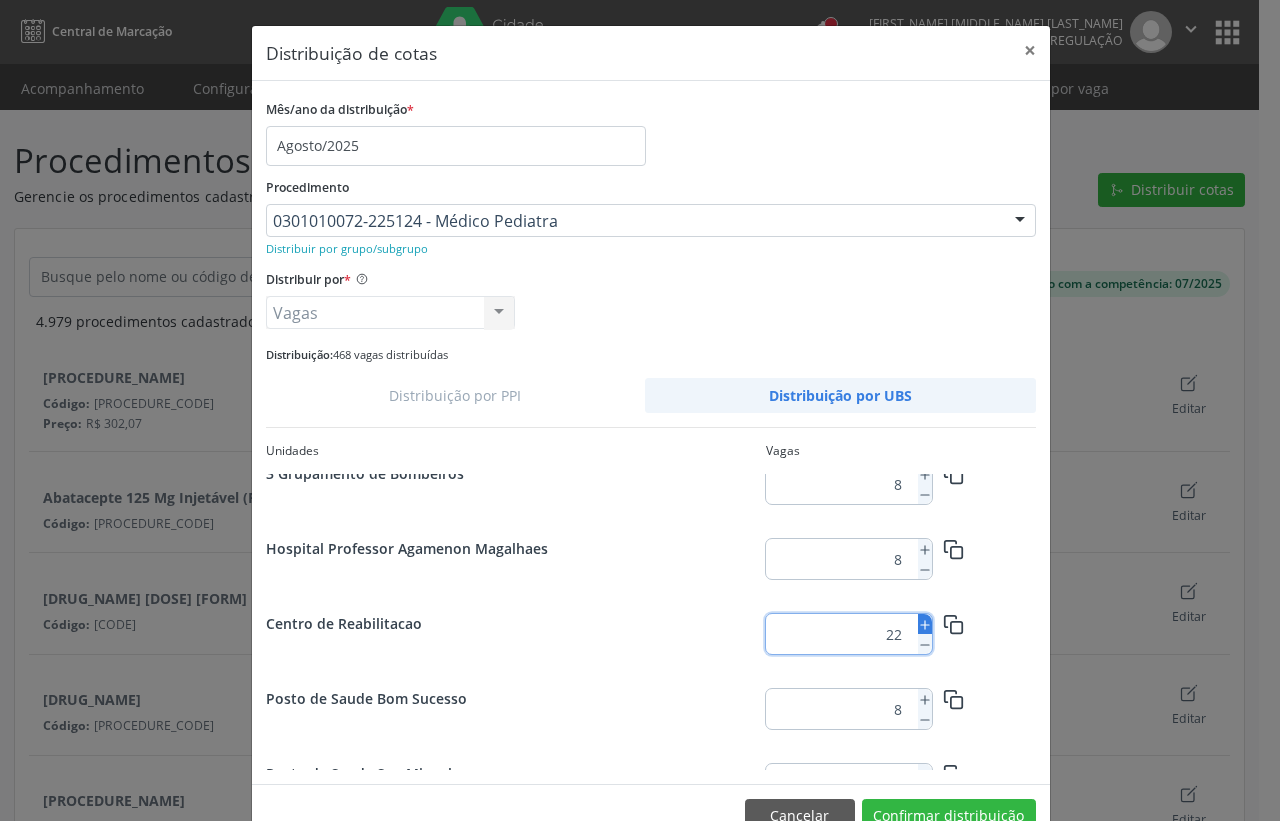 click at bounding box center [925, 624] 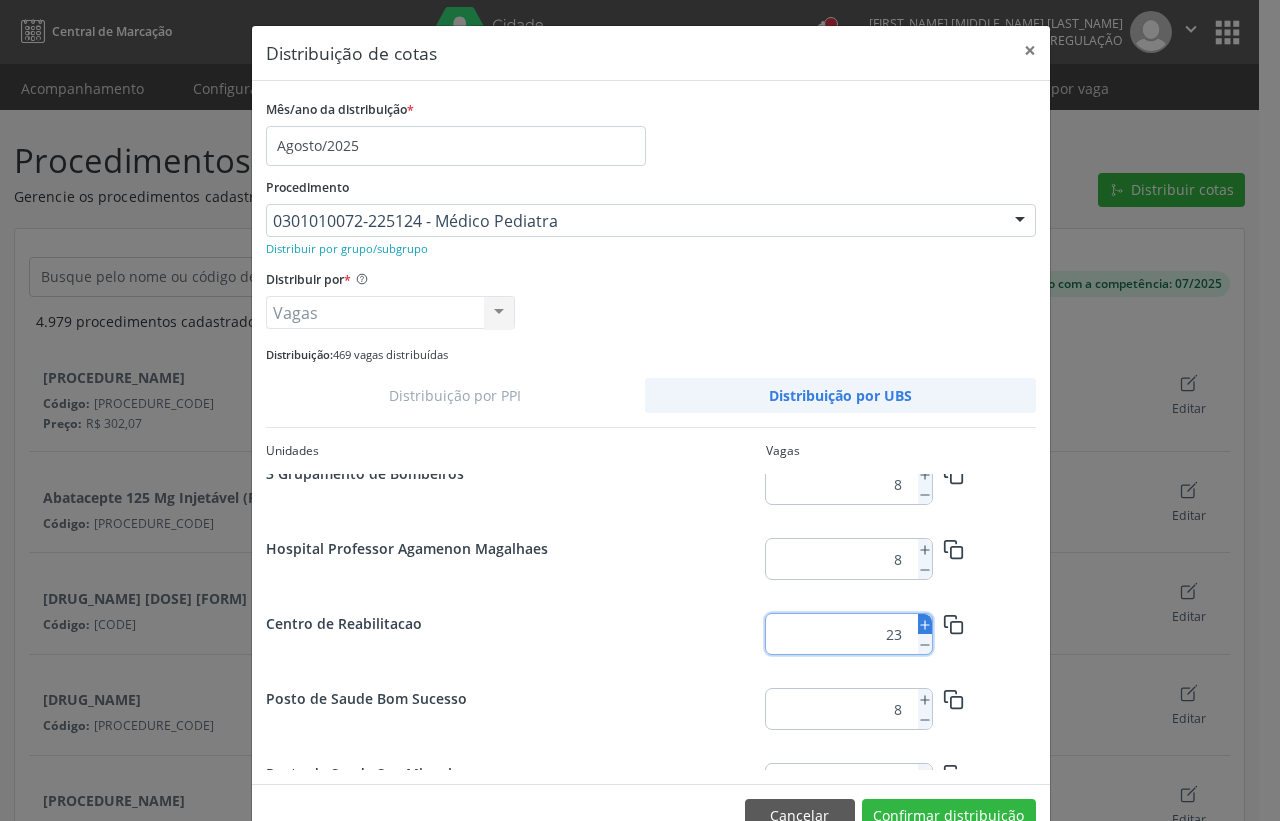 click at bounding box center [925, 624] 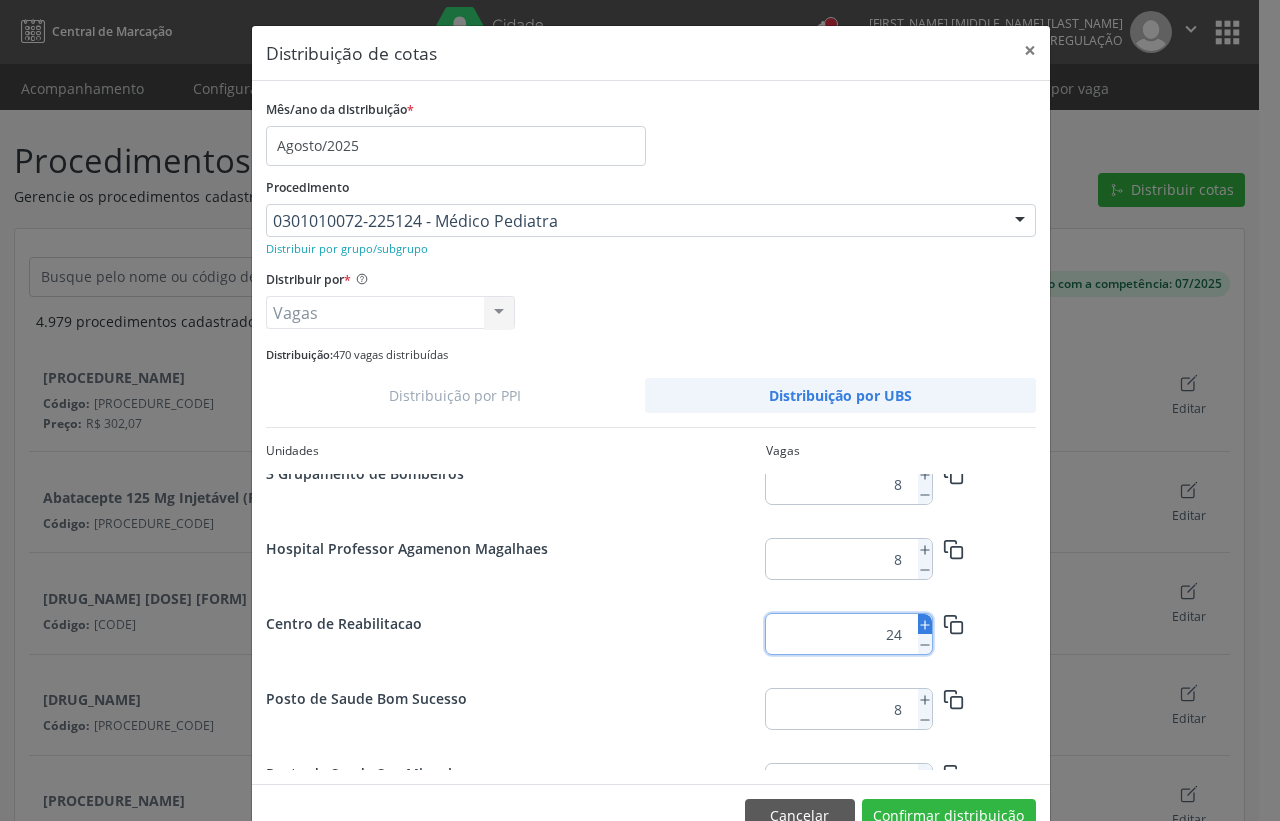click at bounding box center [925, 624] 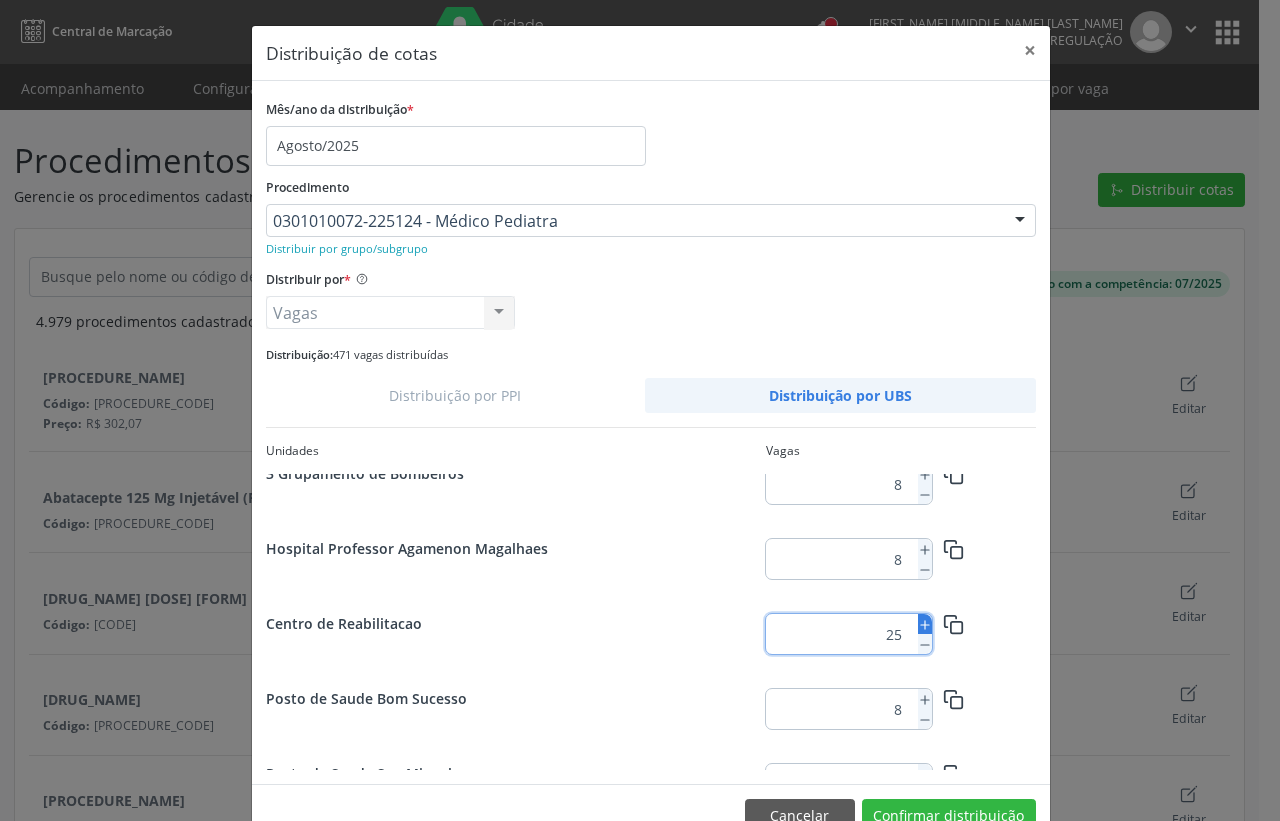 click at bounding box center [925, 624] 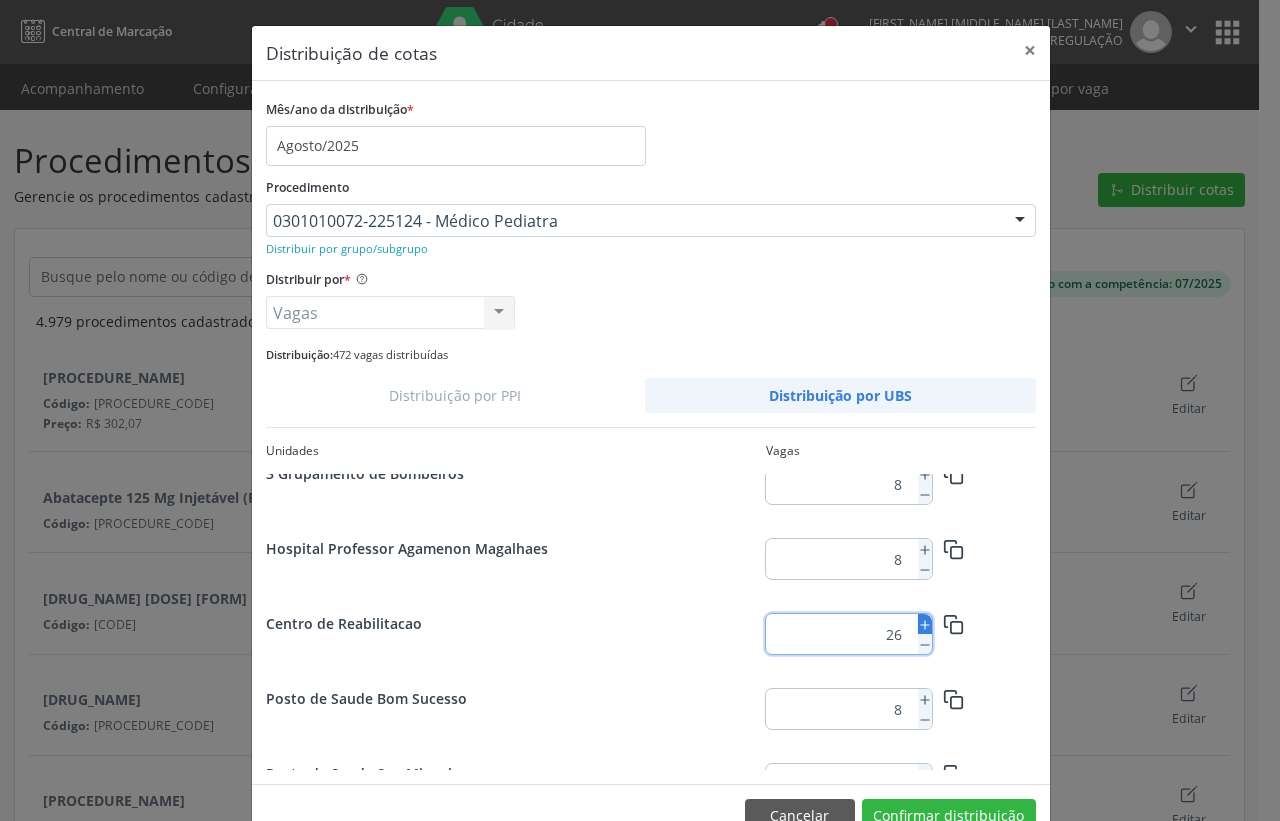 click 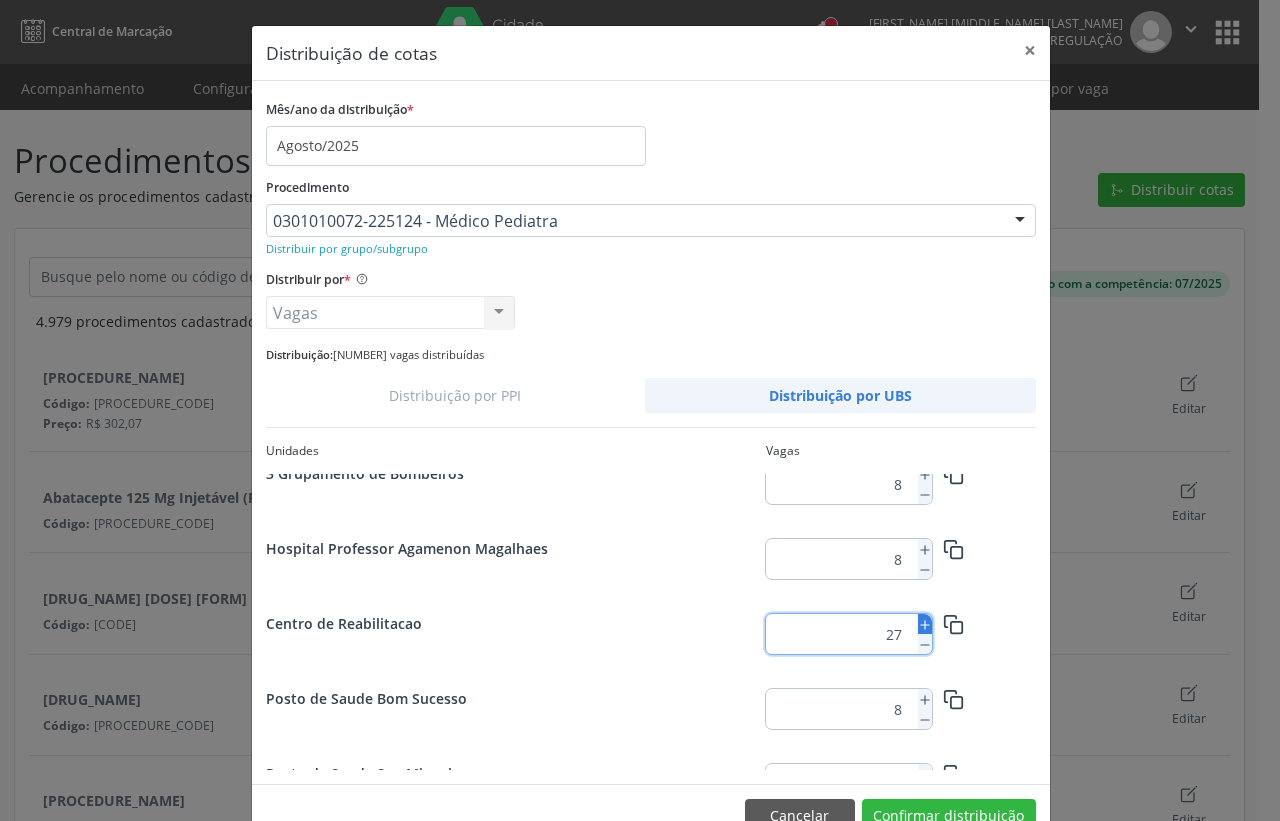 click 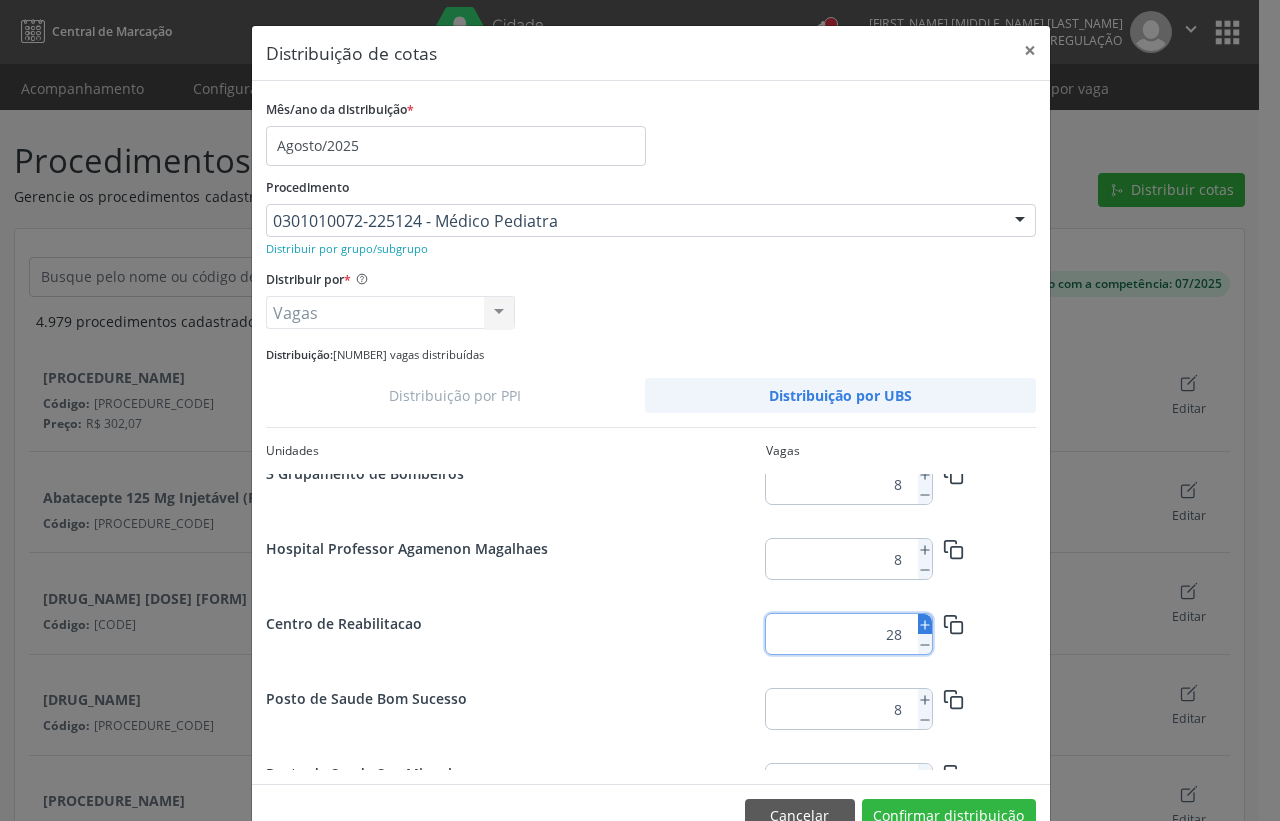 click 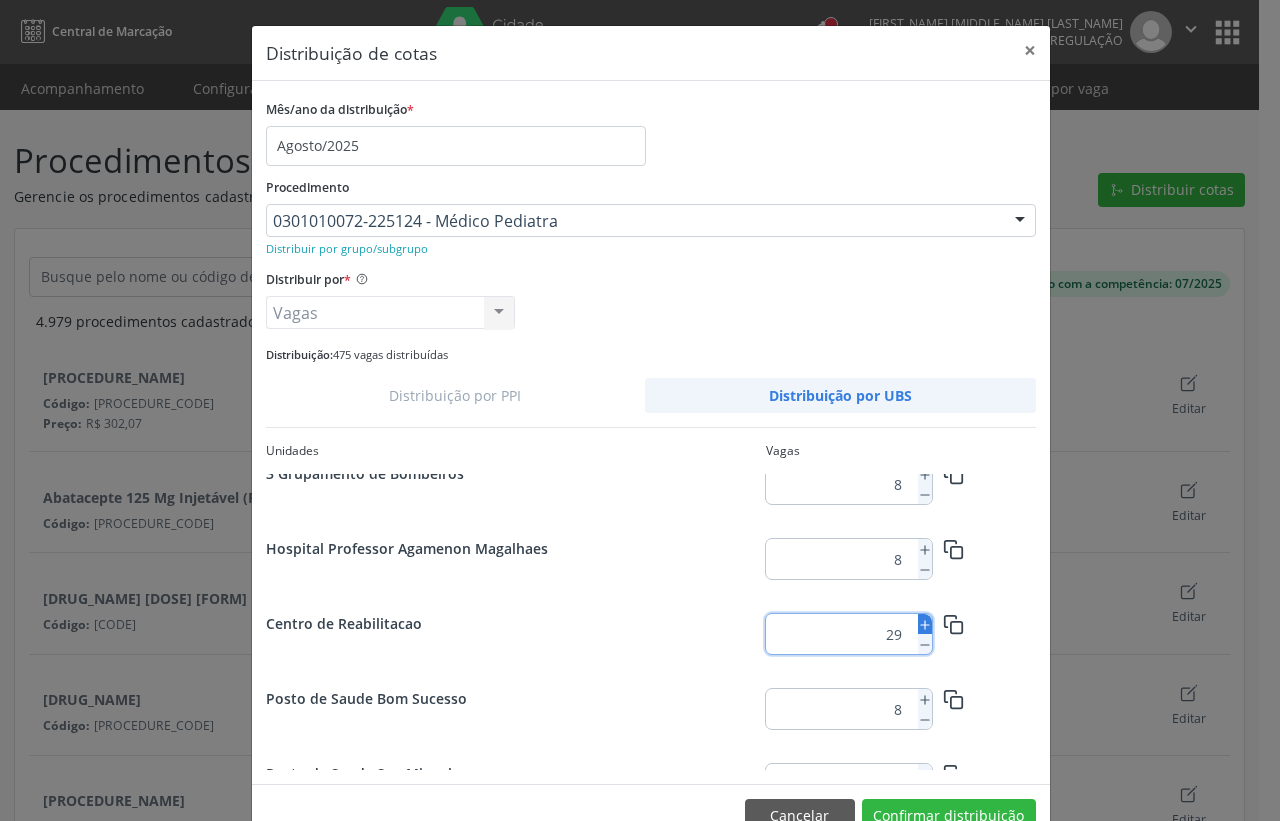 click 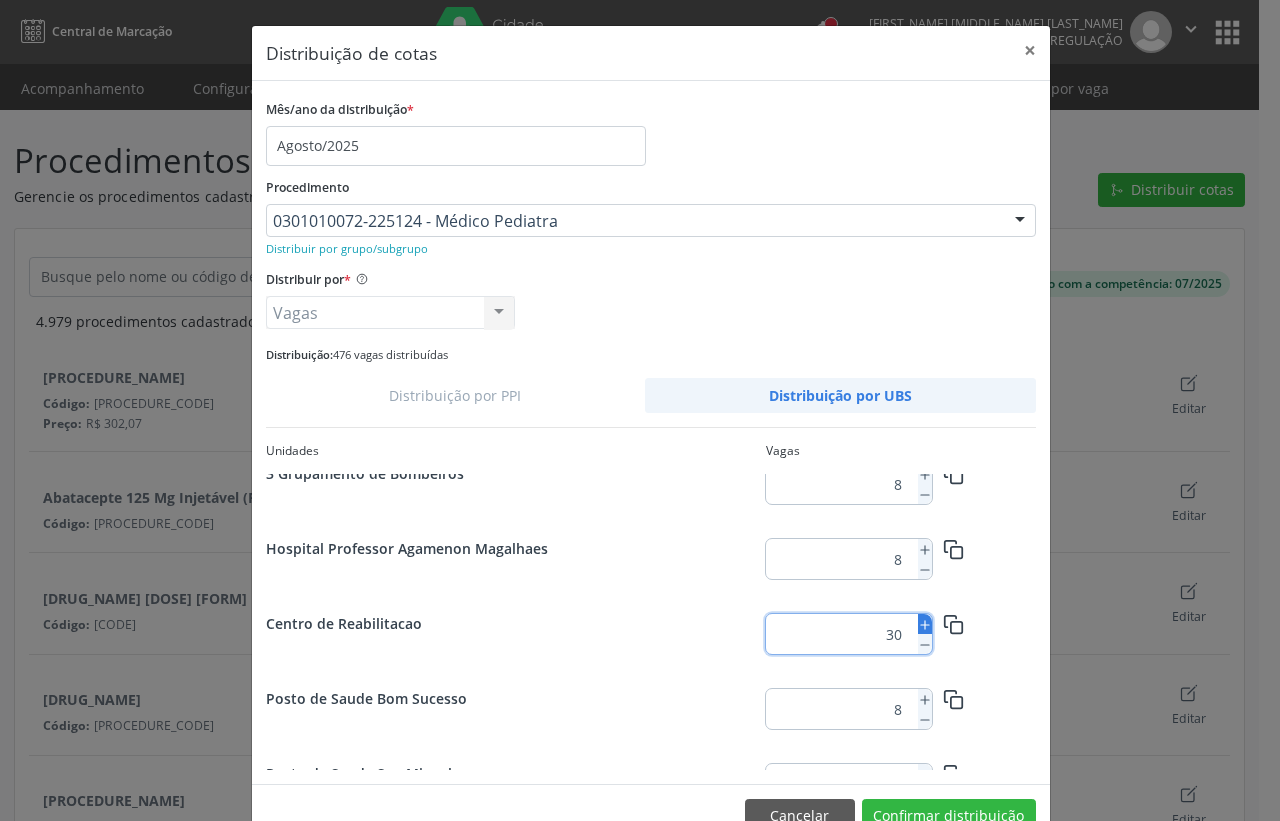 click 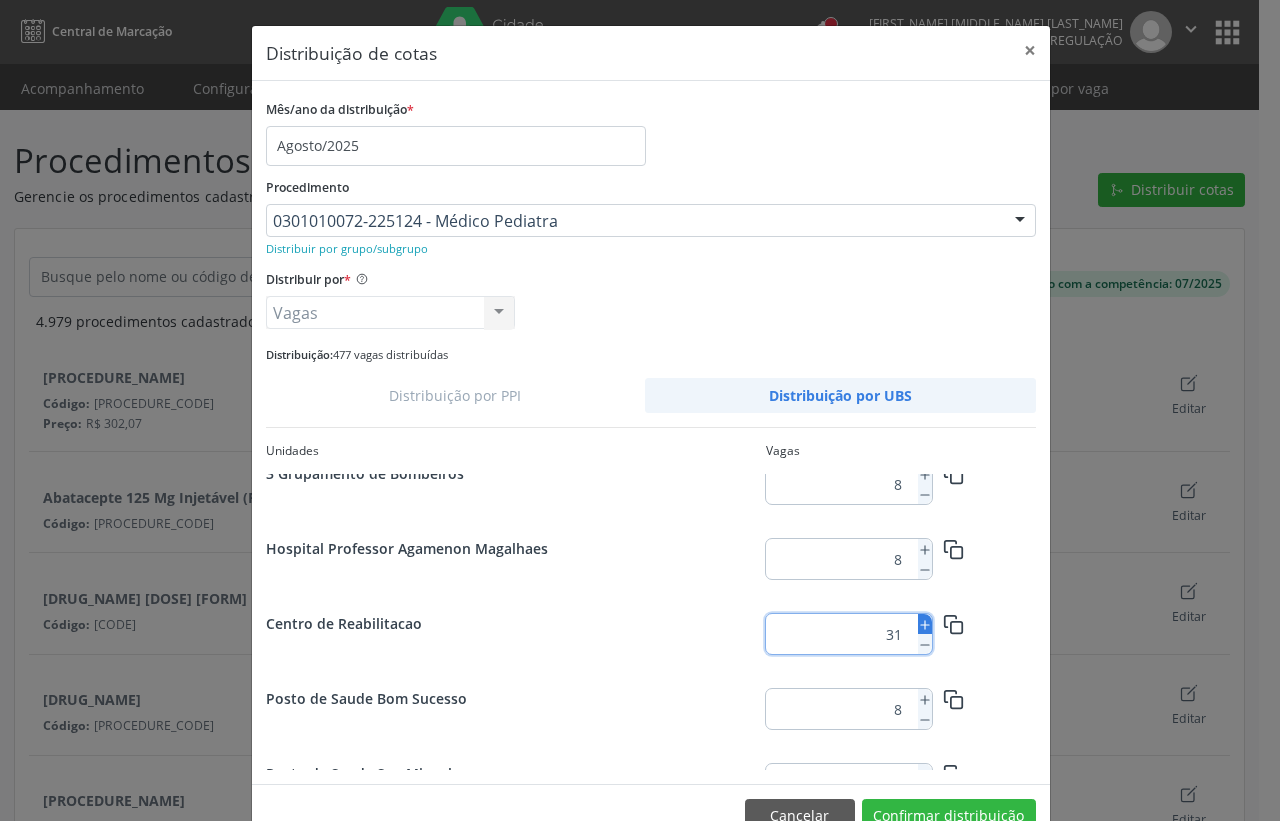 click 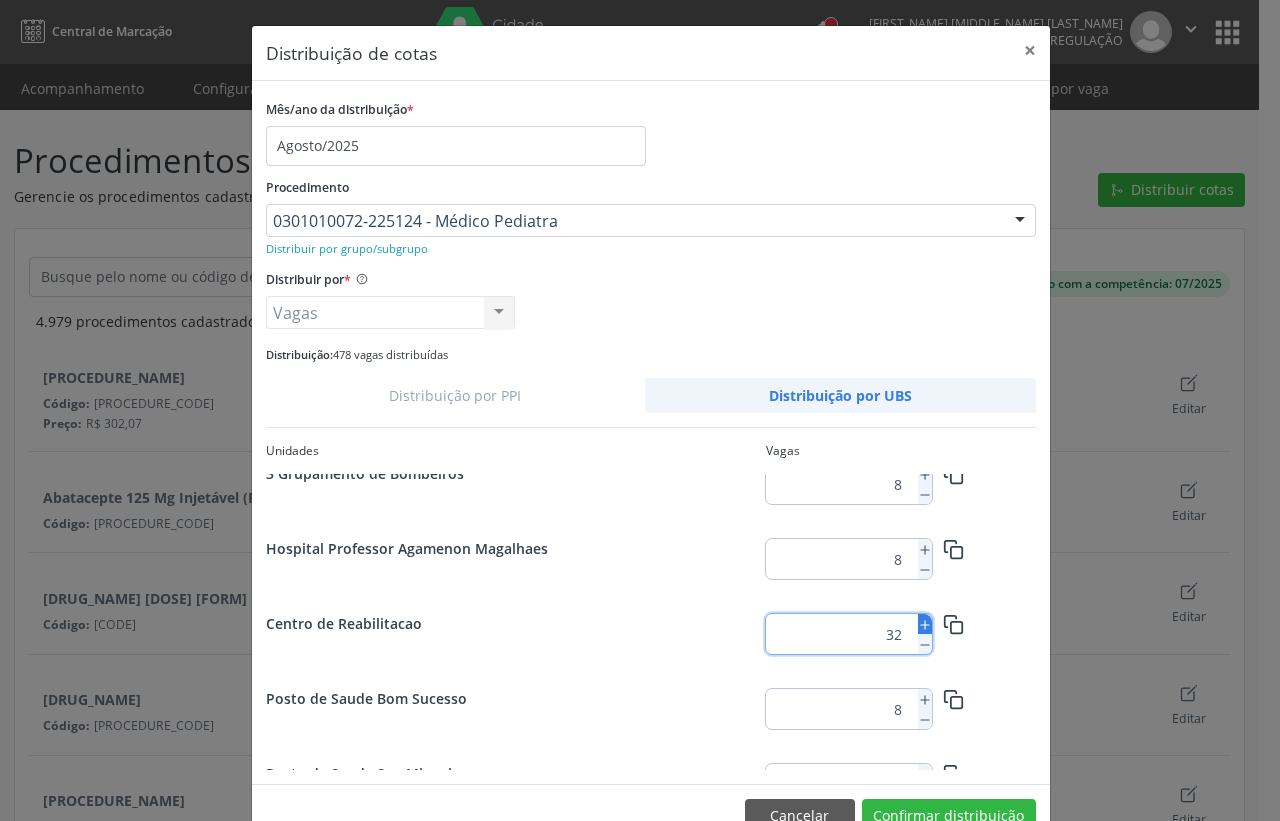 click 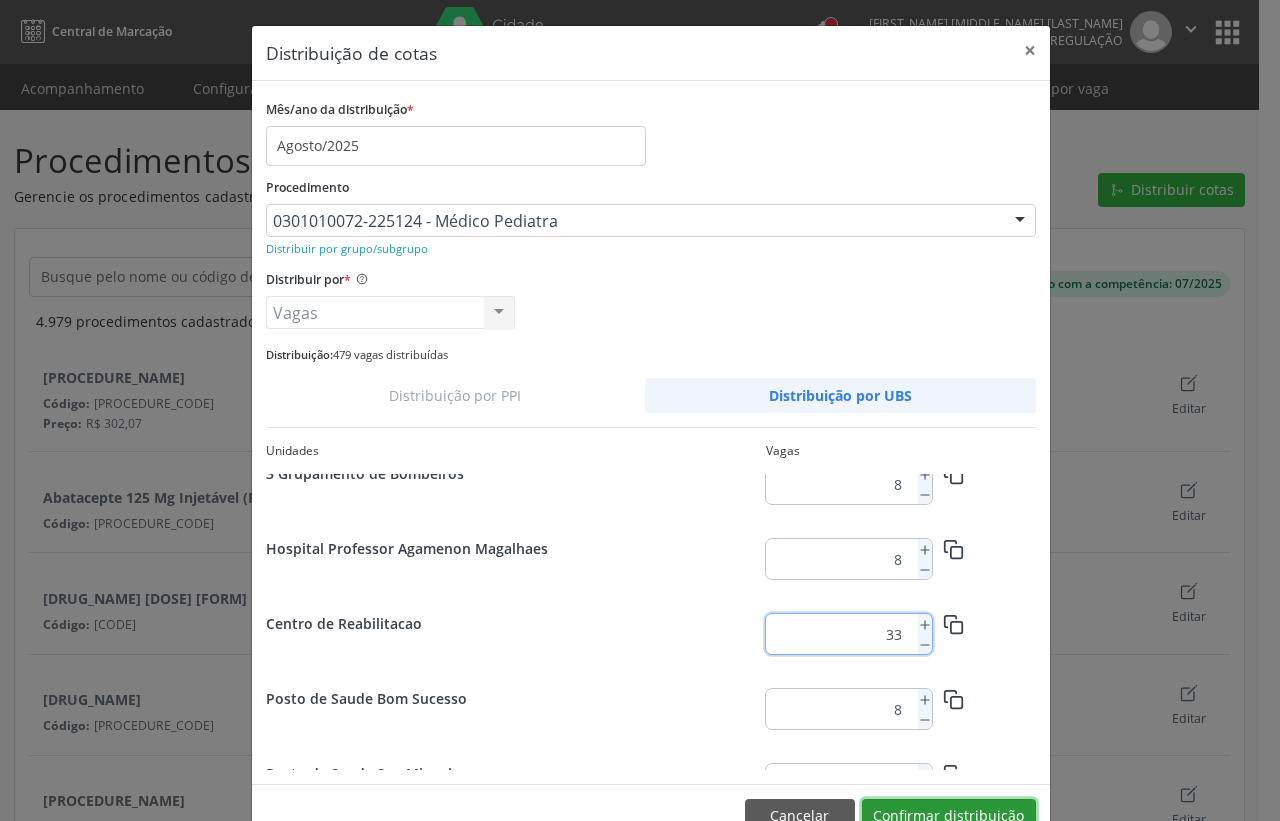 click on "Confirmar distribuição" at bounding box center [949, 816] 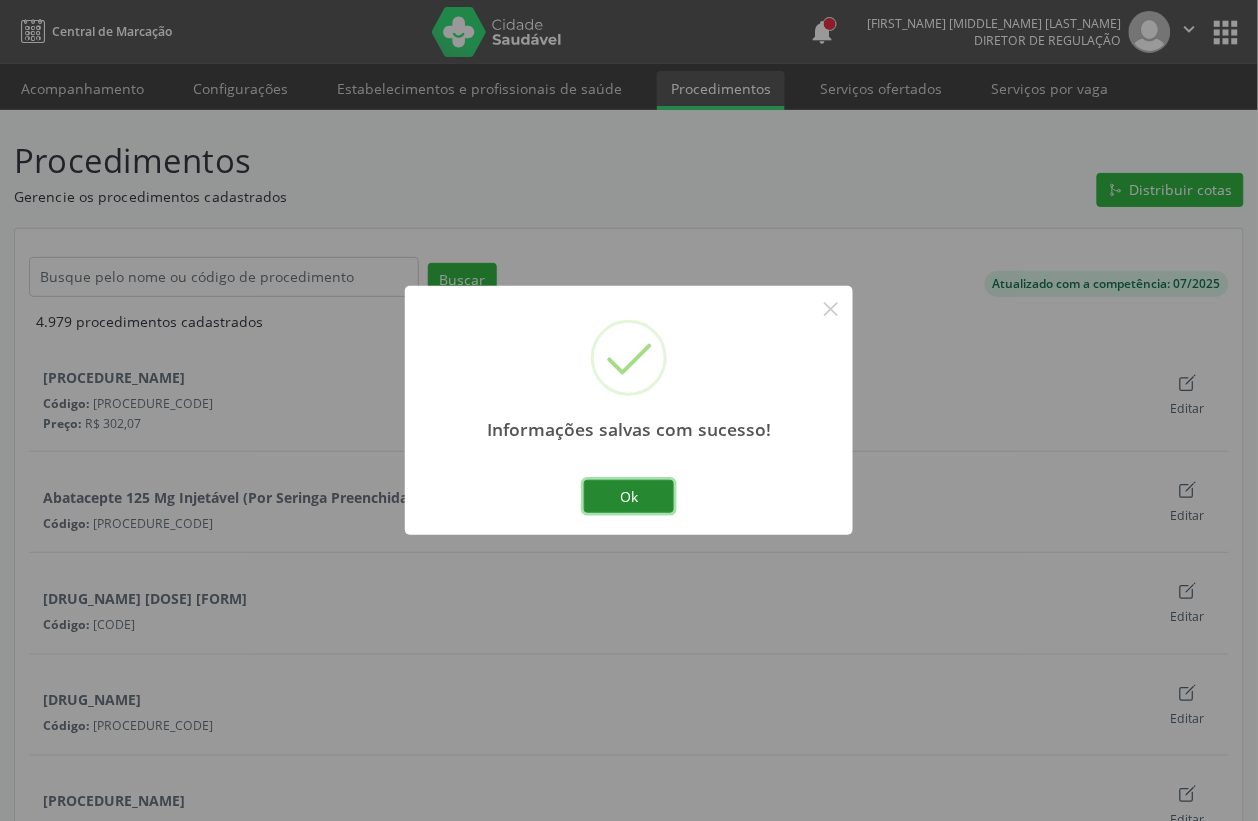 click on "Ok" at bounding box center (629, 497) 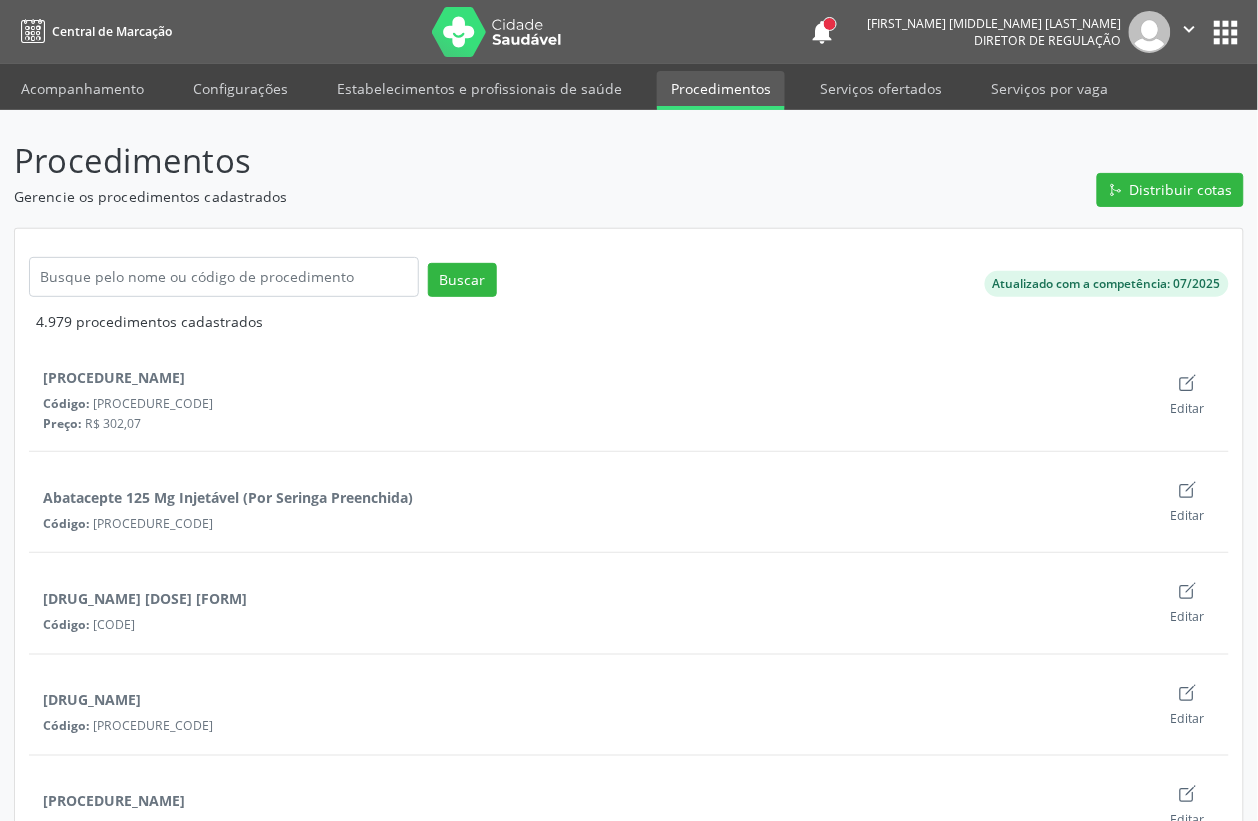 click on "Procedimentos" at bounding box center [721, 90] 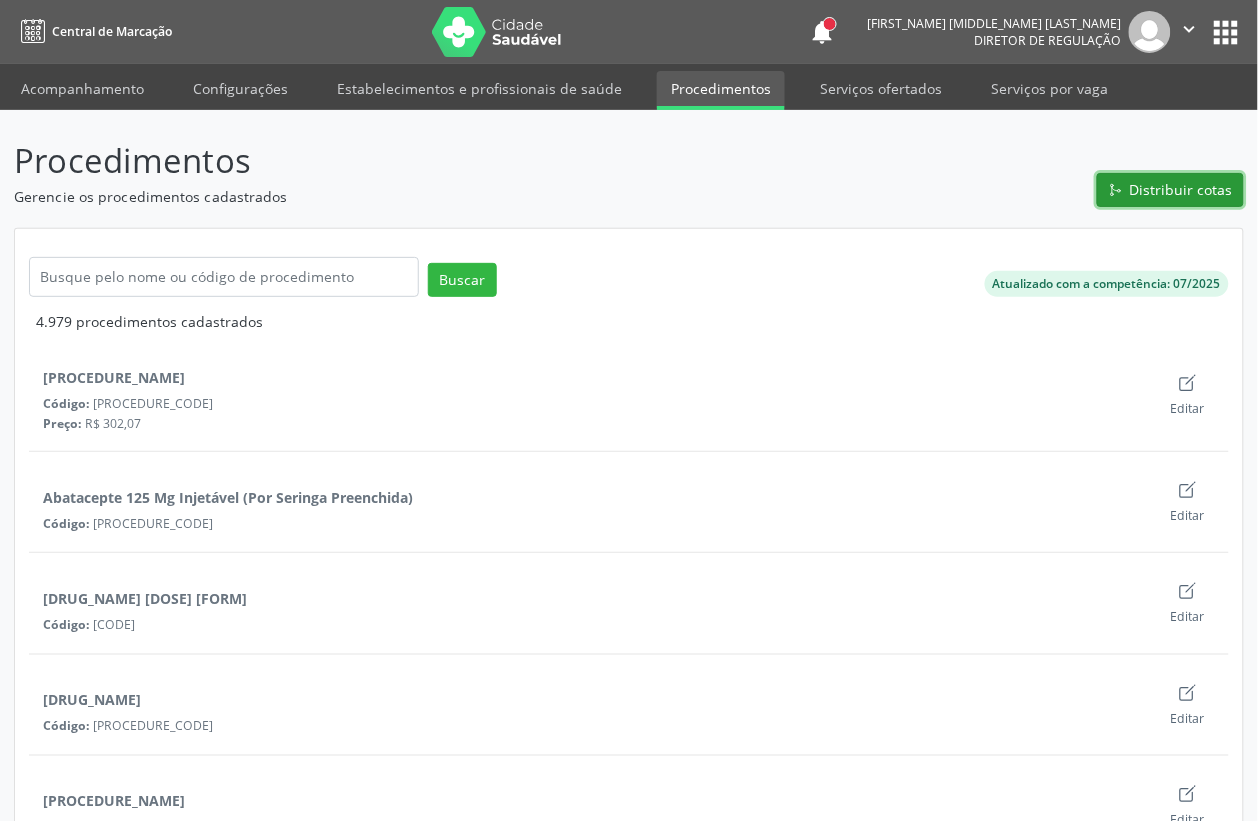click on "Distribuir cotas" at bounding box center [1181, 189] 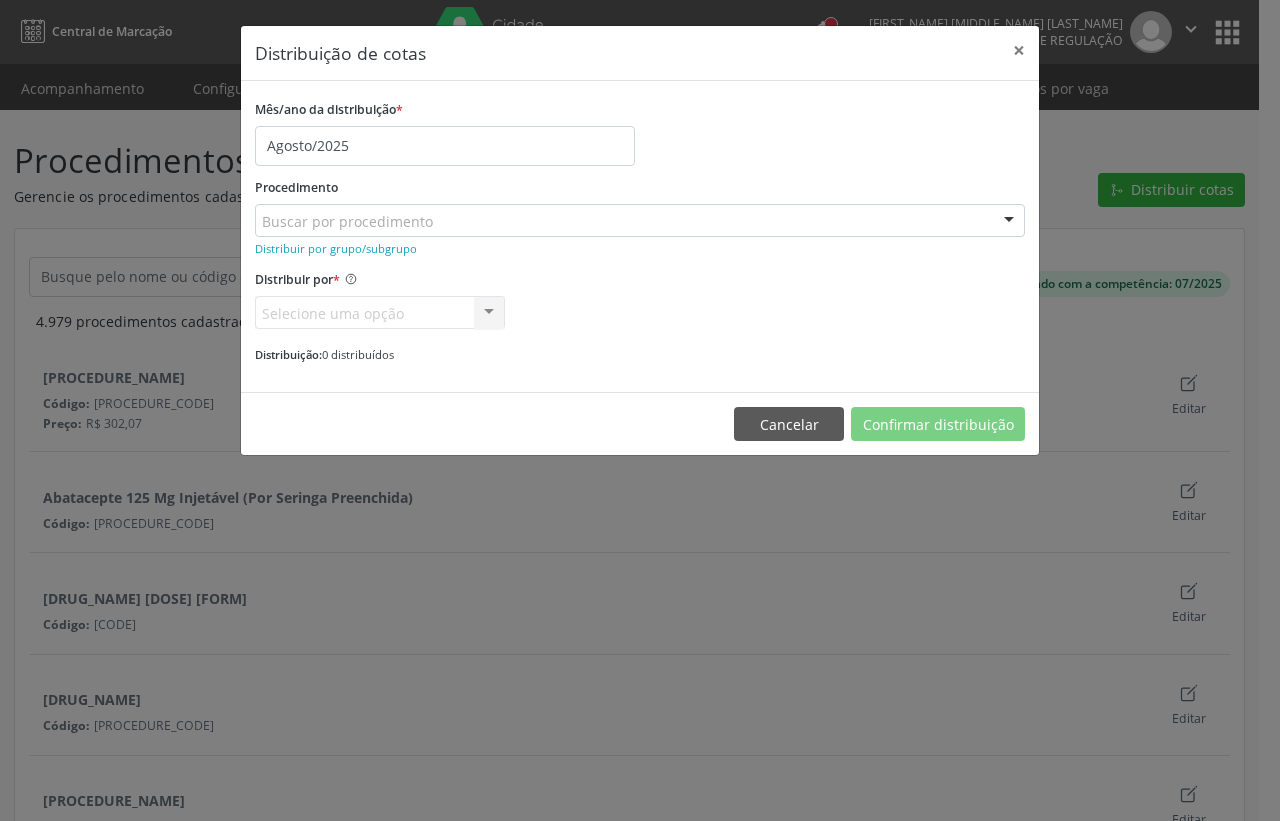 click on "Mês/ano da distribuição
*
Agosto/2025" at bounding box center [640, 130] 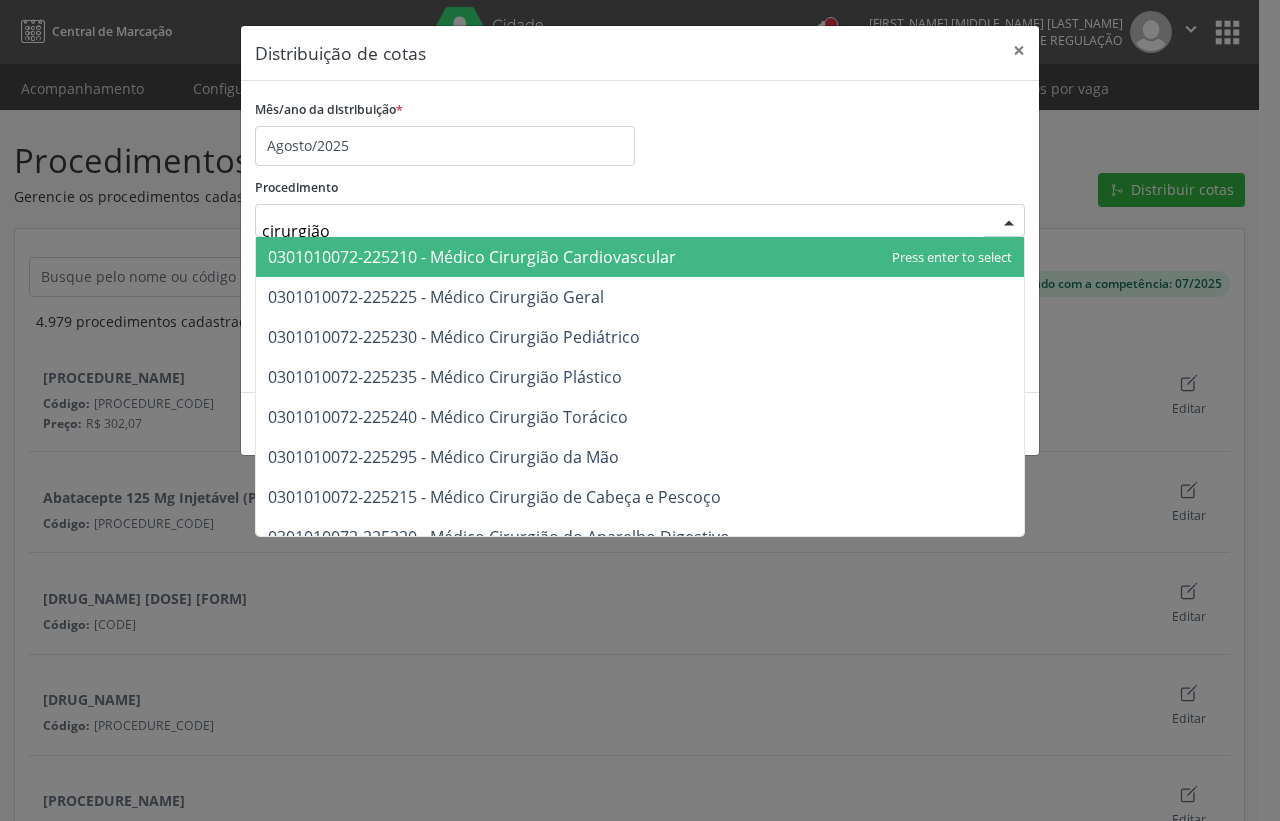 type on "cirurgião g" 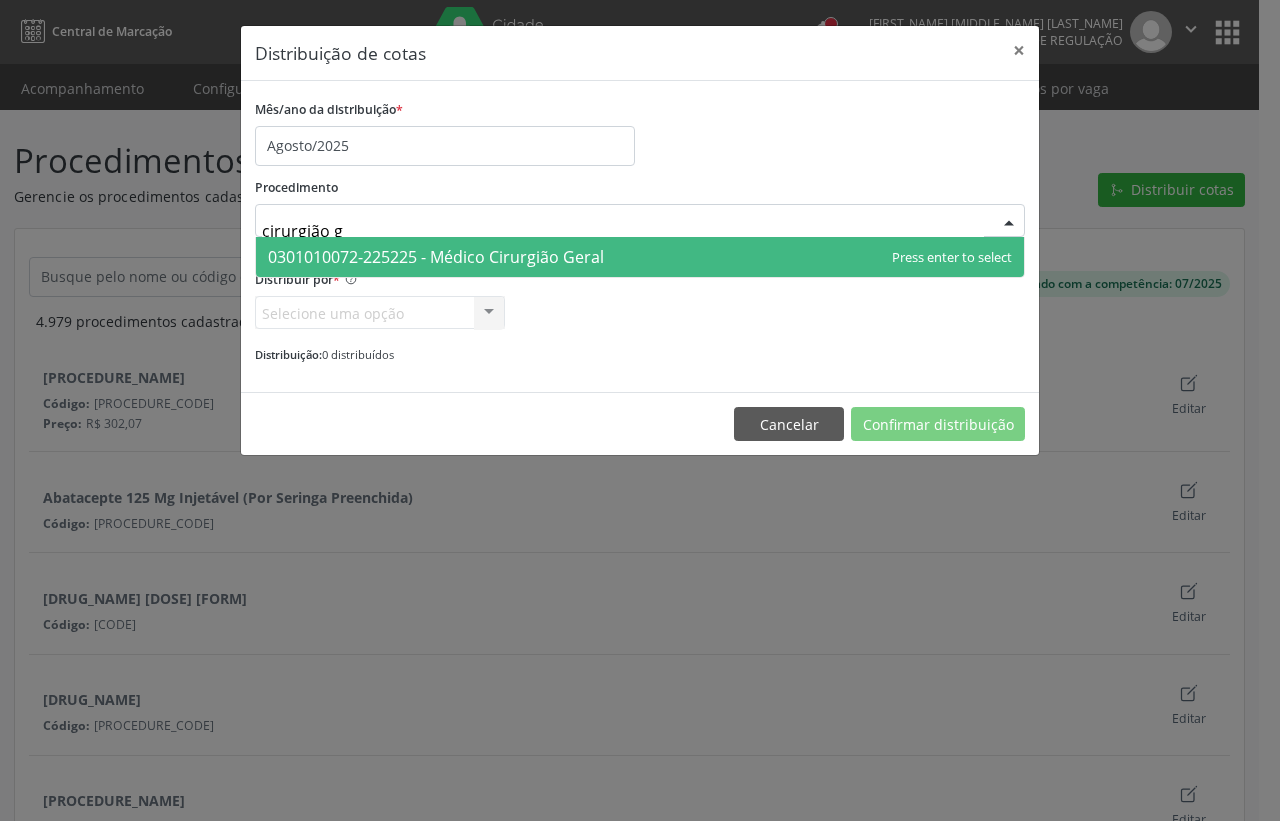 click on "0301010072-225225 - Médico Cirurgião Geral" at bounding box center (640, 257) 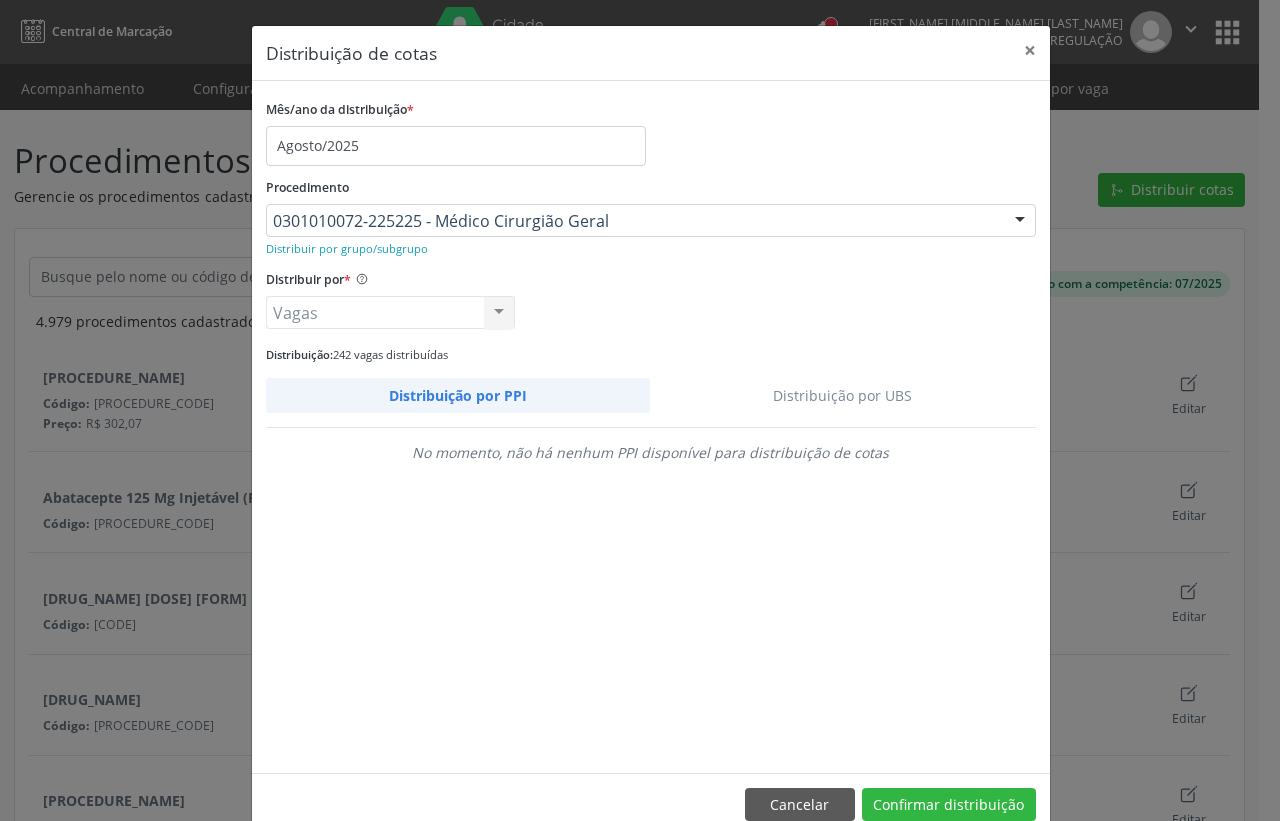 click on "Distribuição por UBS" at bounding box center [843, 395] 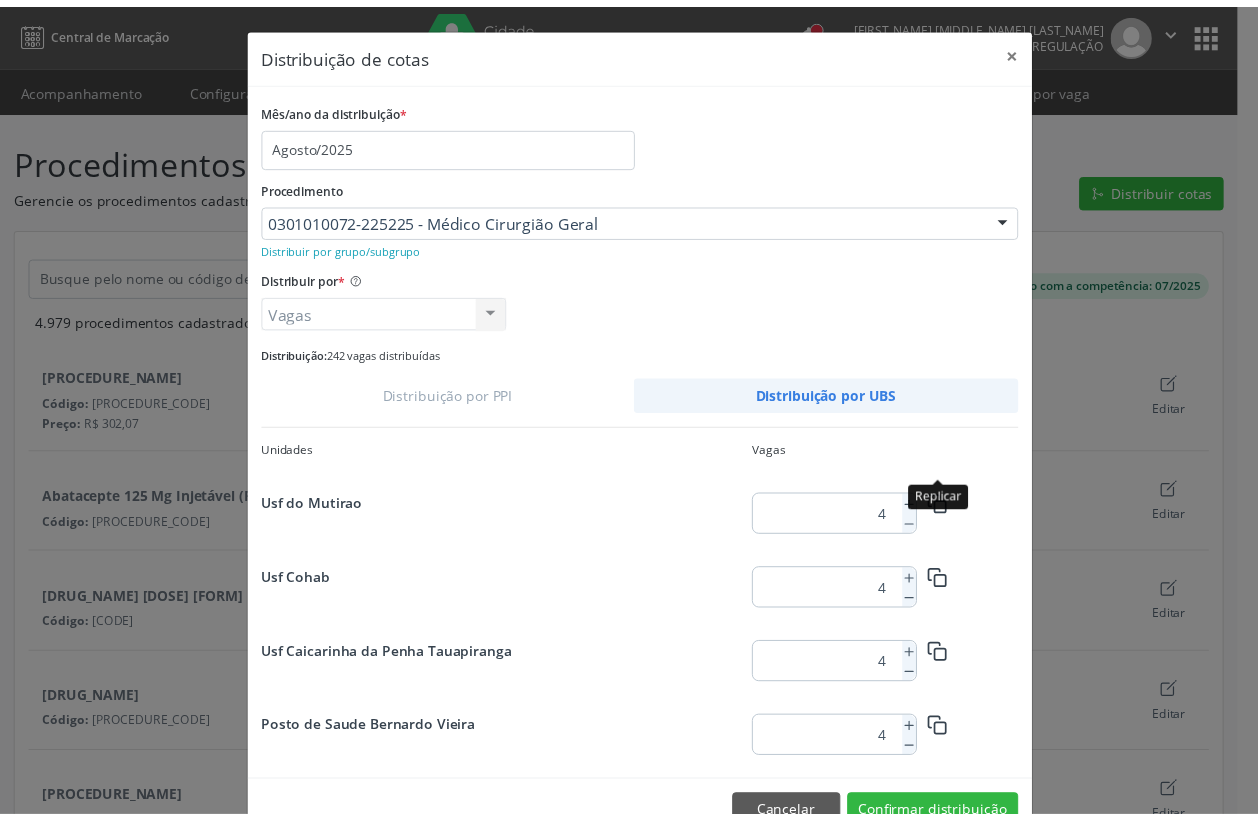 scroll, scrollTop: 181, scrollLeft: 0, axis: vertical 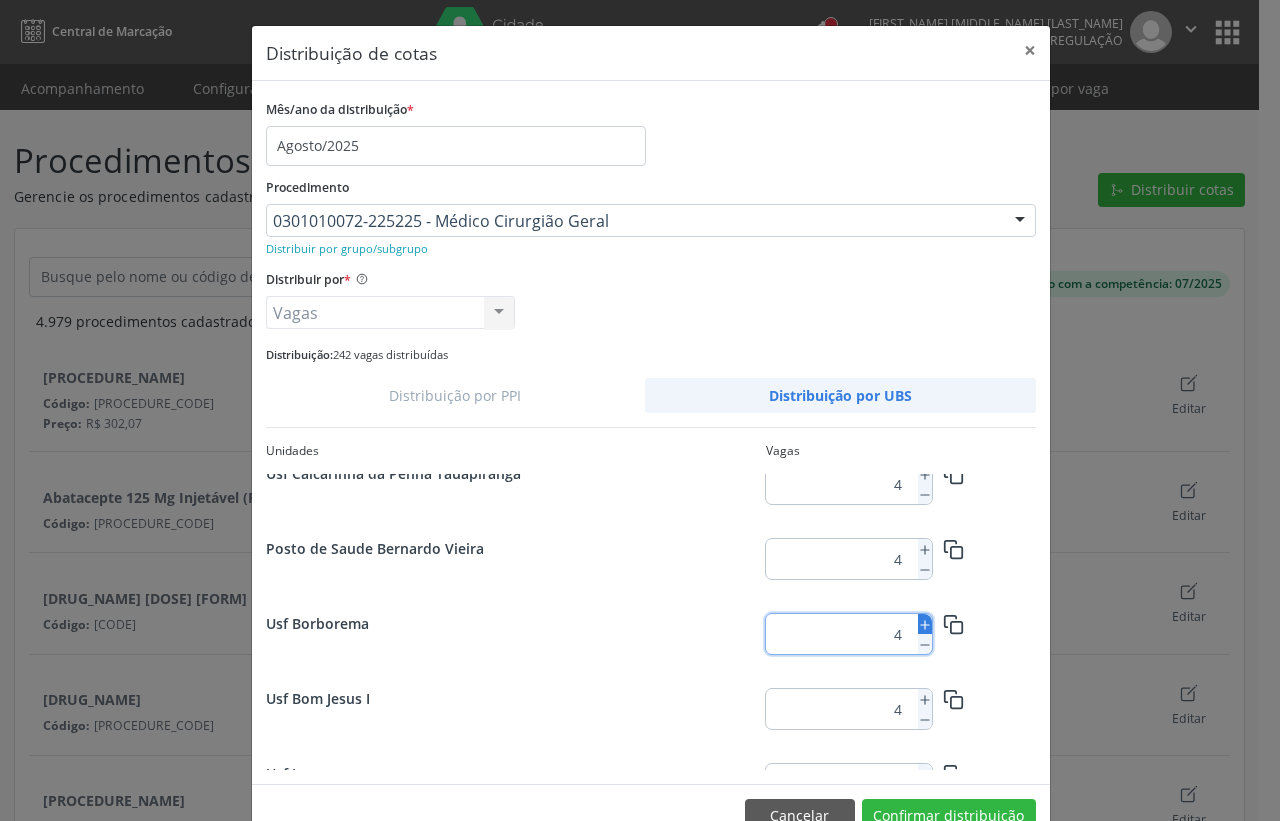 click 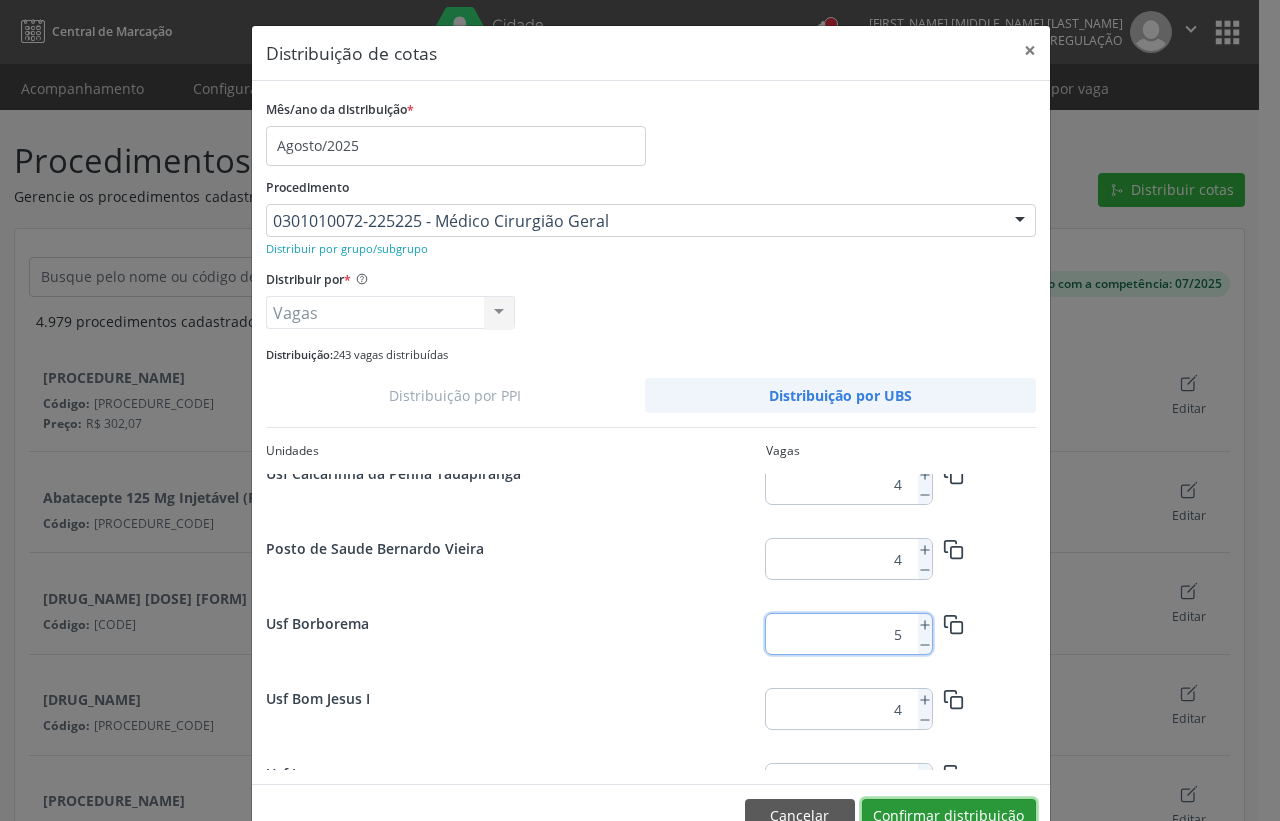 click on "Confirmar distribuição" at bounding box center [949, 816] 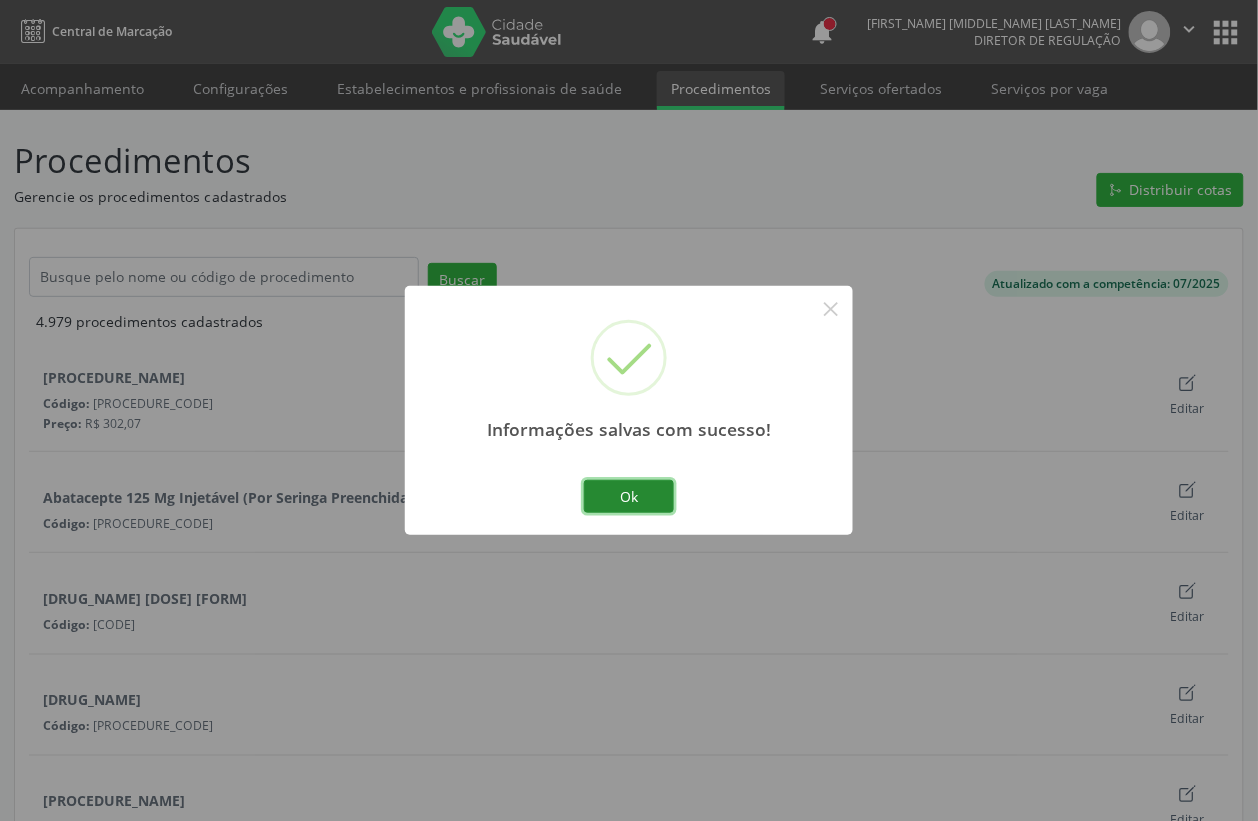 click on "Ok" at bounding box center (629, 497) 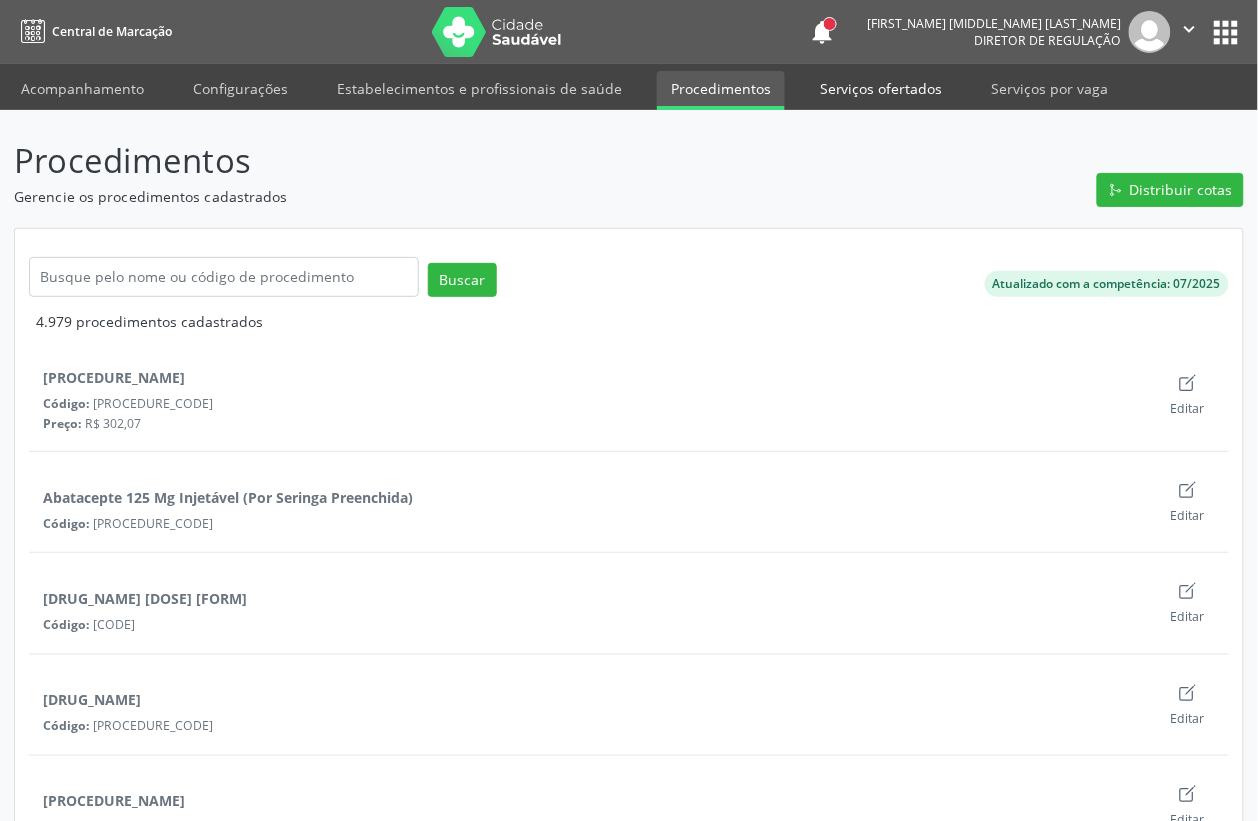 click on "Serviços ofertados" at bounding box center [881, 88] 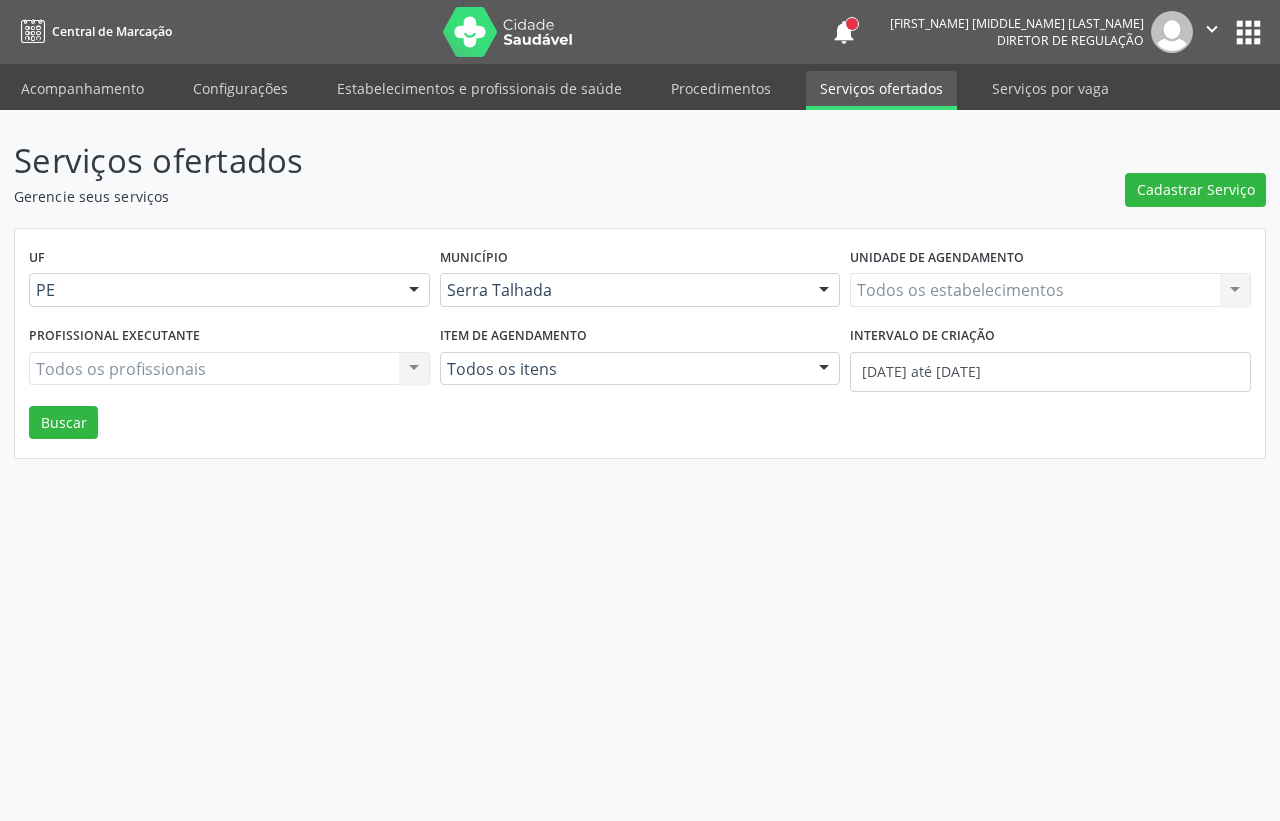 click on "Todos os estabelecimentos         Todos os estabelecimentos
Nenhum resultado encontrado para: "   "
Não há nenhuma opção para ser exibida." at bounding box center (1050, 290) 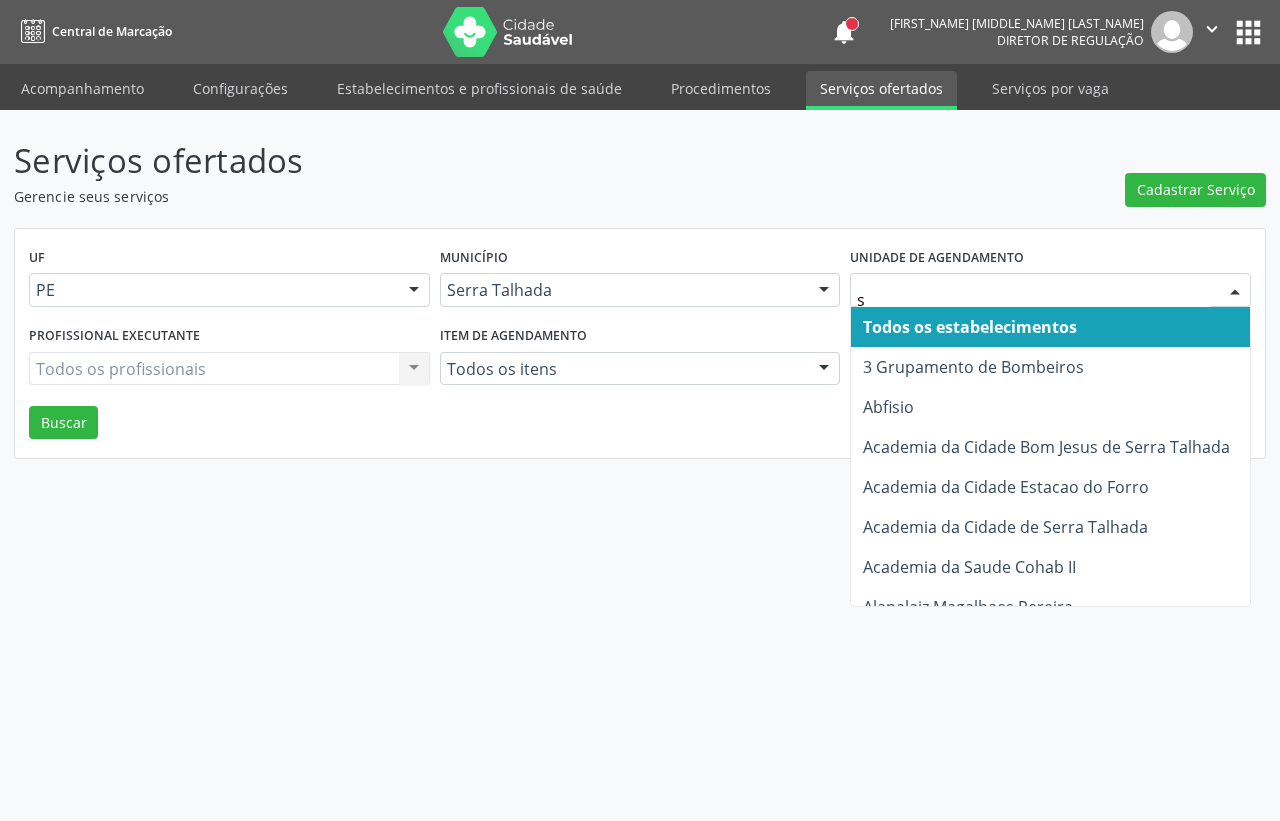 type on "s b" 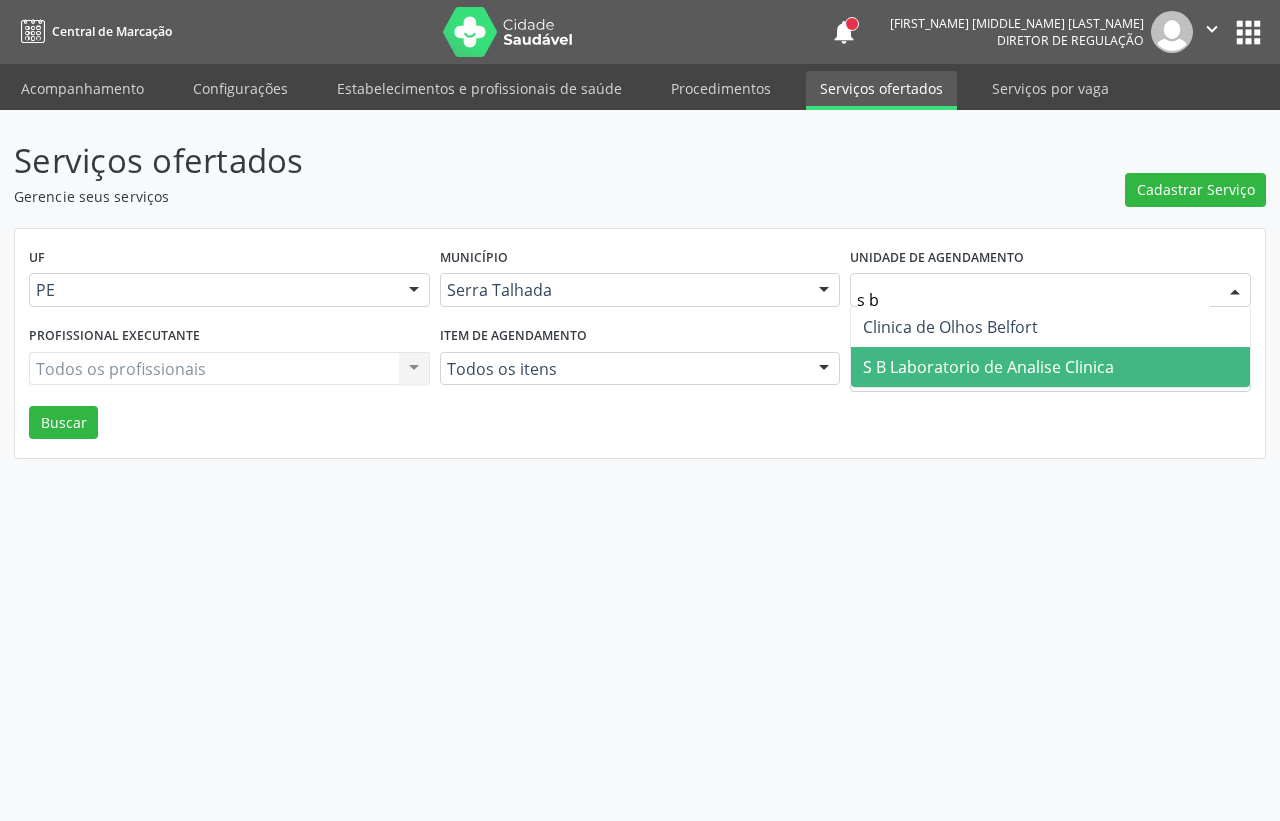 click on "S B Laboratorio de Analise Clinica" at bounding box center (988, 367) 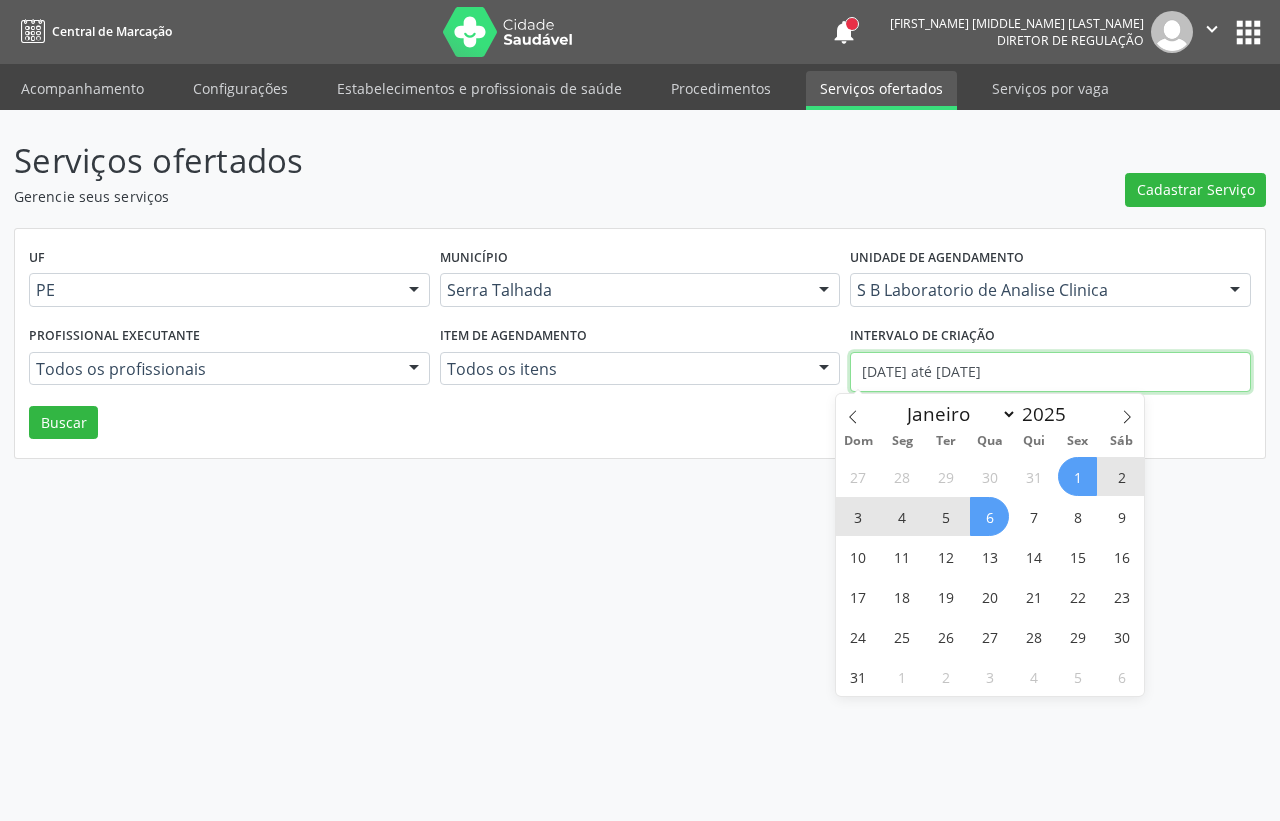 click on "[DATE] até [DATE]" at bounding box center [1050, 372] 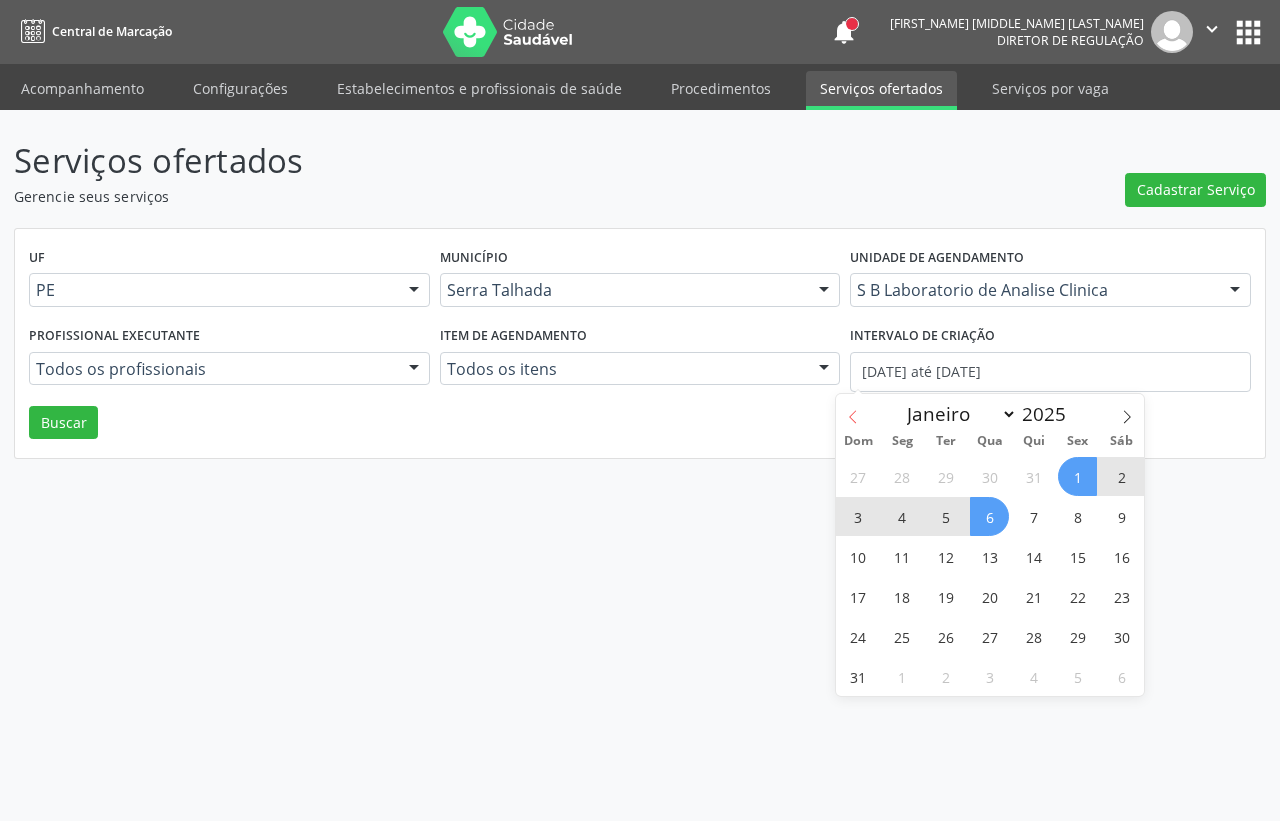 click 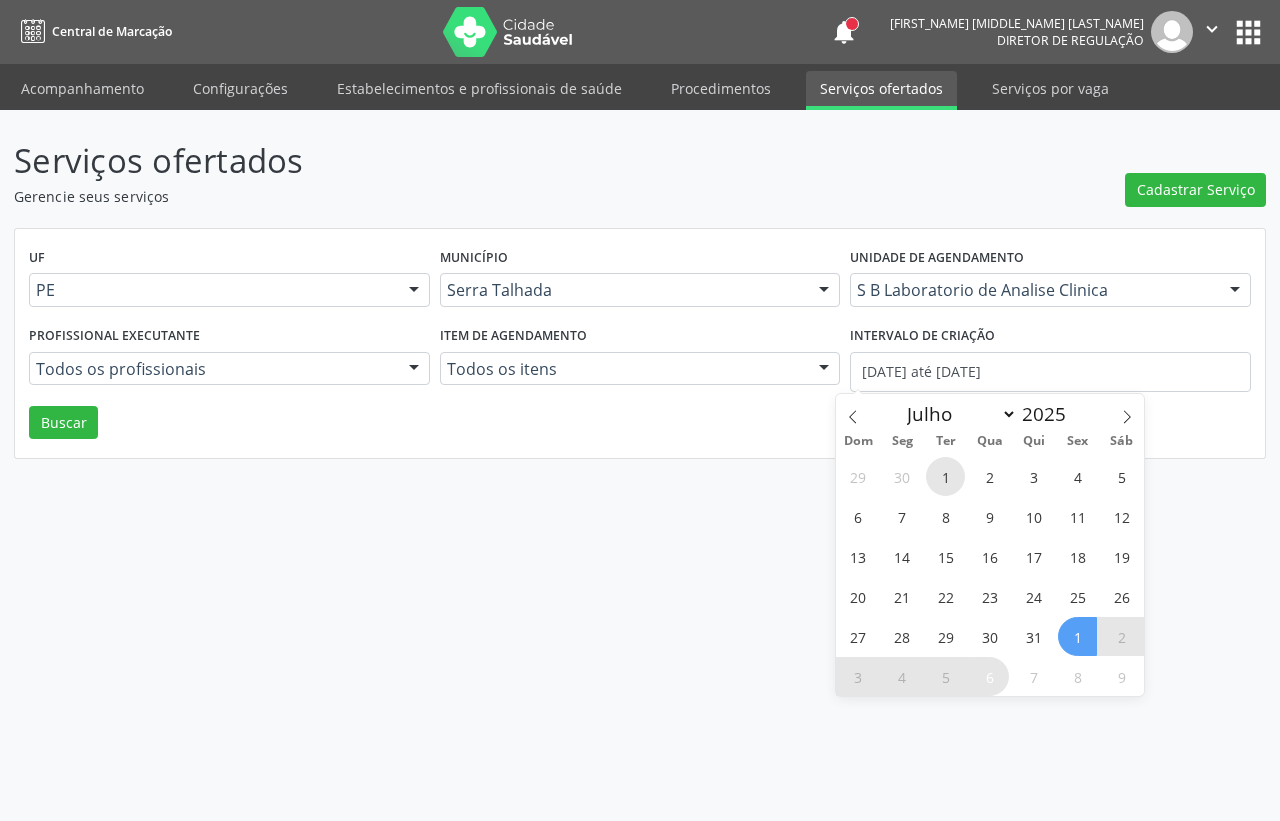 click on "1" at bounding box center (945, 476) 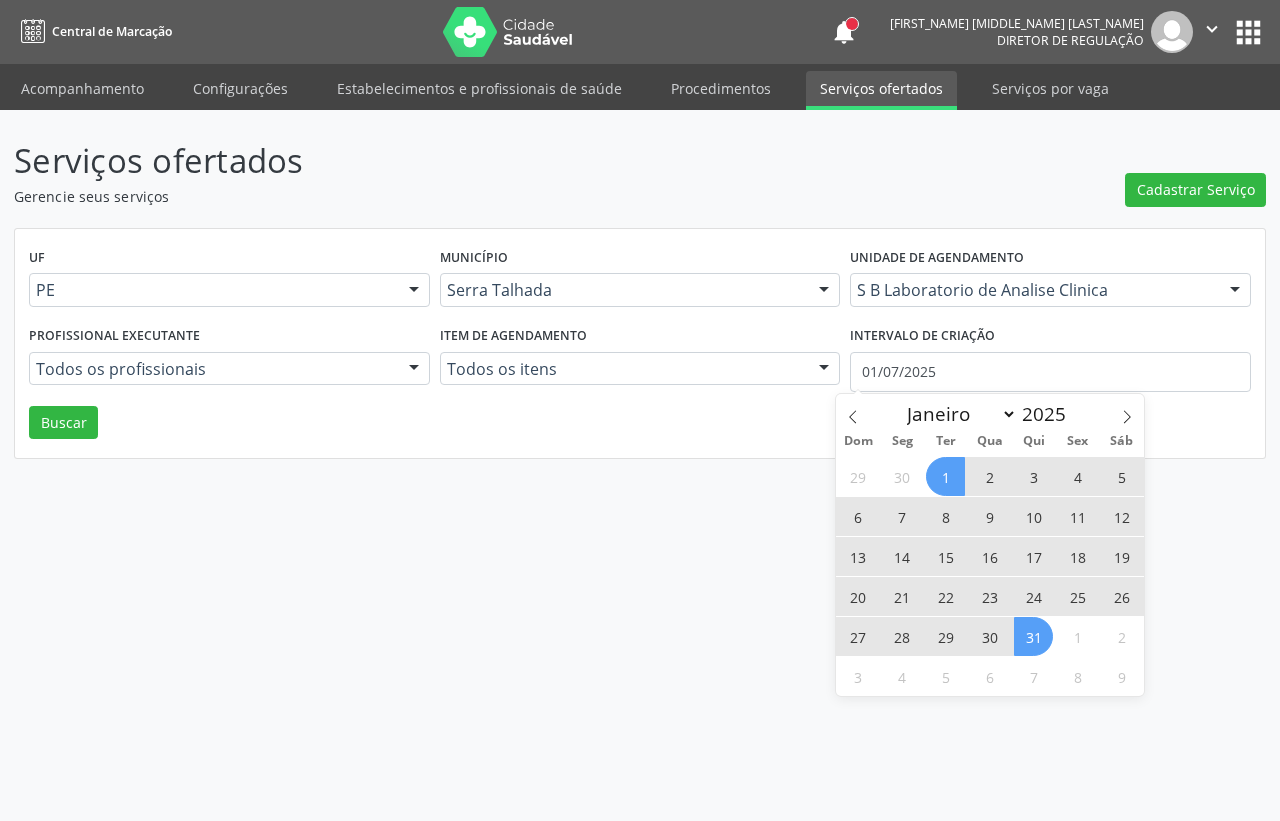 click on "31" at bounding box center (1033, 636) 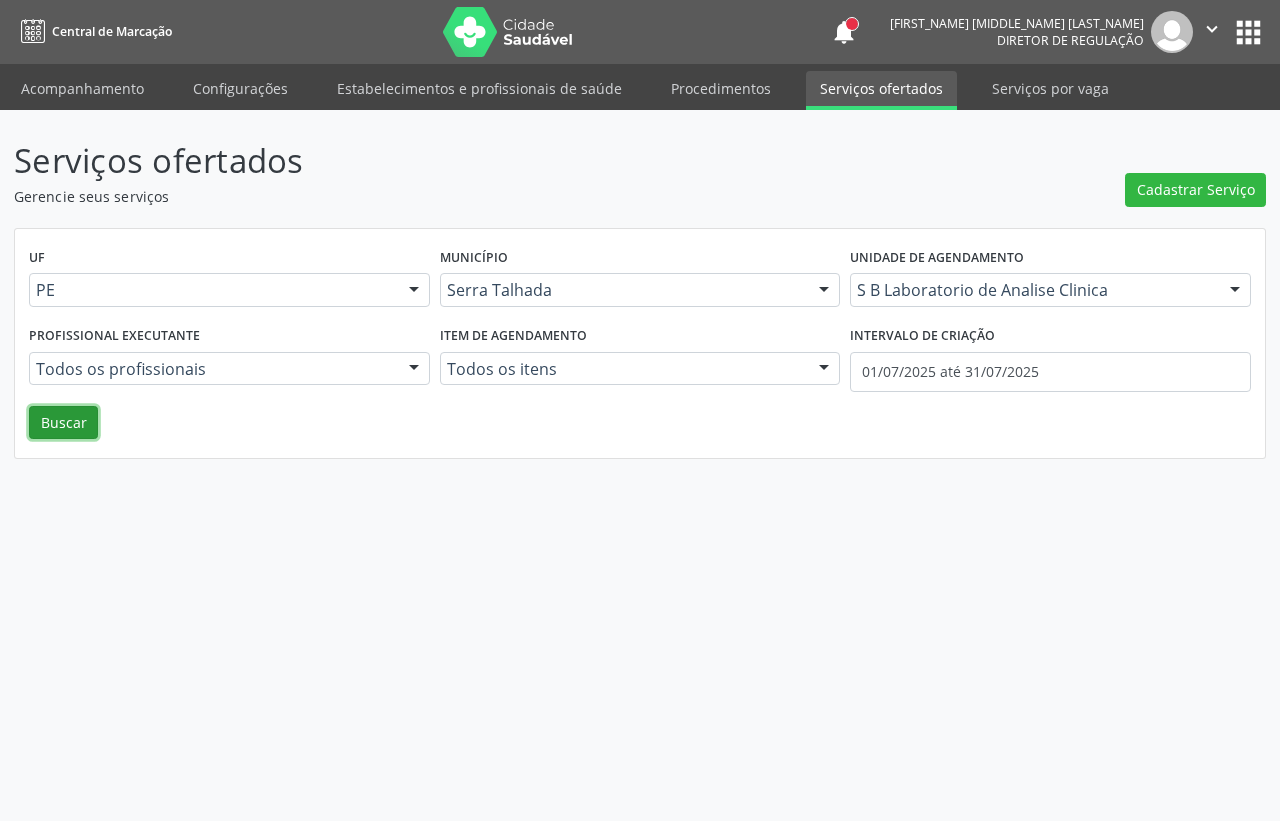 click on "Buscar" at bounding box center [63, 423] 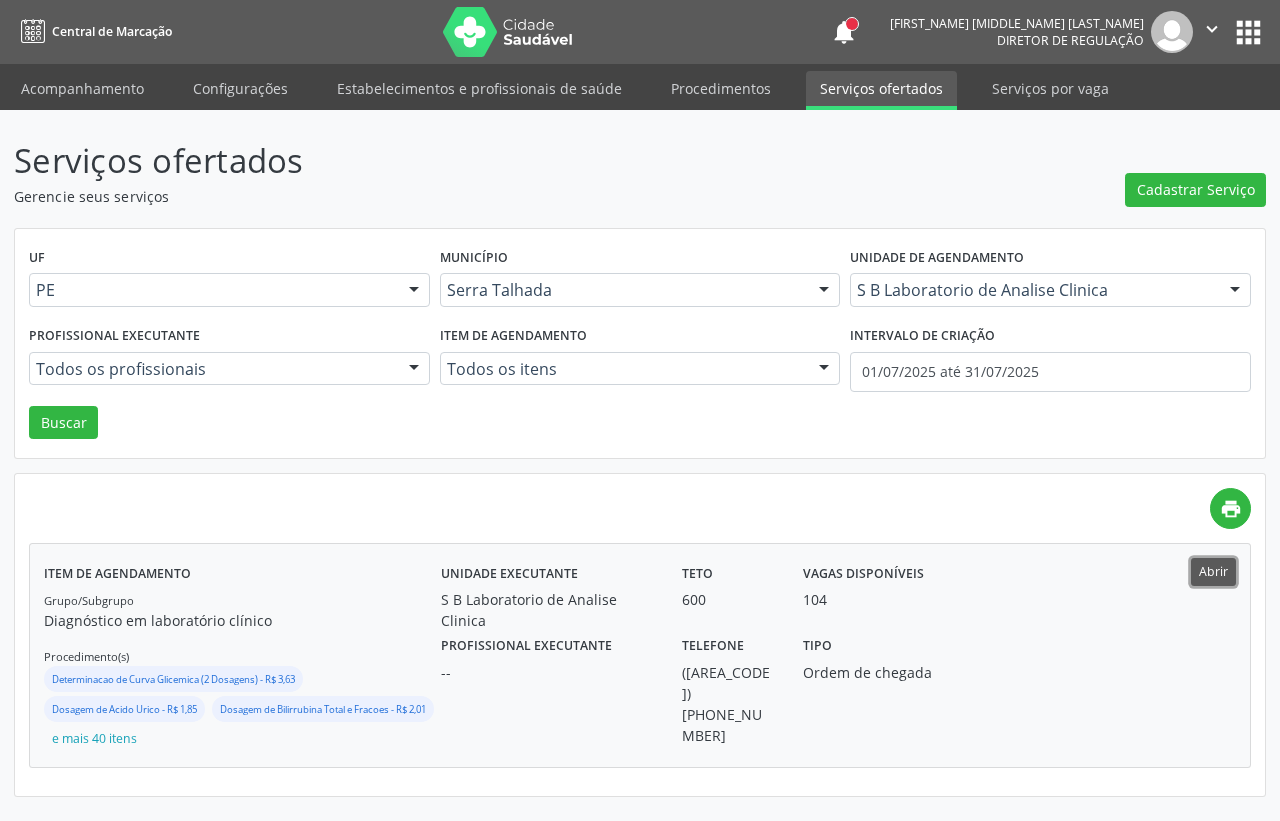 click on "Abrir" at bounding box center (1213, 571) 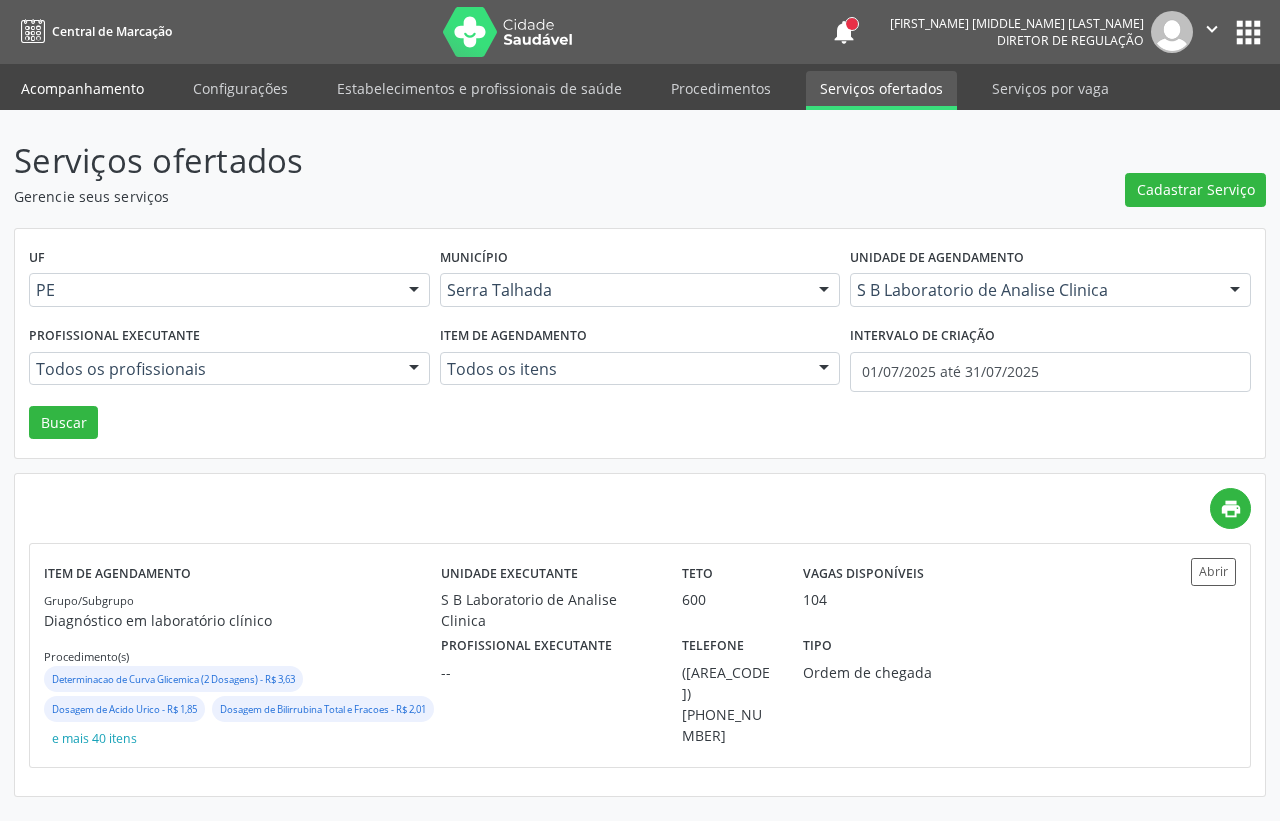click on "Acompanhamento" at bounding box center (82, 88) 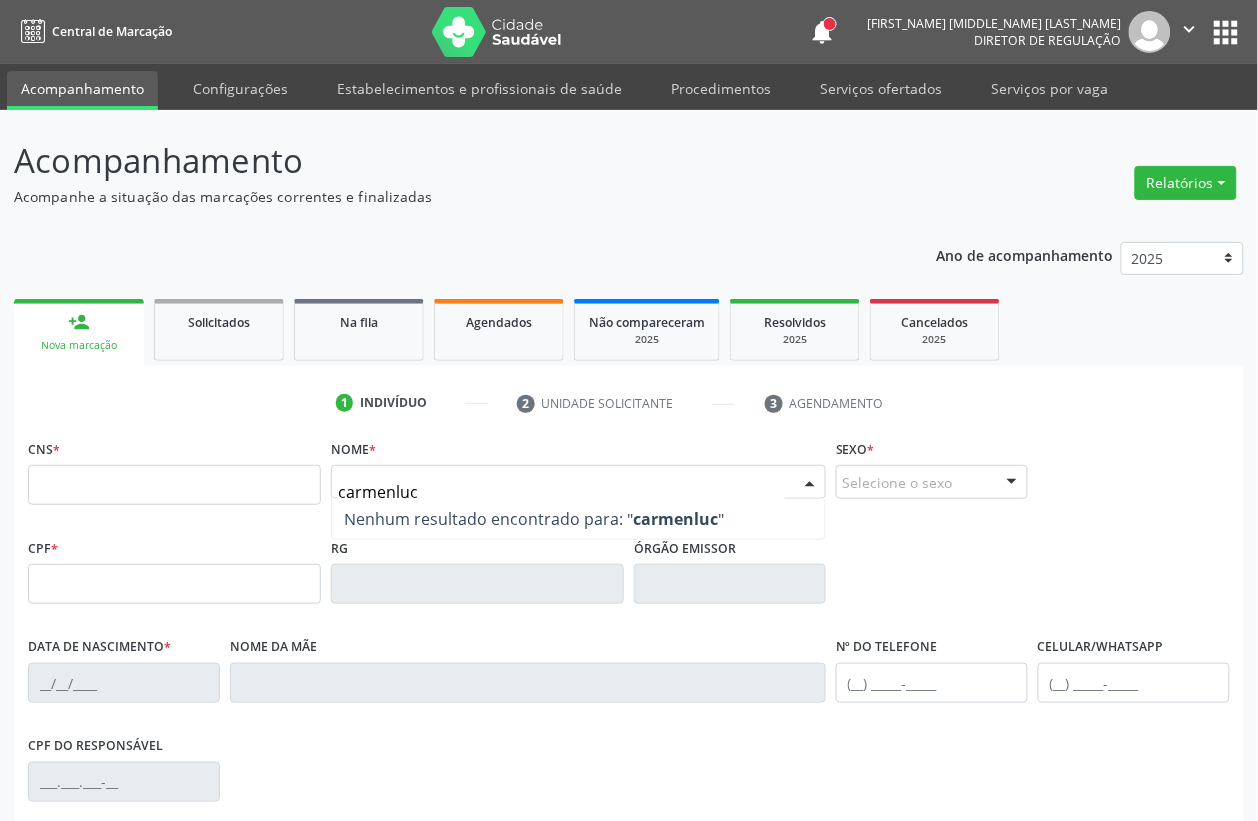 type on "carmenluce" 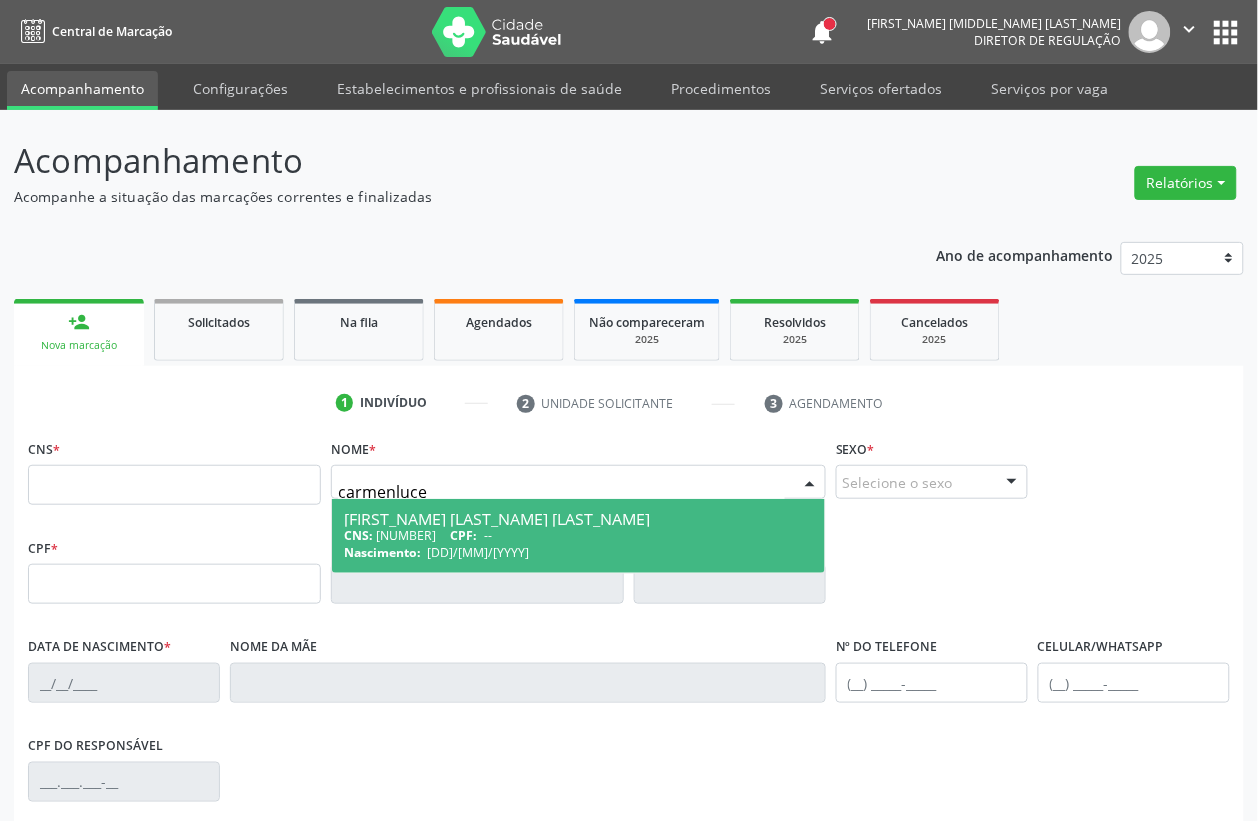 click on "CNS: [NUMBER] CPF: --" at bounding box center [578, 535] 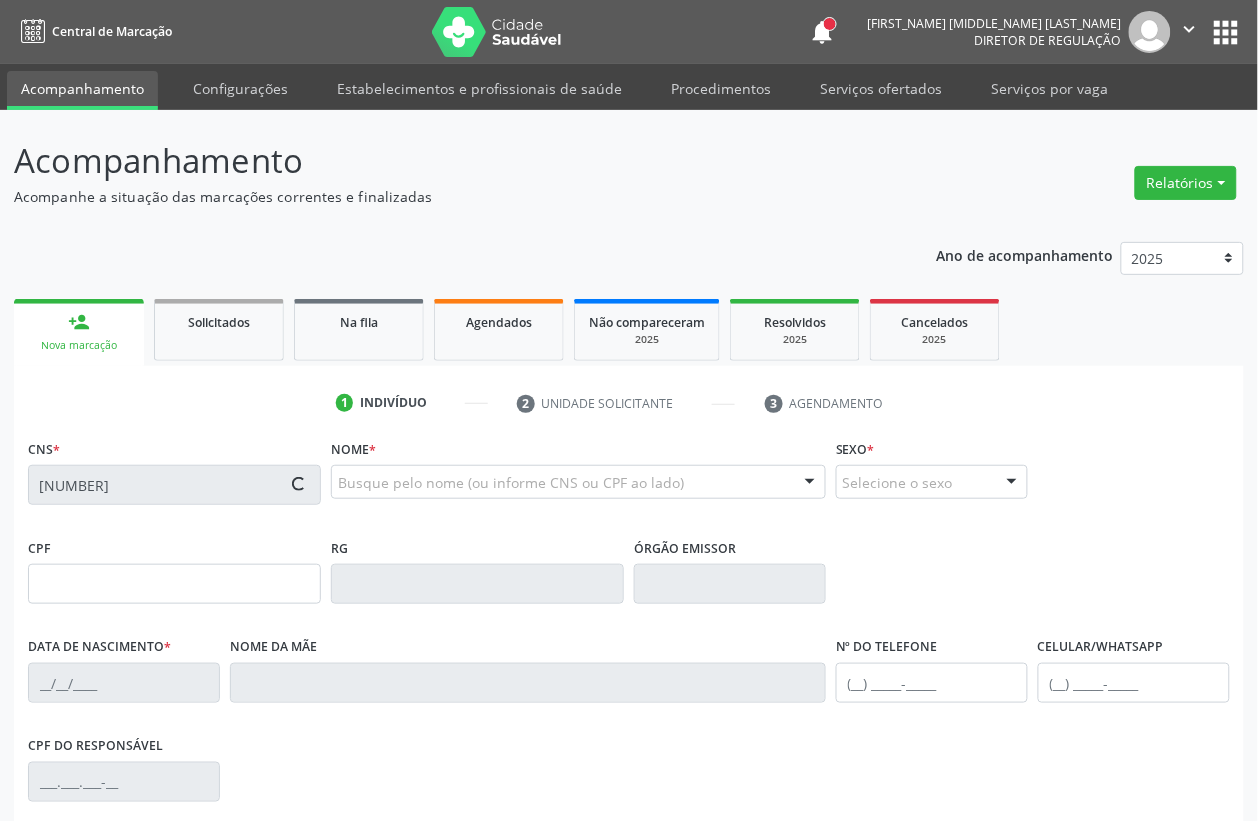 type on "[DD]/[MM]/[YYYY]" 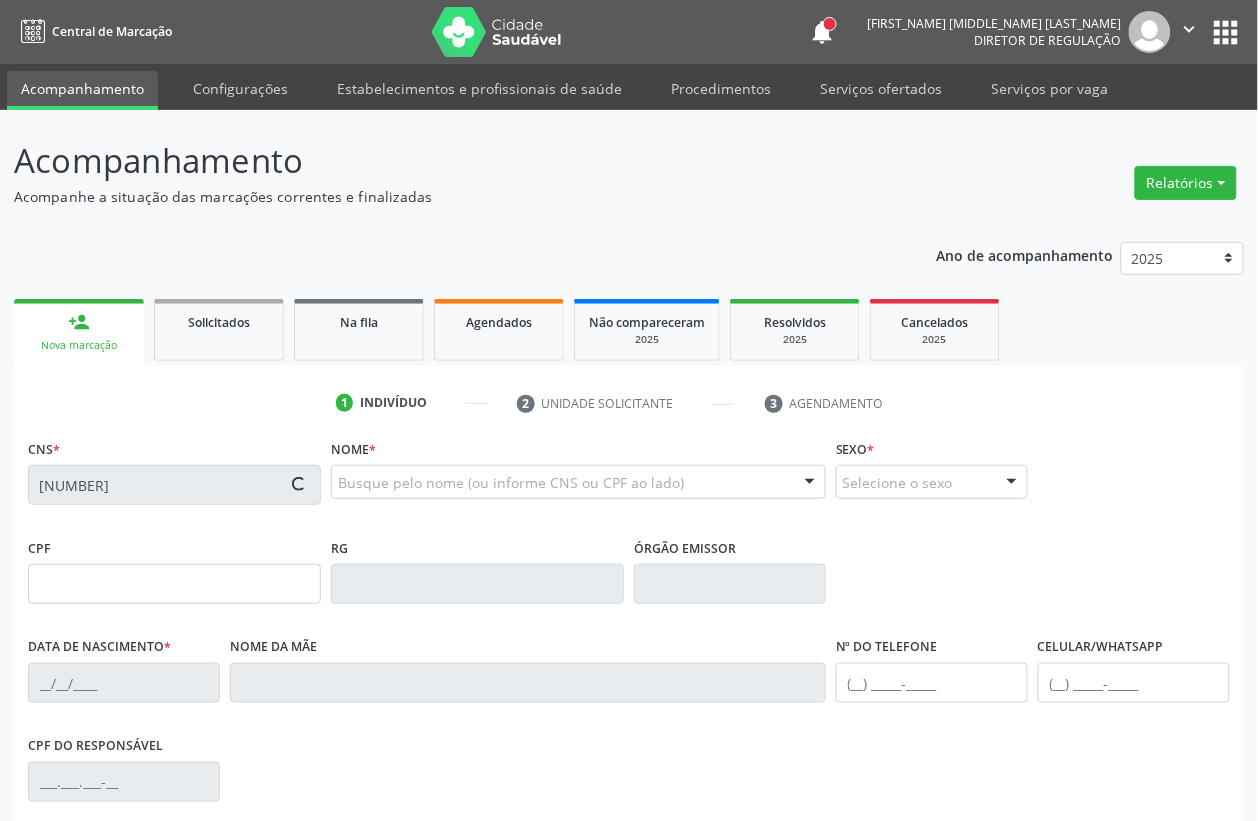 type on "[FIRST_NAME] [LAST_NAME] [LAST_NAME]" 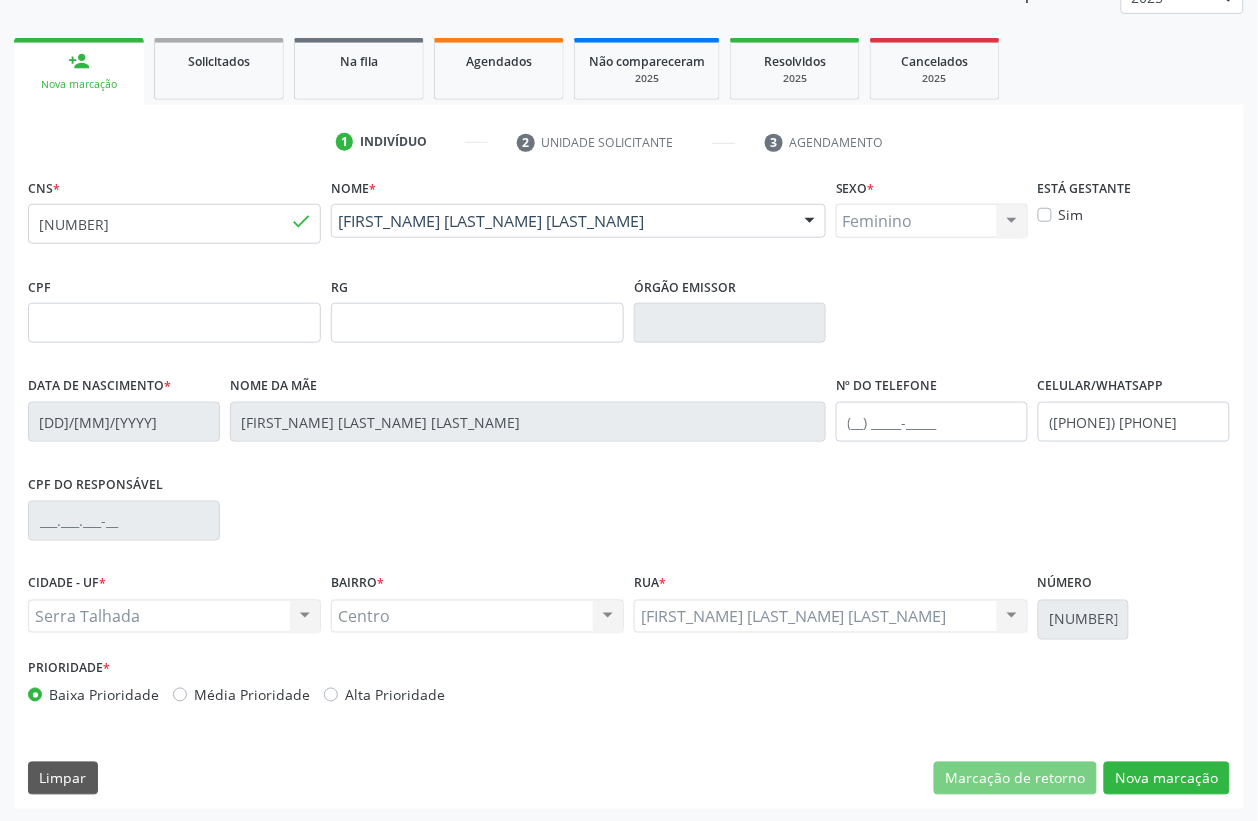 scroll, scrollTop: 263, scrollLeft: 0, axis: vertical 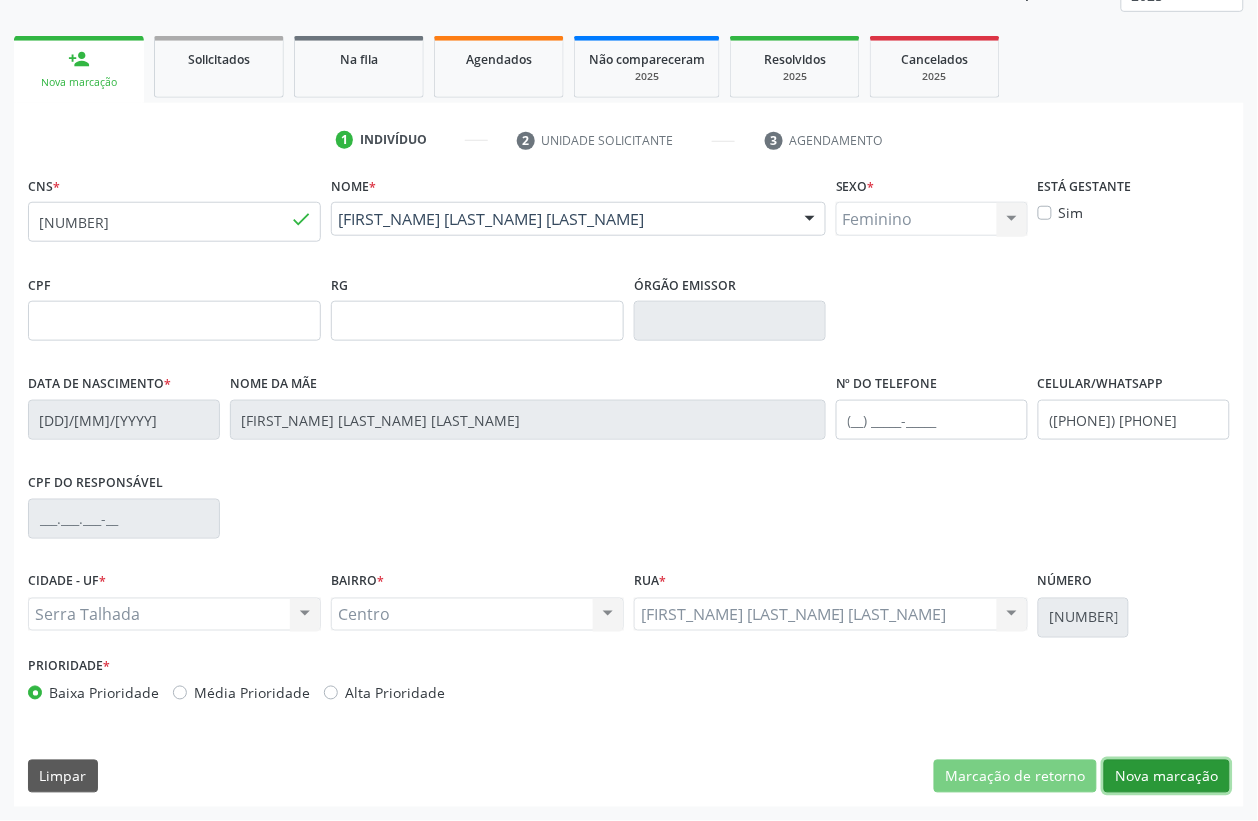 click on "Nova marcação" at bounding box center (1167, 777) 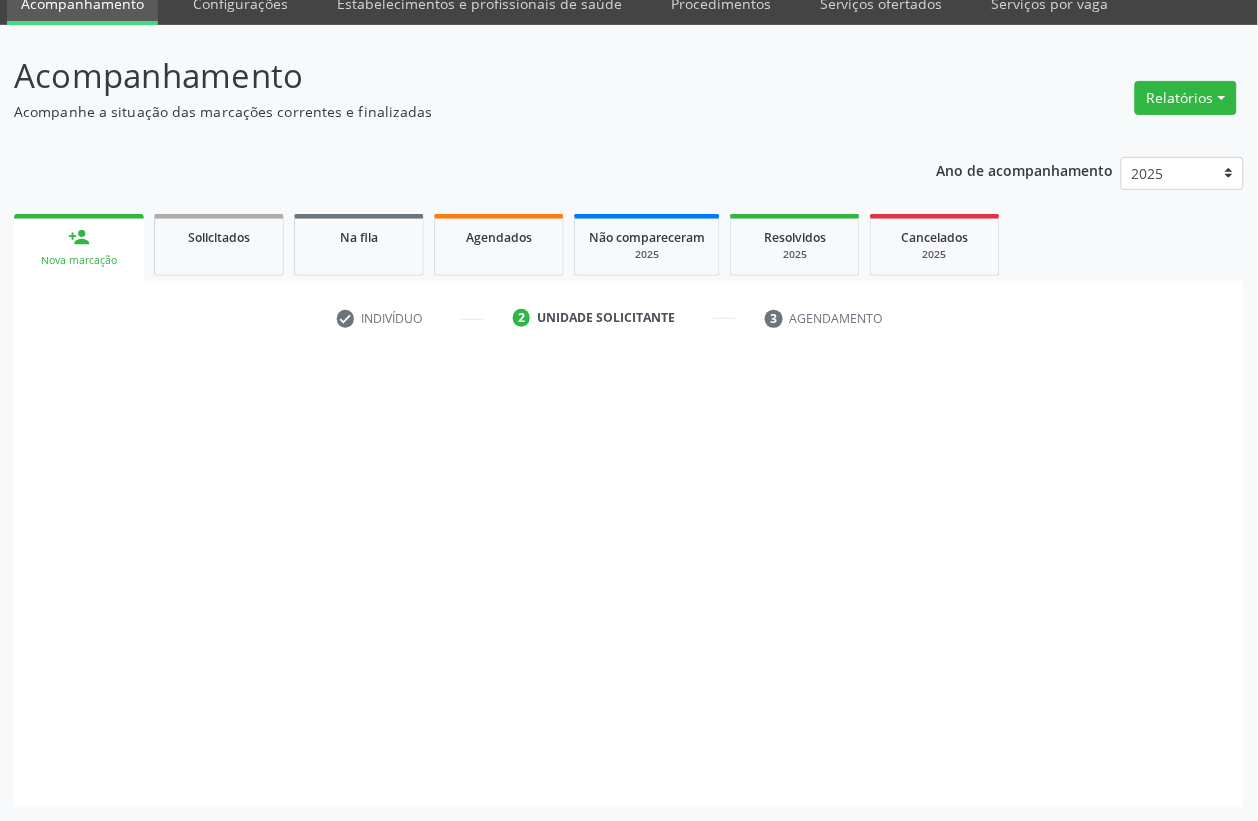 scroll, scrollTop: 85, scrollLeft: 0, axis: vertical 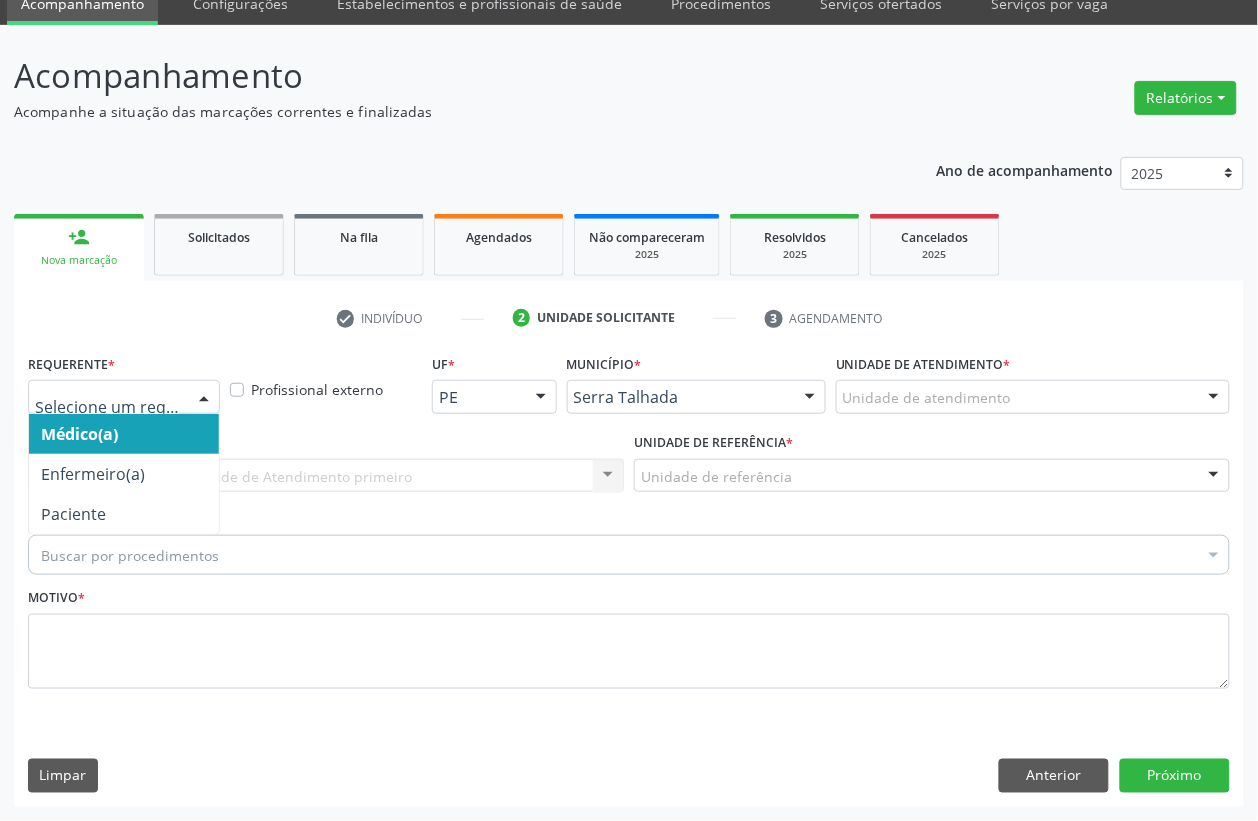 click at bounding box center [124, 397] 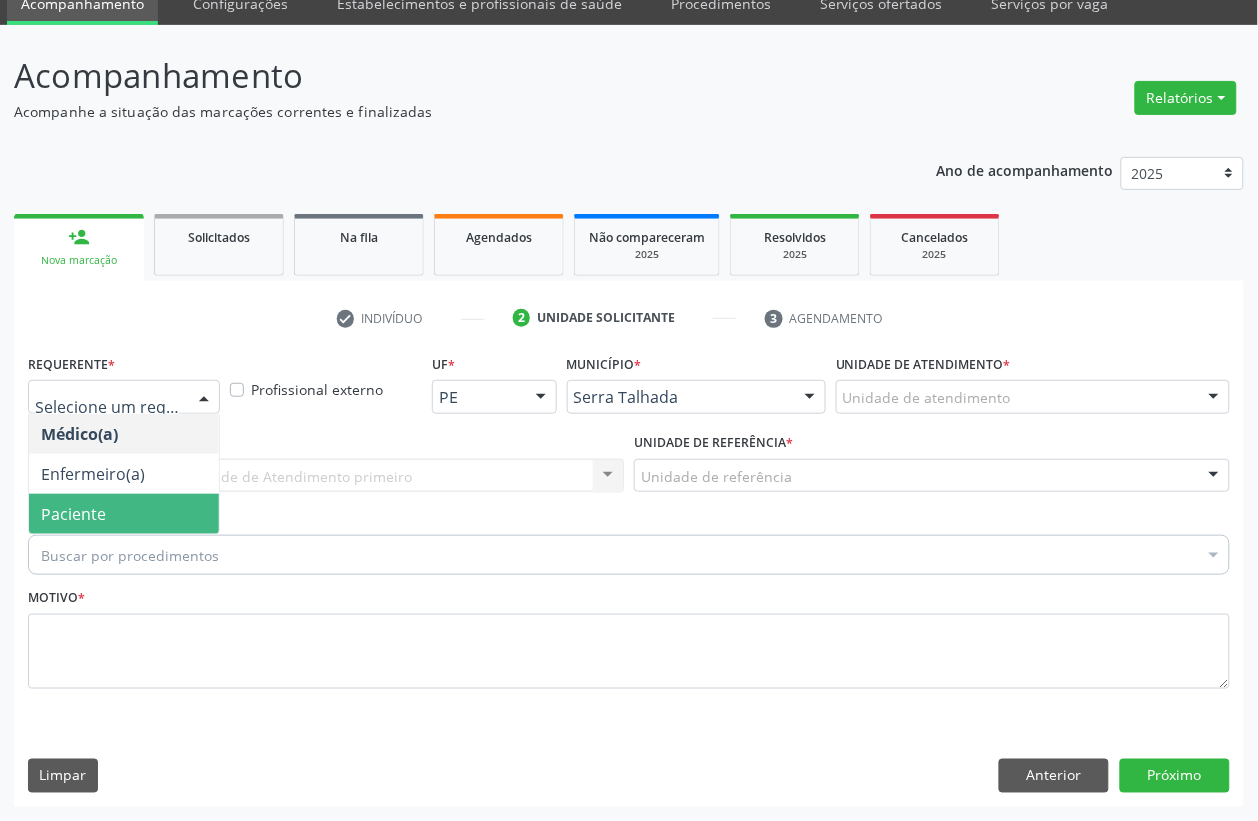 click on "Paciente" at bounding box center [124, 514] 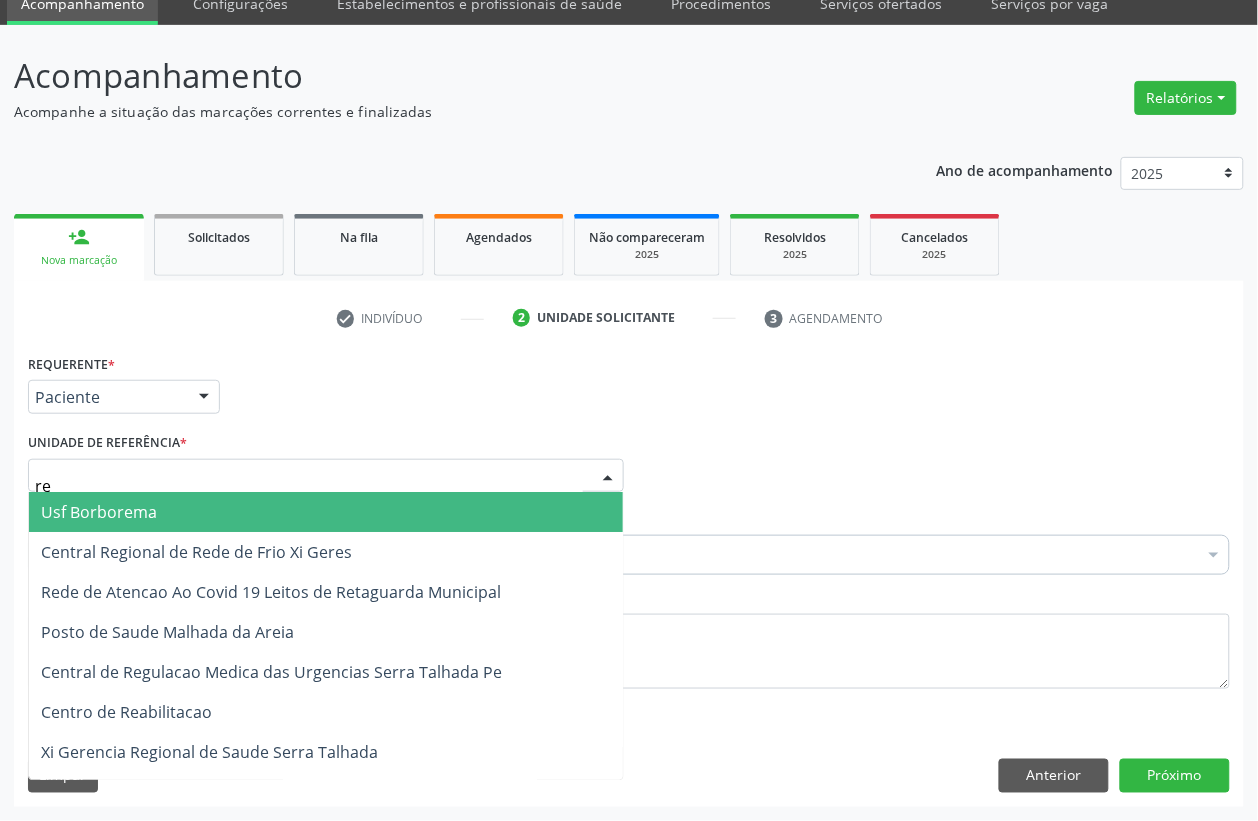 type on "rea" 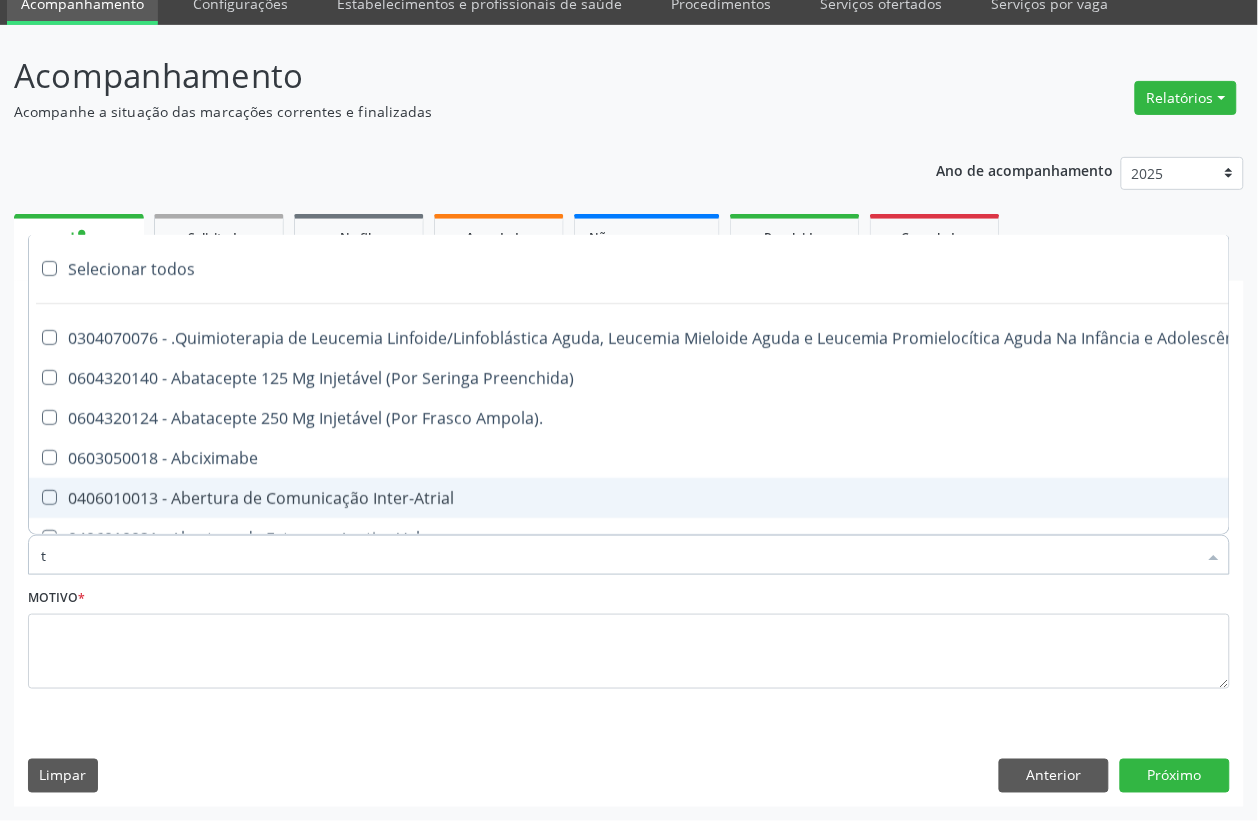 type on "t4" 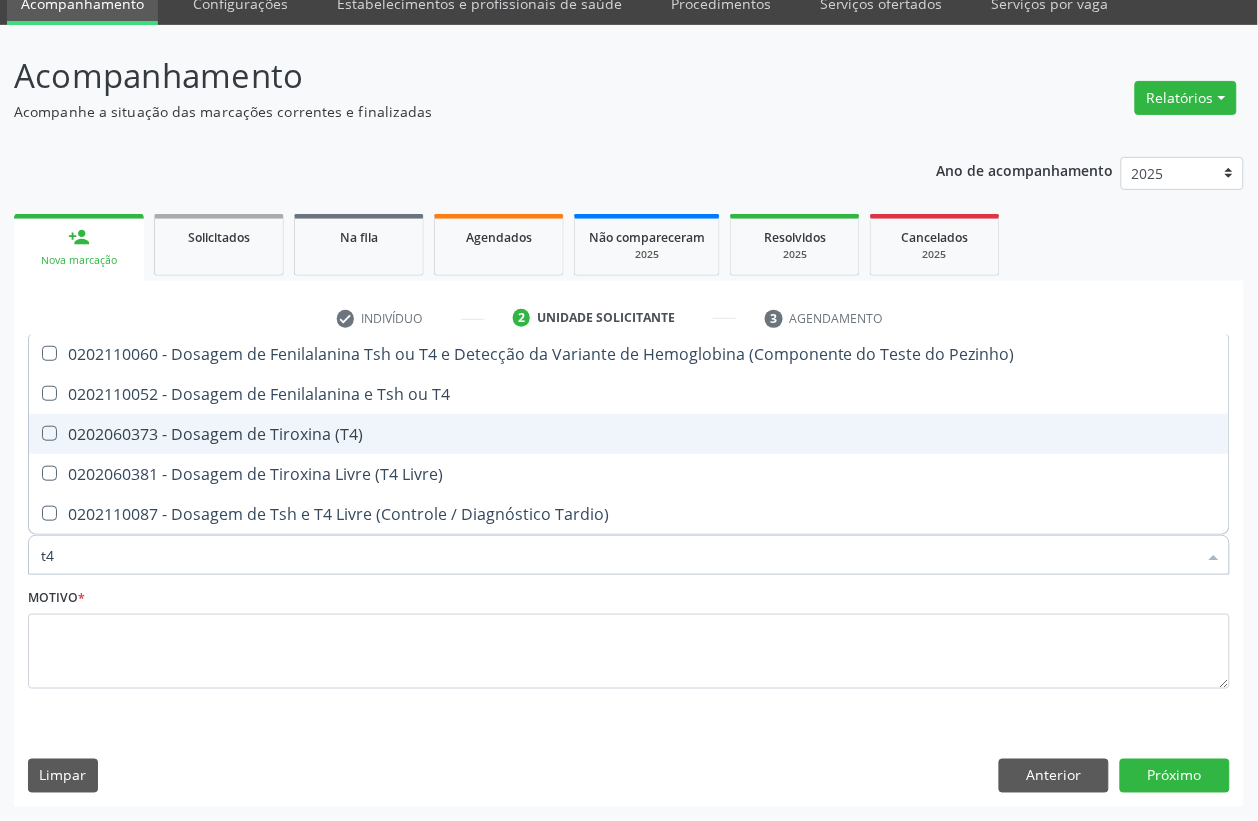click on "0202060373 - Dosagem de Tiroxina (T4)" at bounding box center [629, 434] 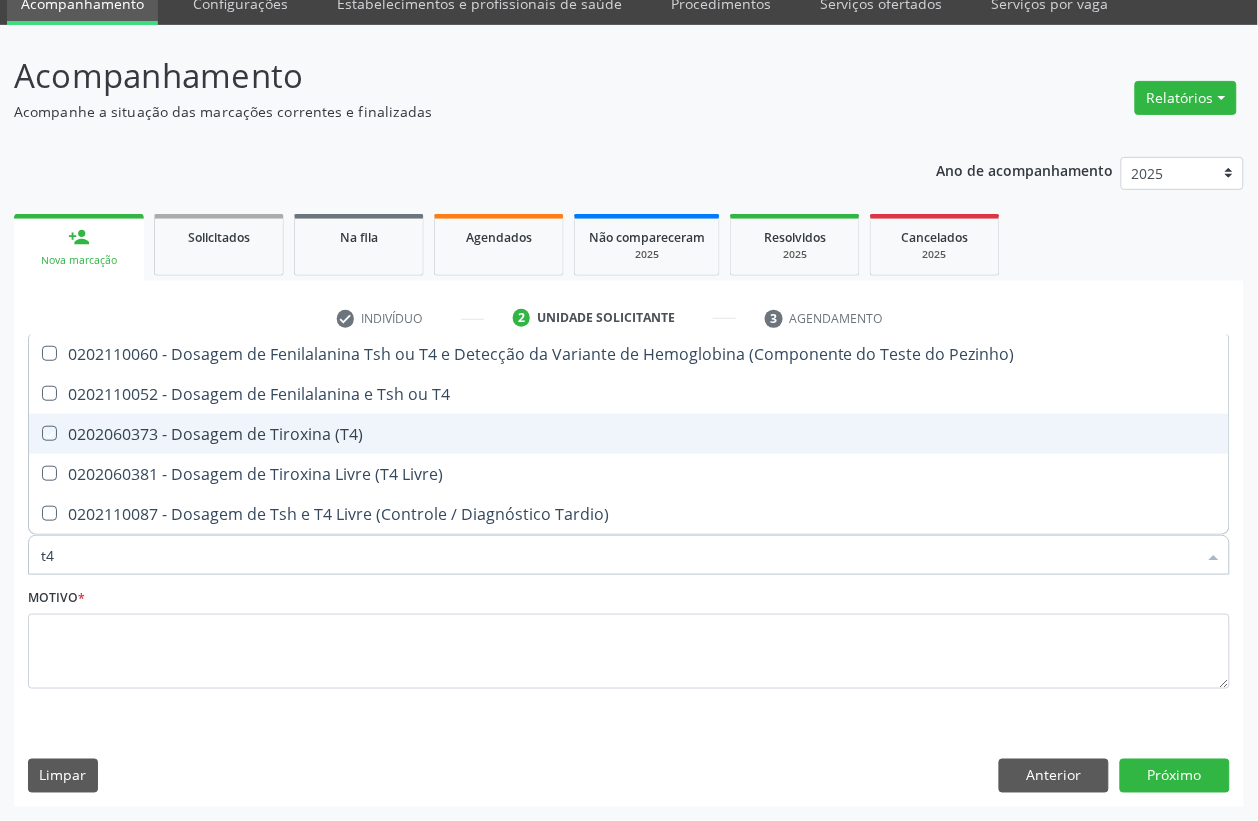 checkbox on "true" 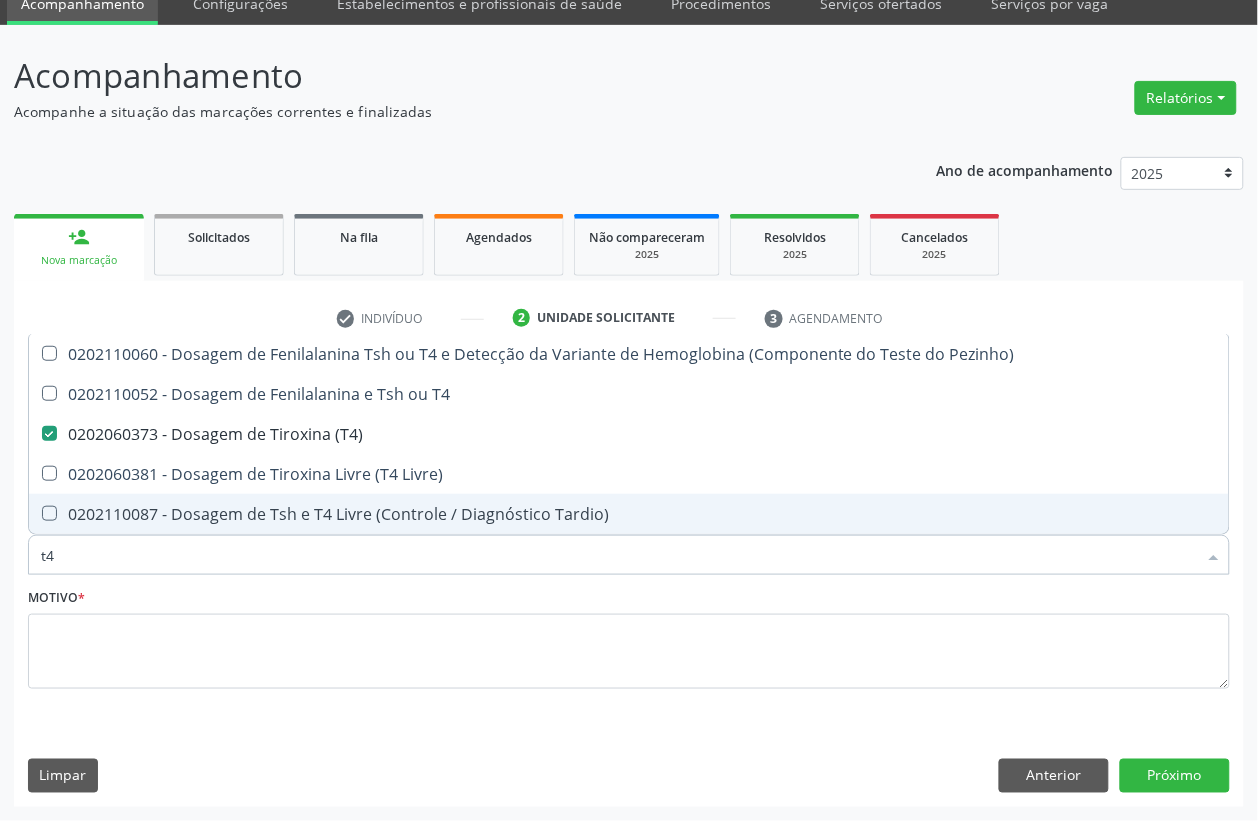 type on "t" 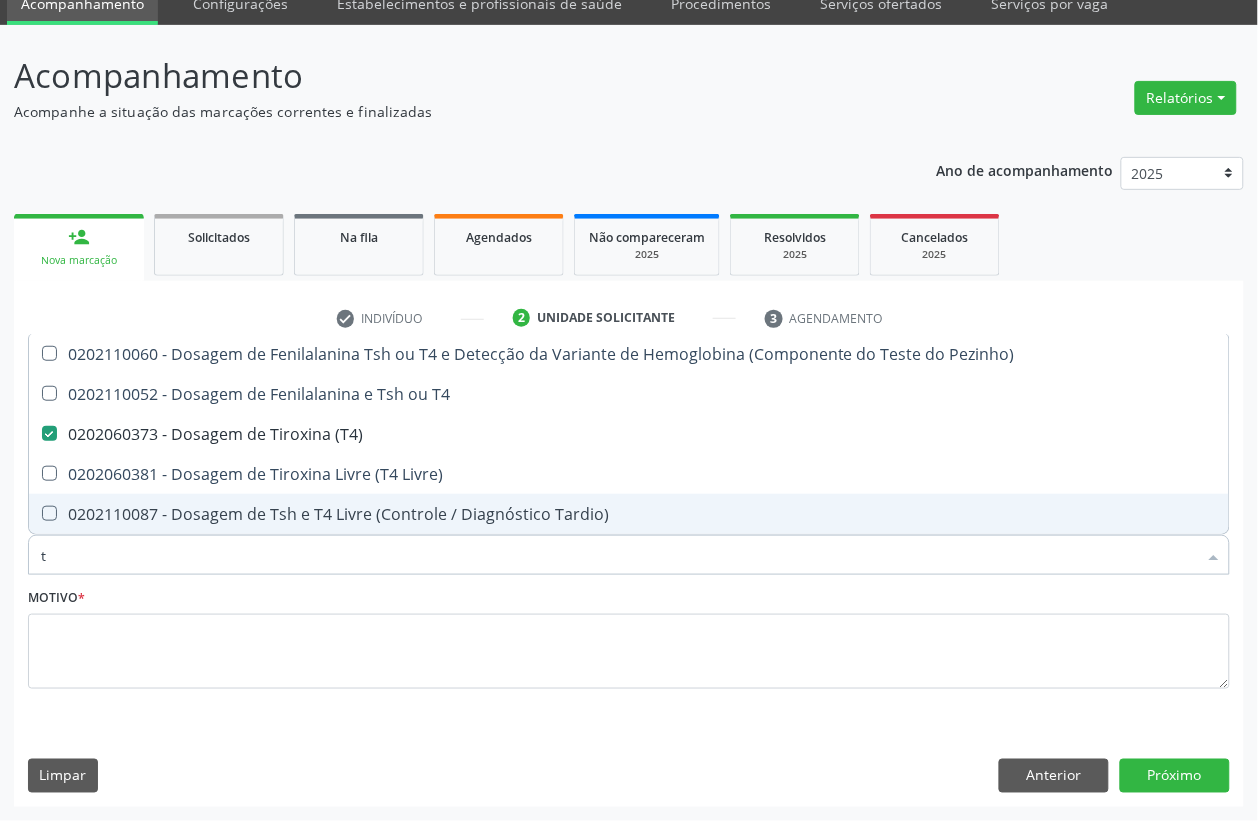 checkbox on "false" 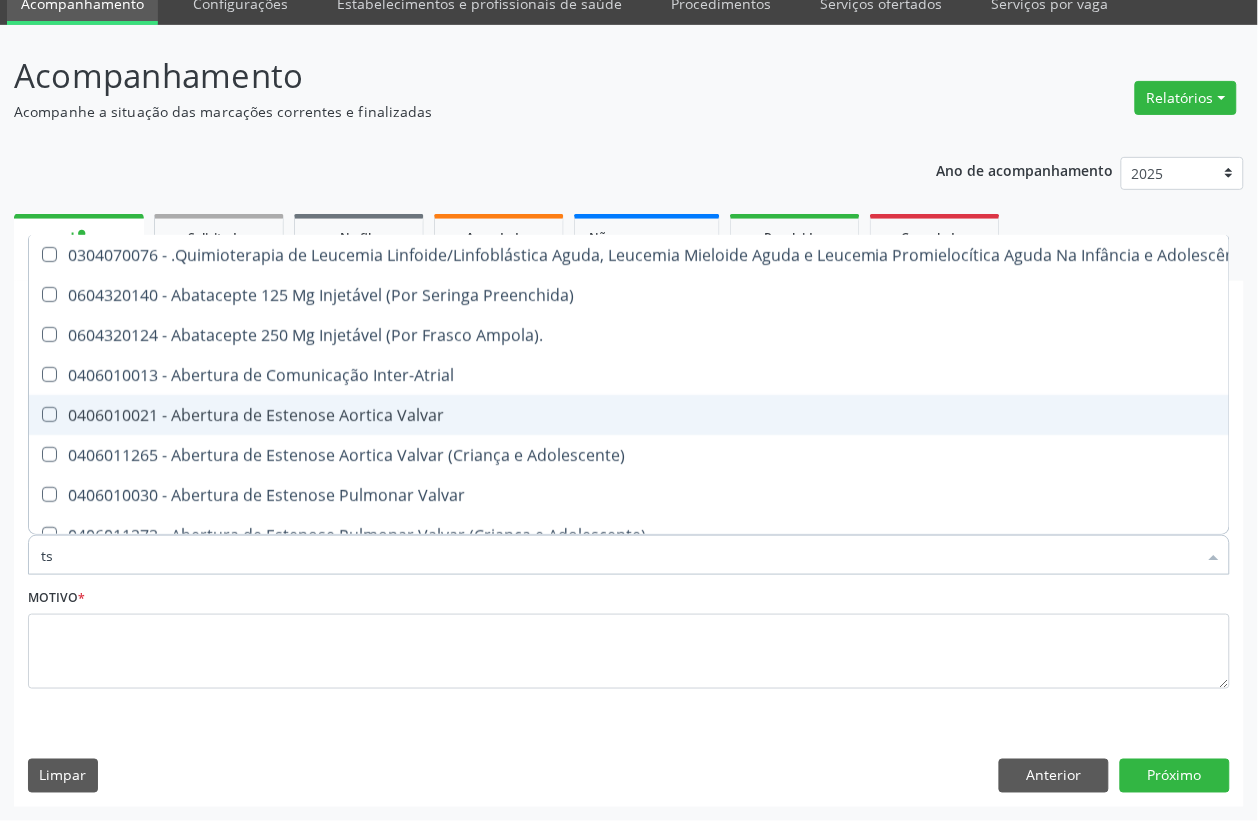 type on "tsh" 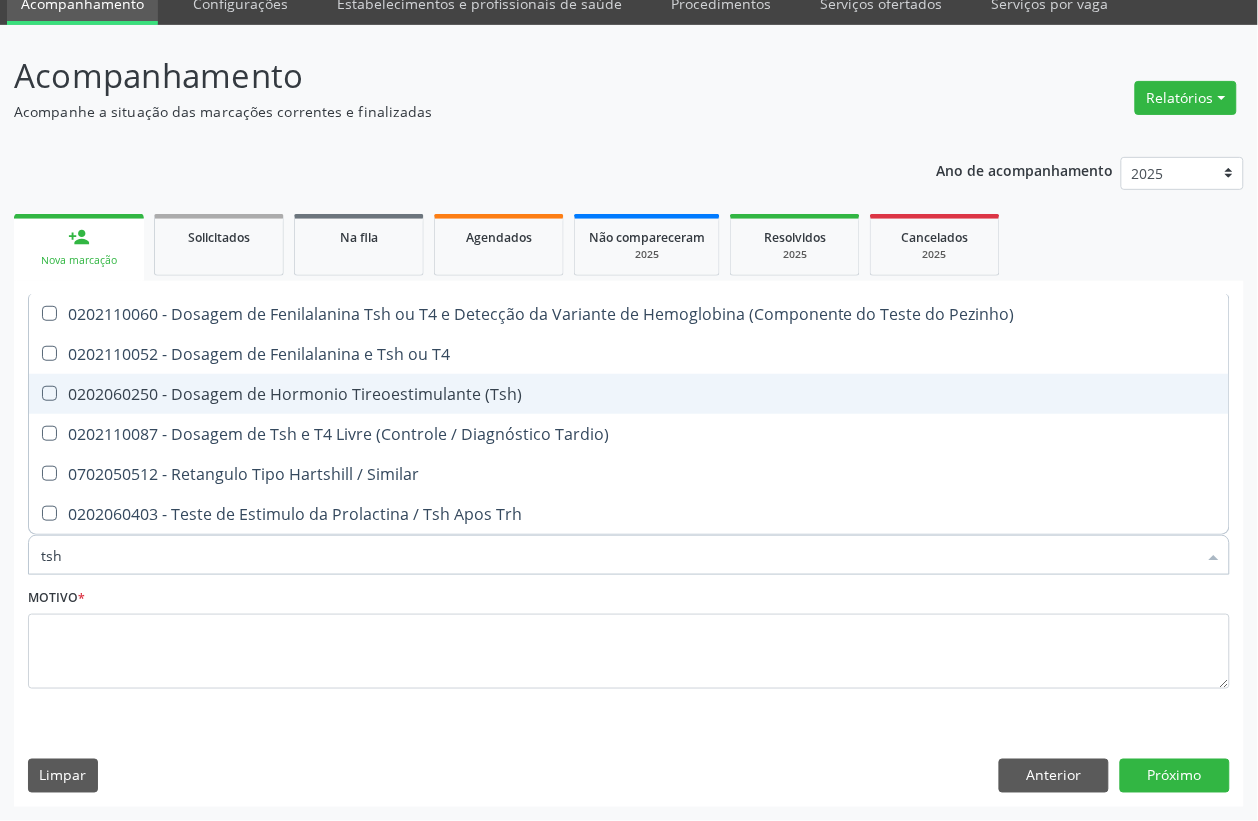 click on "0202060250 - Dosagem de Hormonio Tireoestimulante (Tsh)" at bounding box center (629, 394) 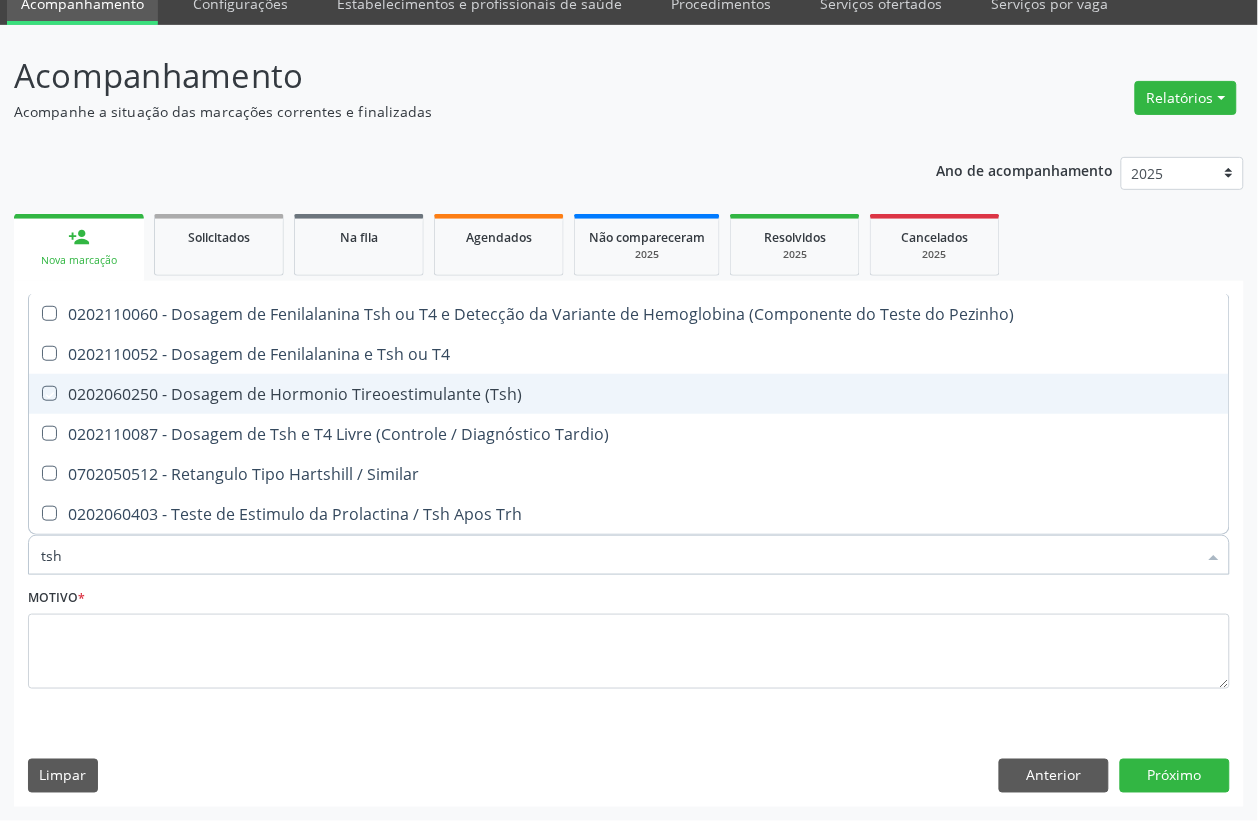 checkbox on "true" 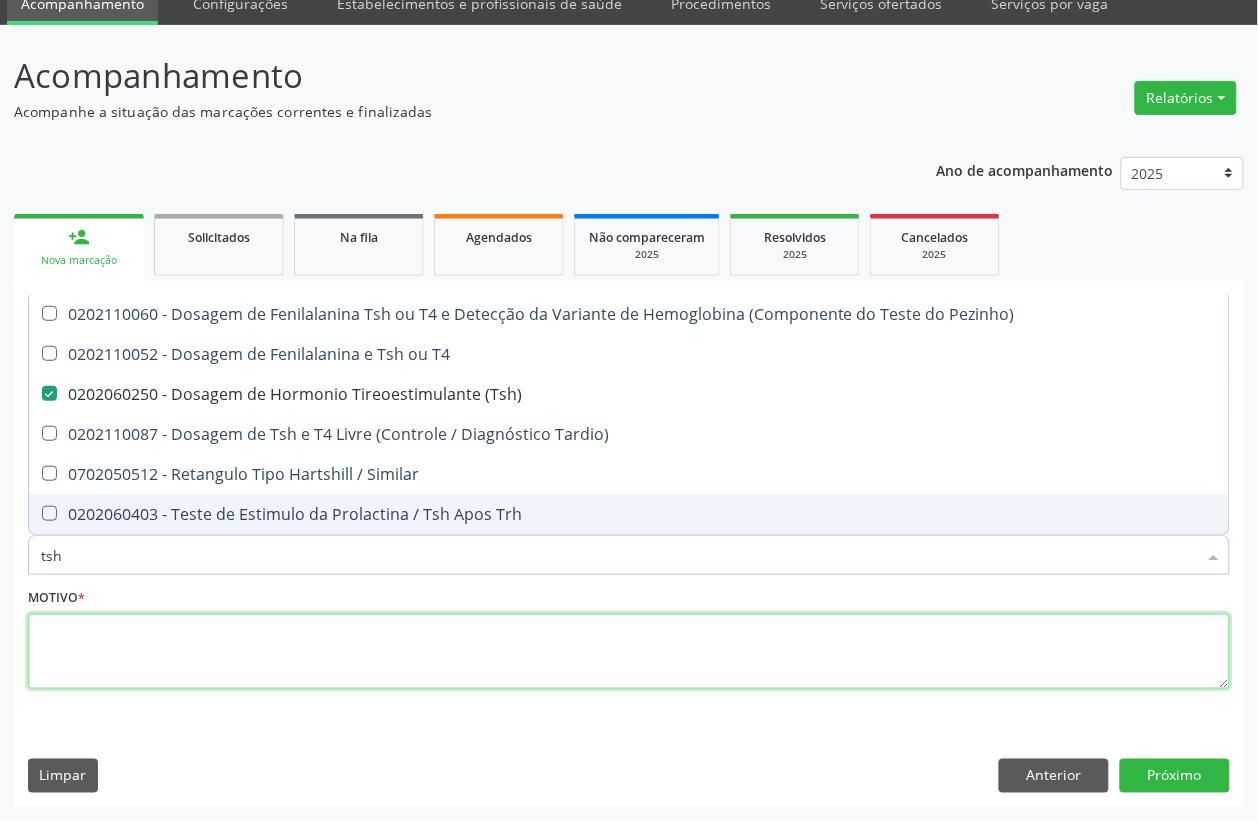 click at bounding box center (629, 652) 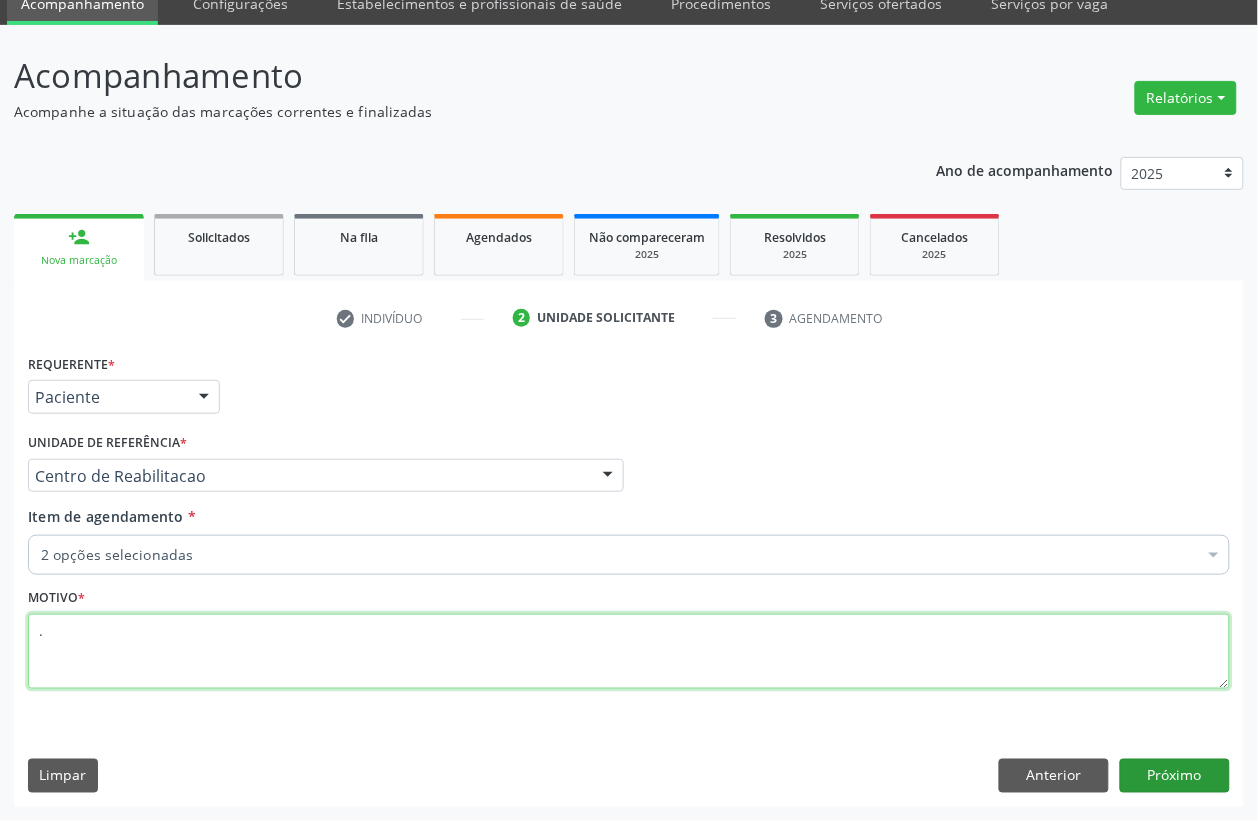 type on "." 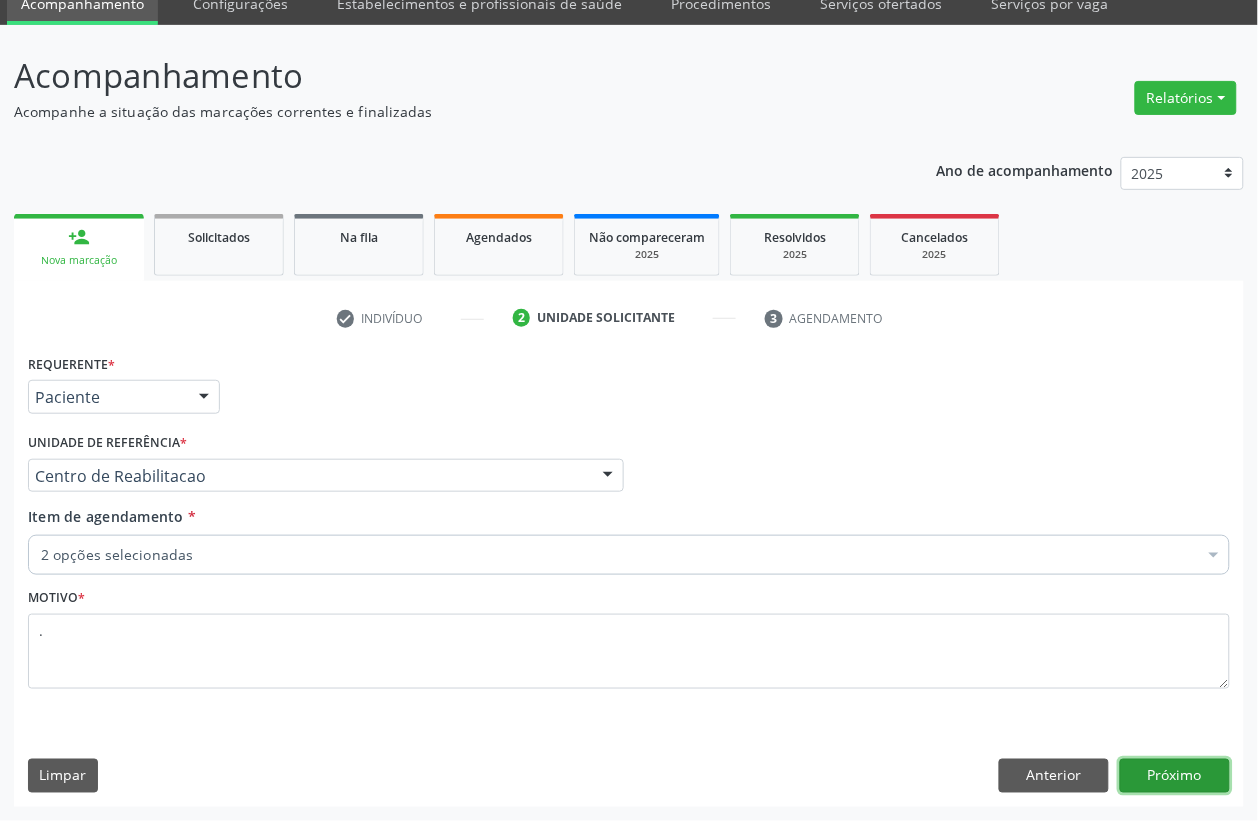 click on "Próximo" at bounding box center [1175, 776] 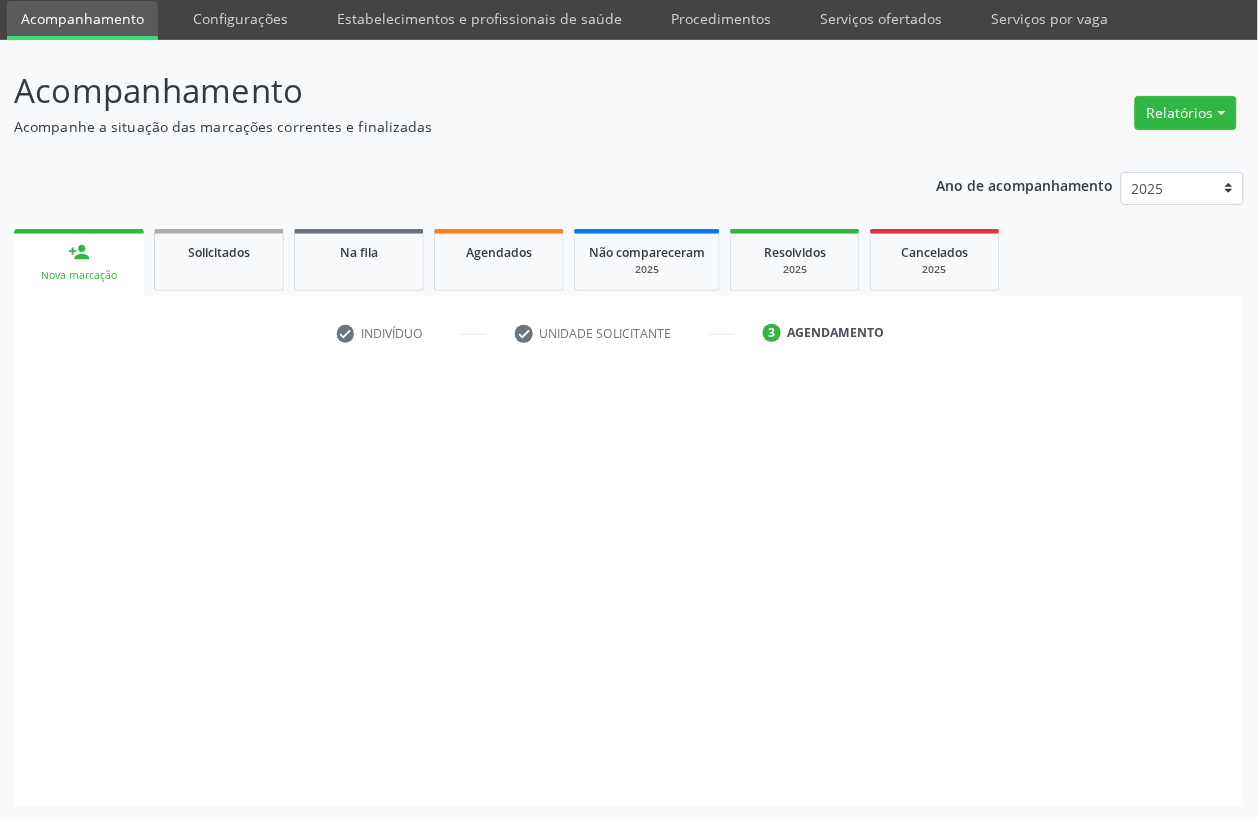 scroll, scrollTop: 70, scrollLeft: 0, axis: vertical 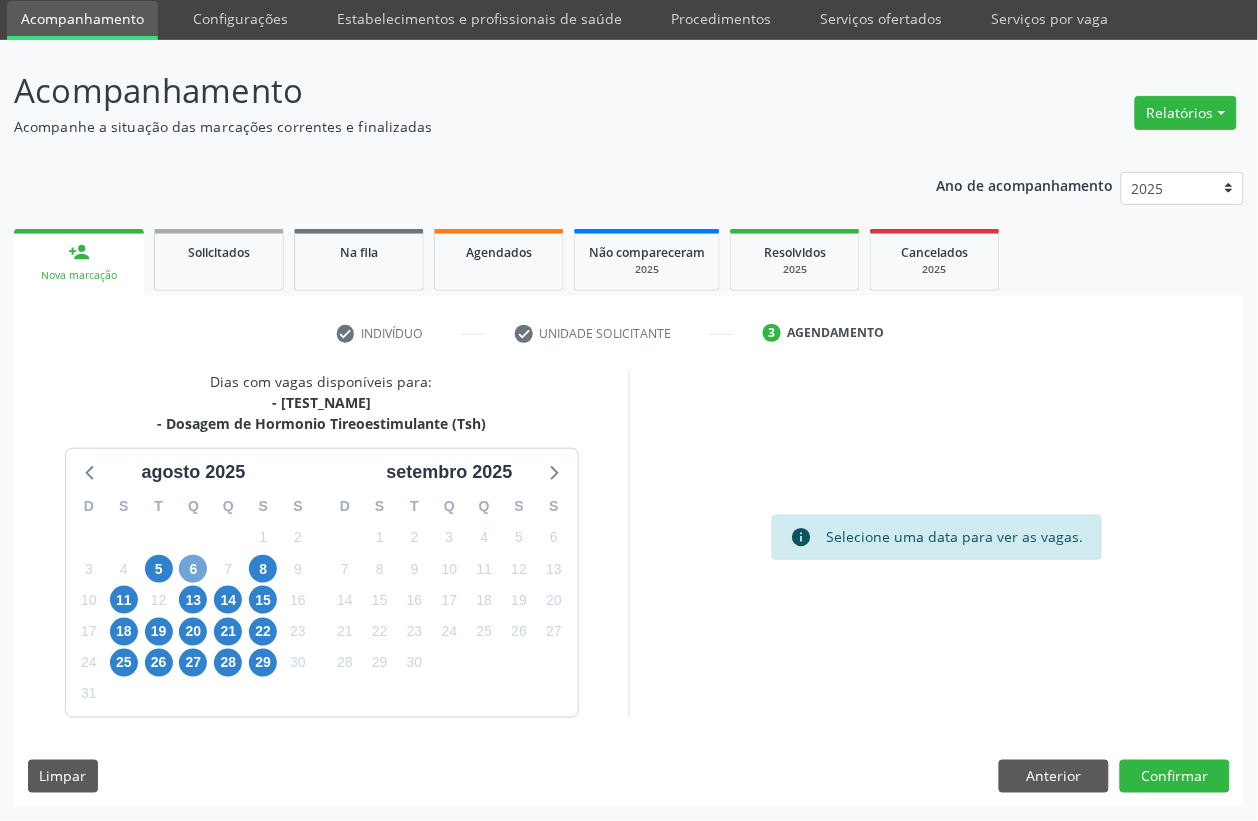click on "6" at bounding box center (193, 569) 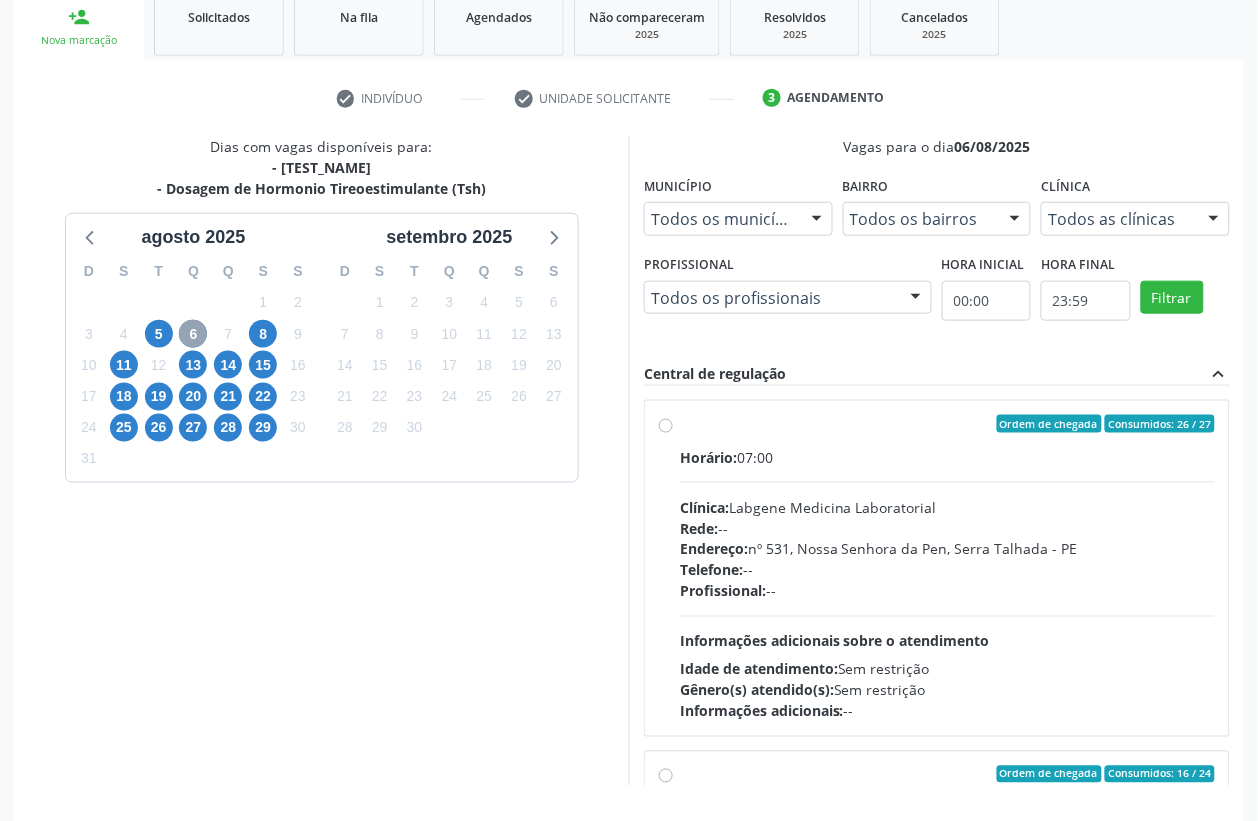 scroll, scrollTop: 320, scrollLeft: 0, axis: vertical 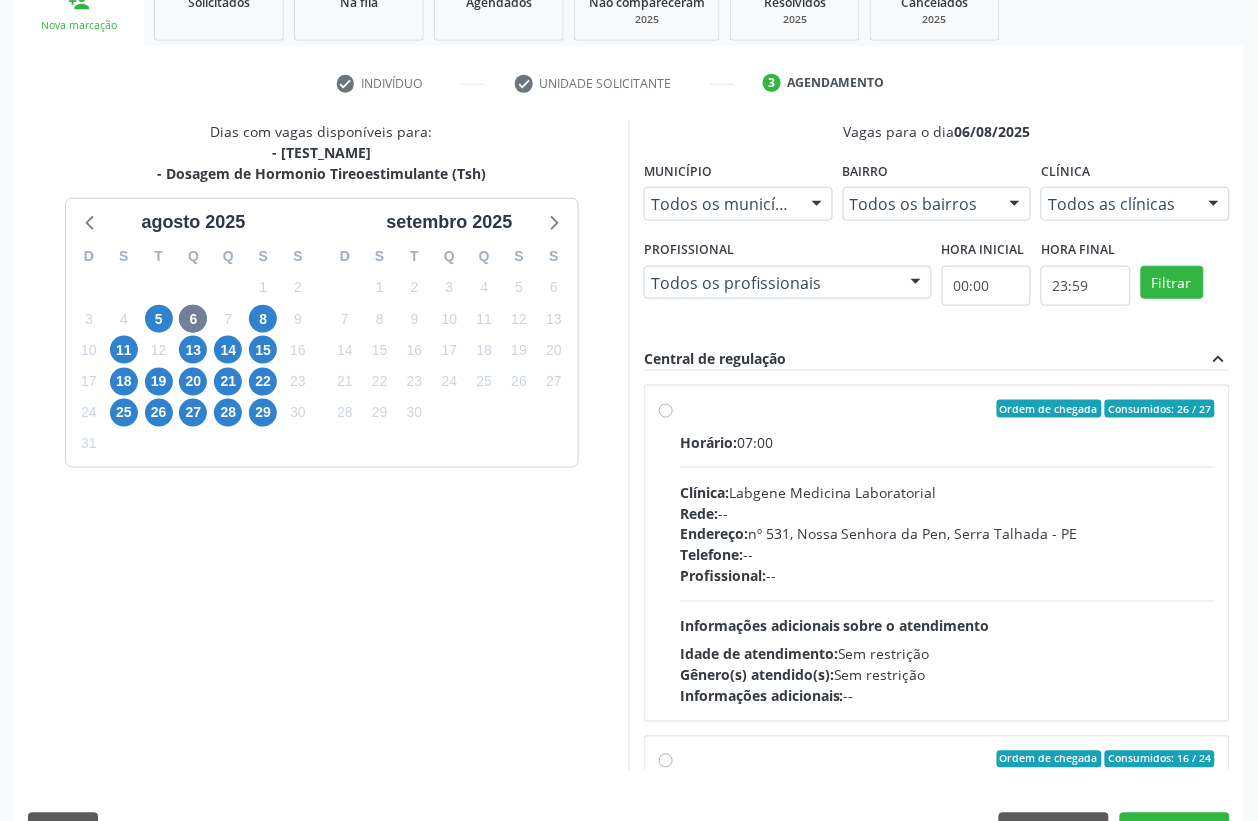 click on "Clínica: Labgene Medicina Laboratorial" at bounding box center [947, 492] 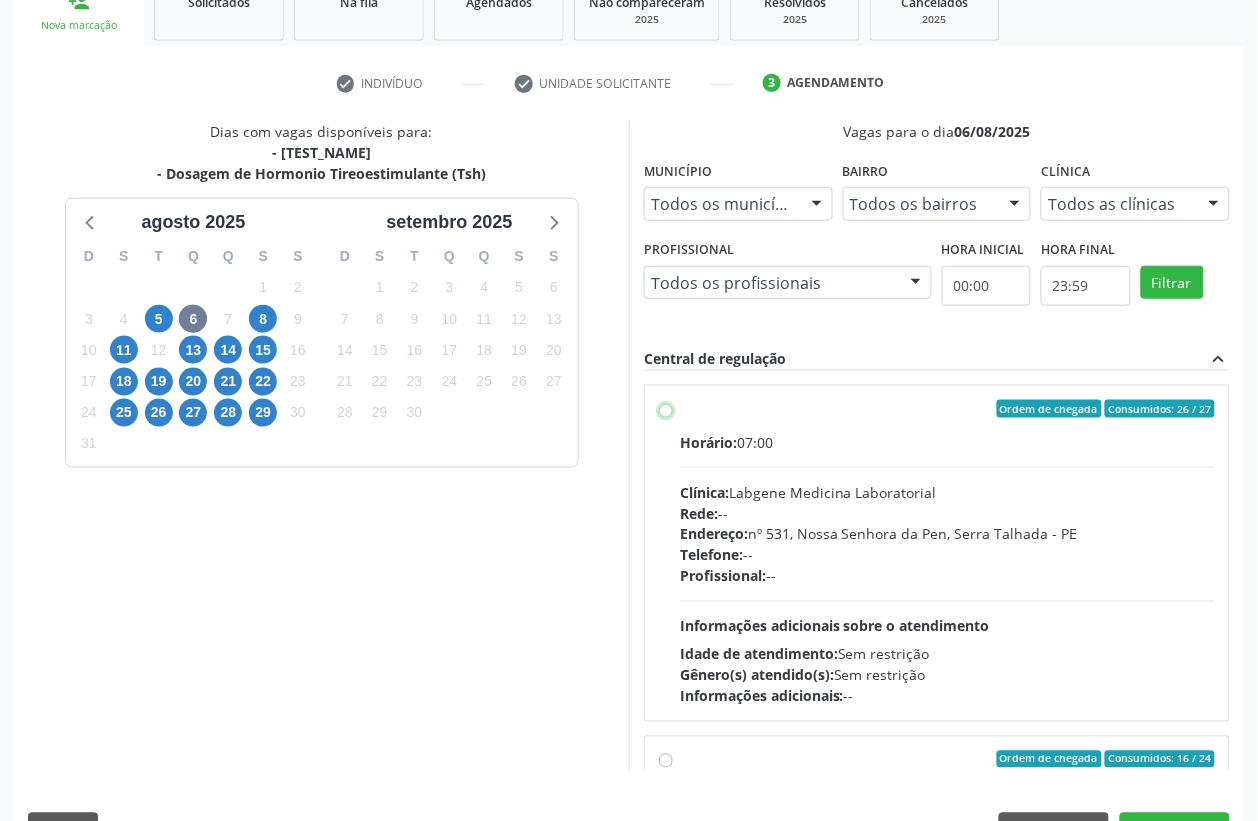 click on "Order of arrival Consumed: 26 / 27 Time: 07:00 Clinic: [CLINIC_NAME] Network: -- Address: nº 531, [STREET_NAME], [CITY] - [STATE] Phone: -- Professional: -- Additional information about the service Age of service: No restriction Gender(s) served: No restriction Additional information: --" at bounding box center [666, 409] 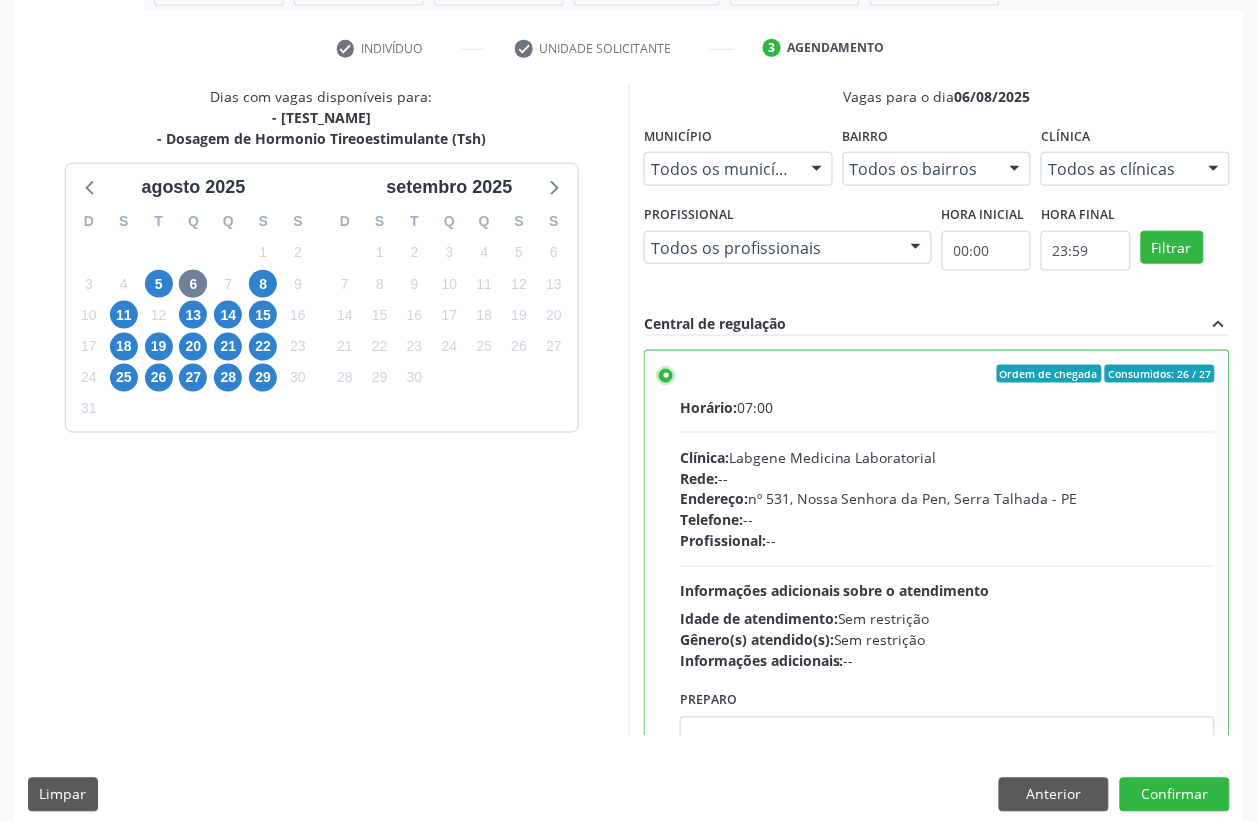 scroll, scrollTop: 373, scrollLeft: 0, axis: vertical 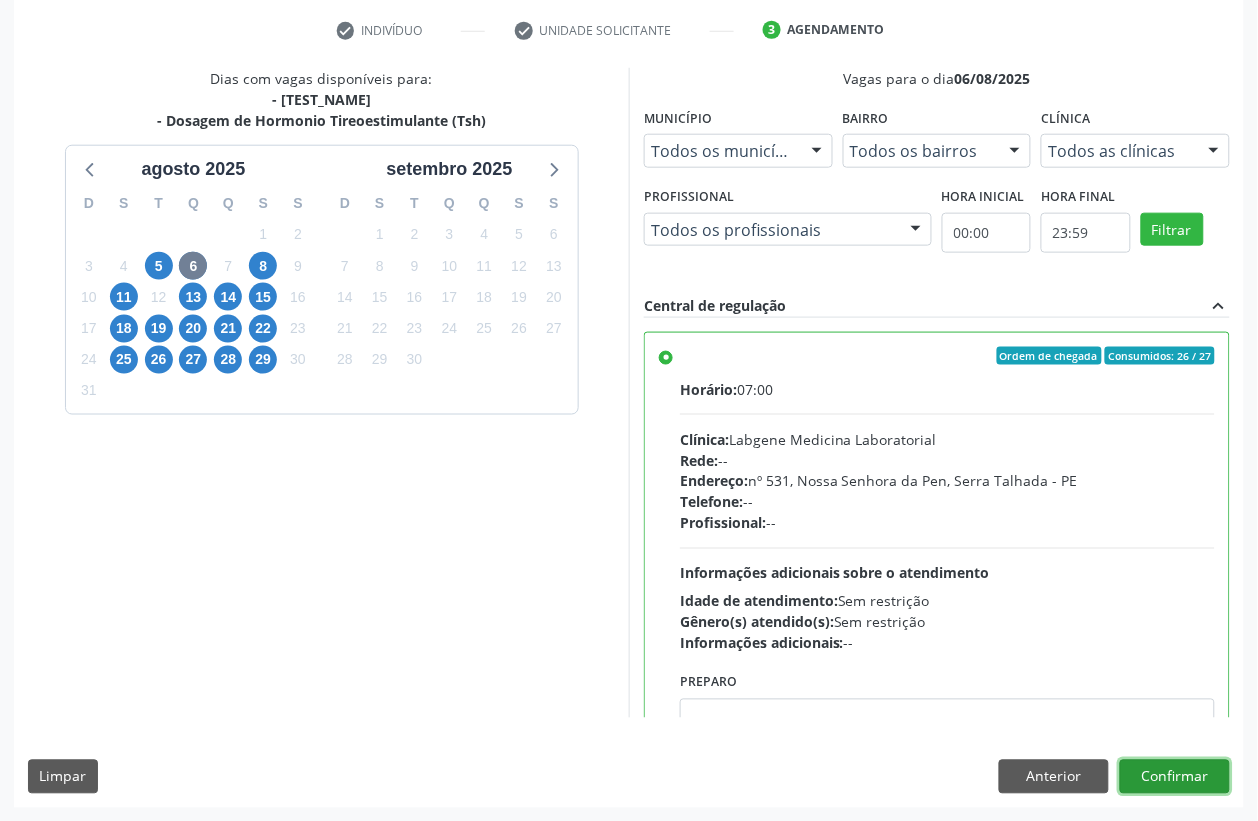click on "Confirmar" at bounding box center [1175, 777] 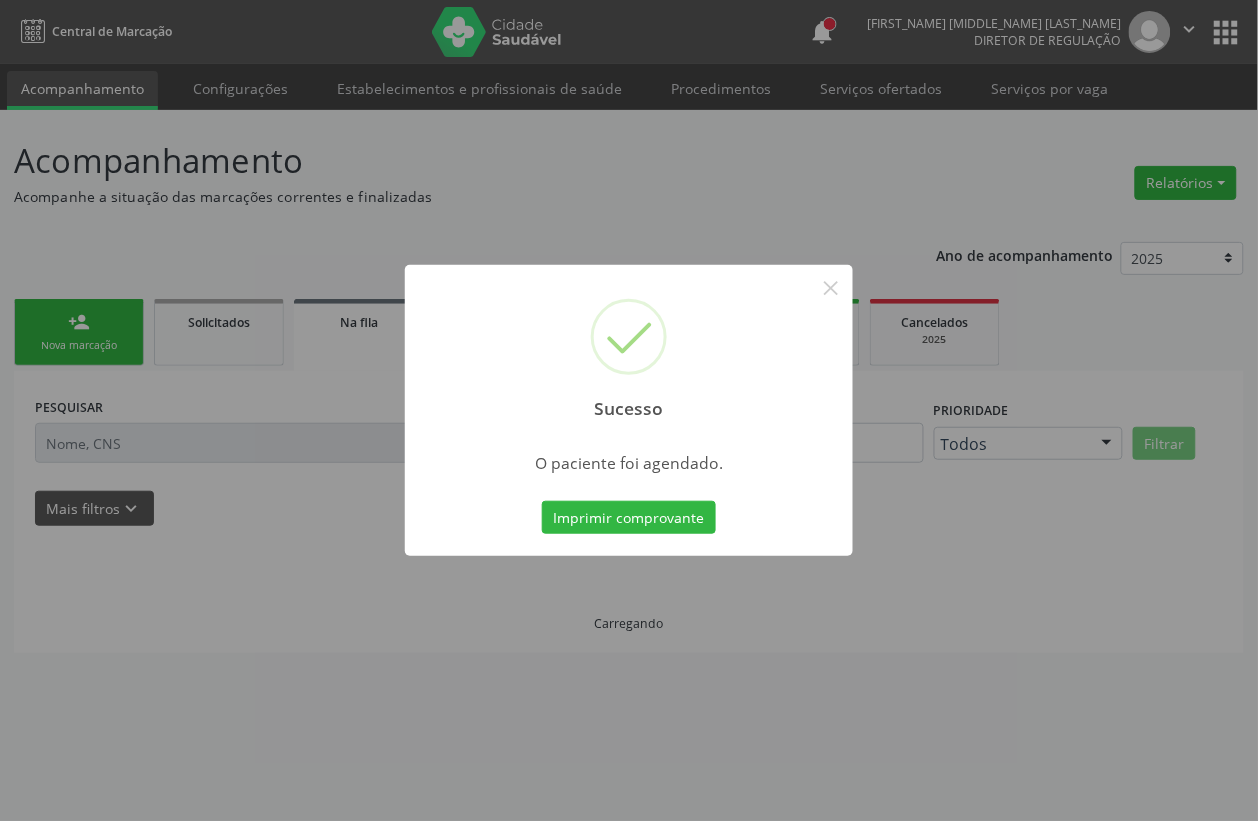 scroll, scrollTop: 0, scrollLeft: 0, axis: both 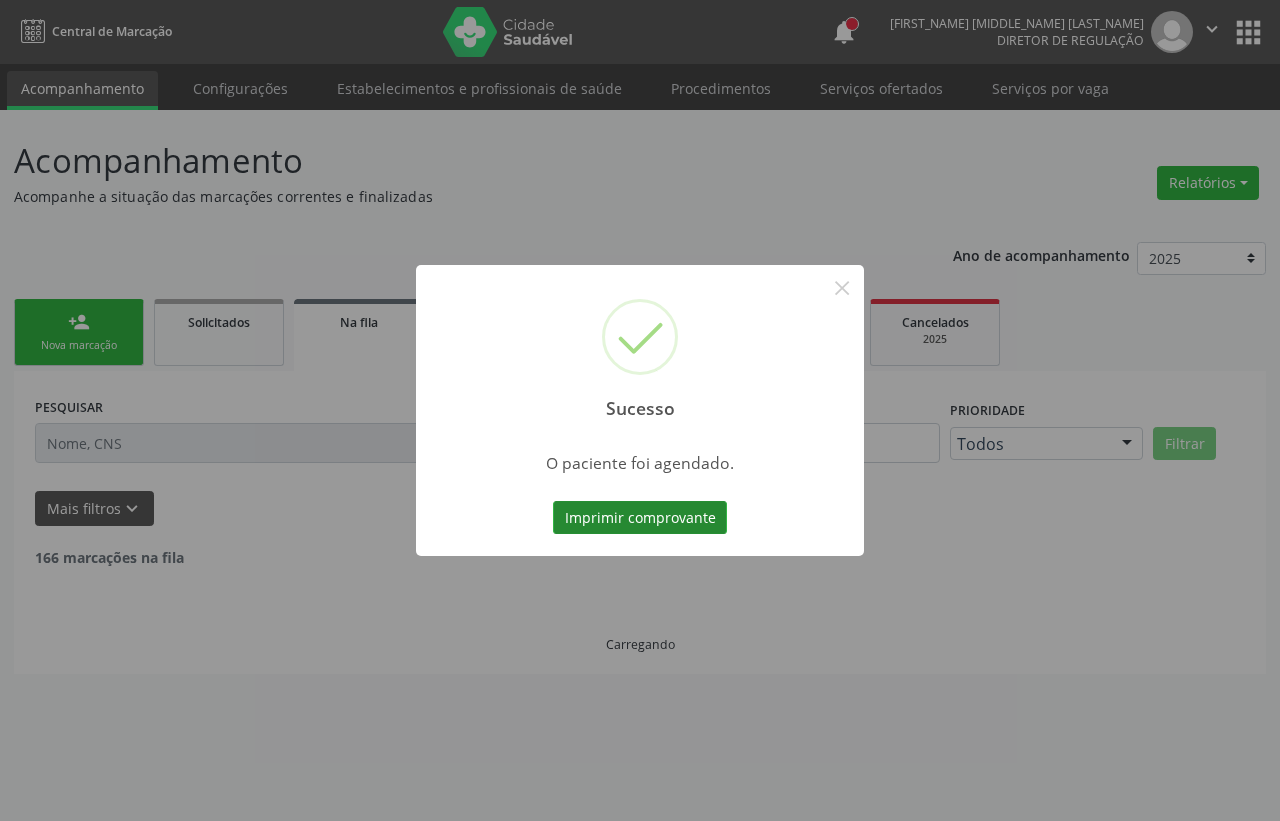 click on "Imprimir comprovante" at bounding box center (640, 518) 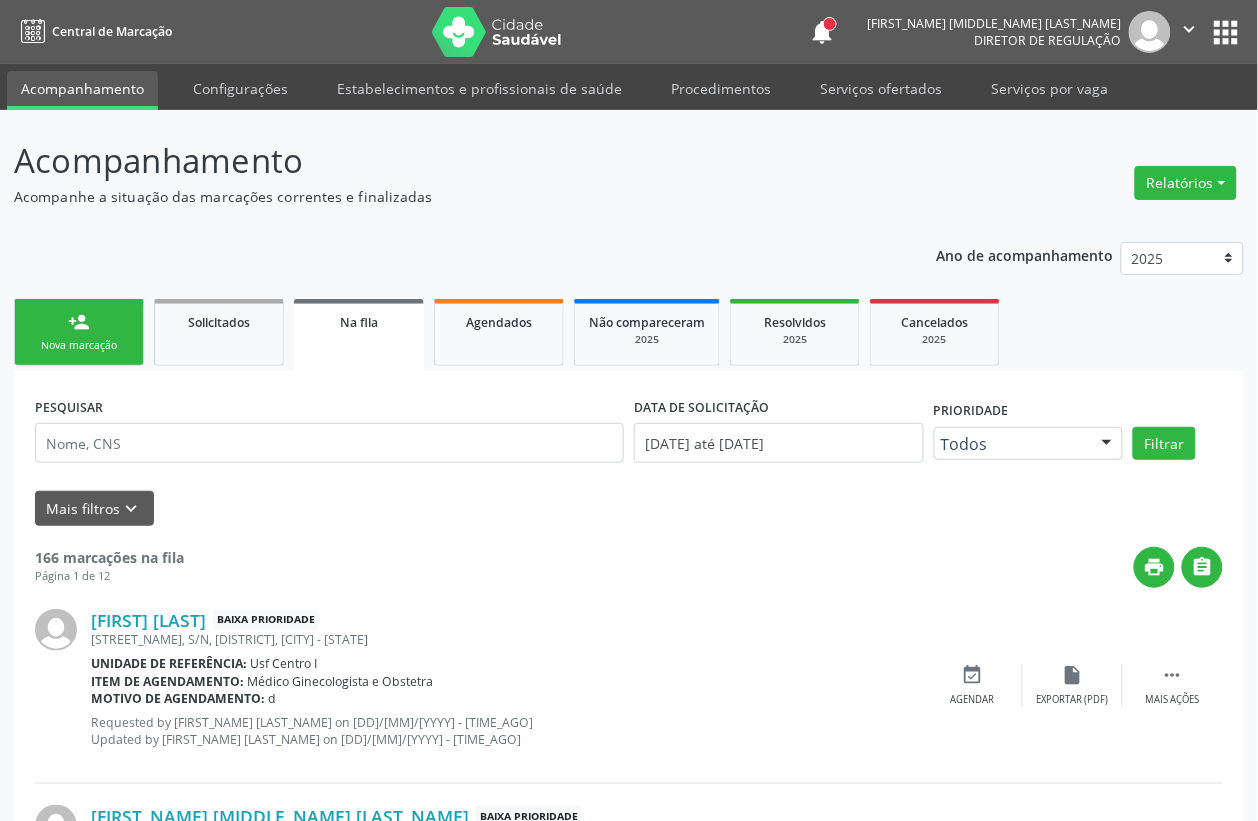 click on "Nova marcação" at bounding box center (79, 345) 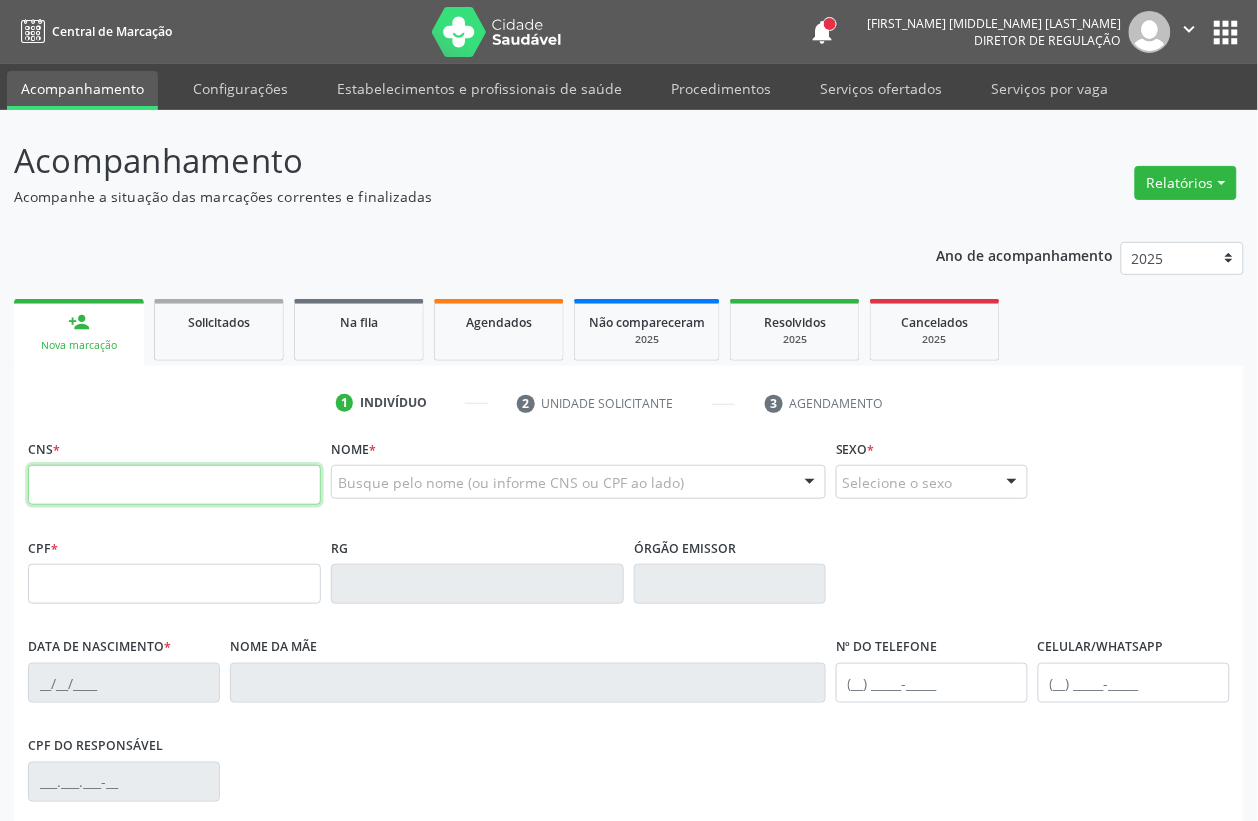 click at bounding box center (174, 485) 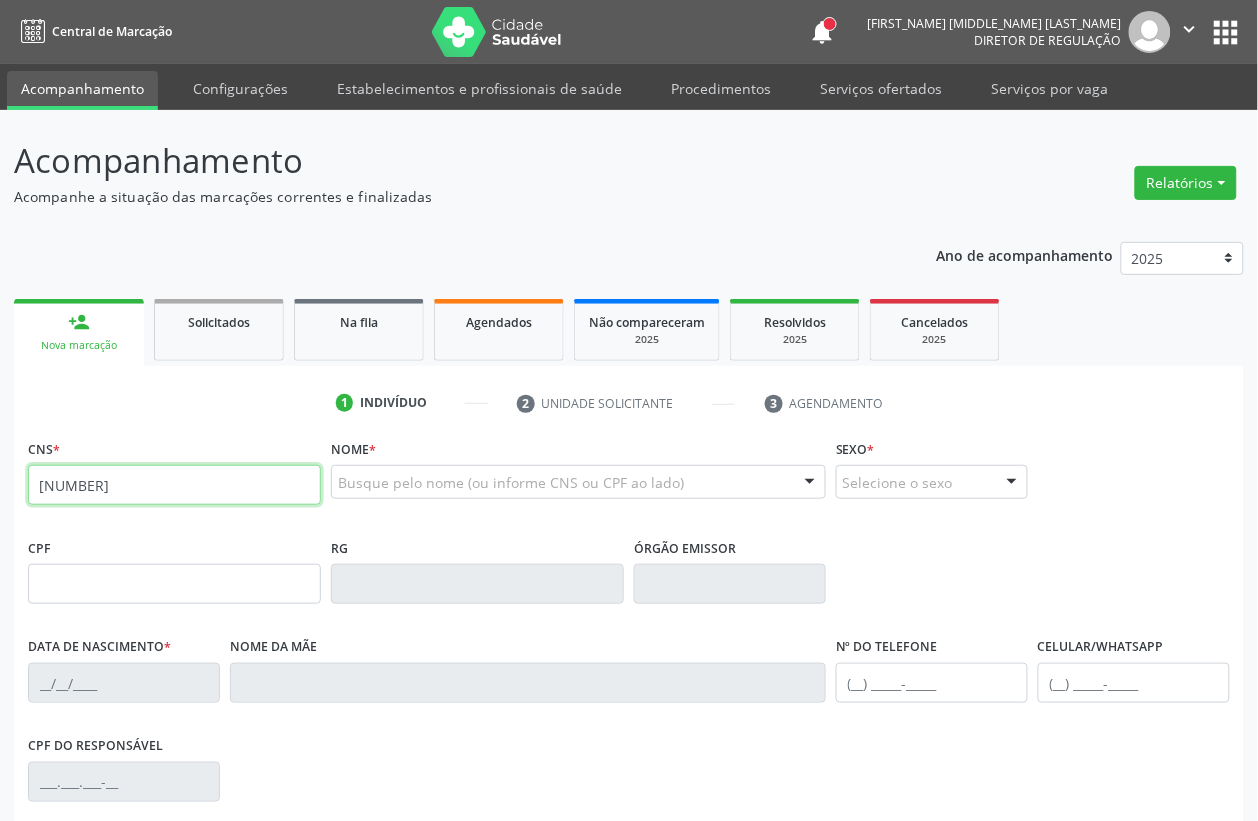type on "[NUMBER]" 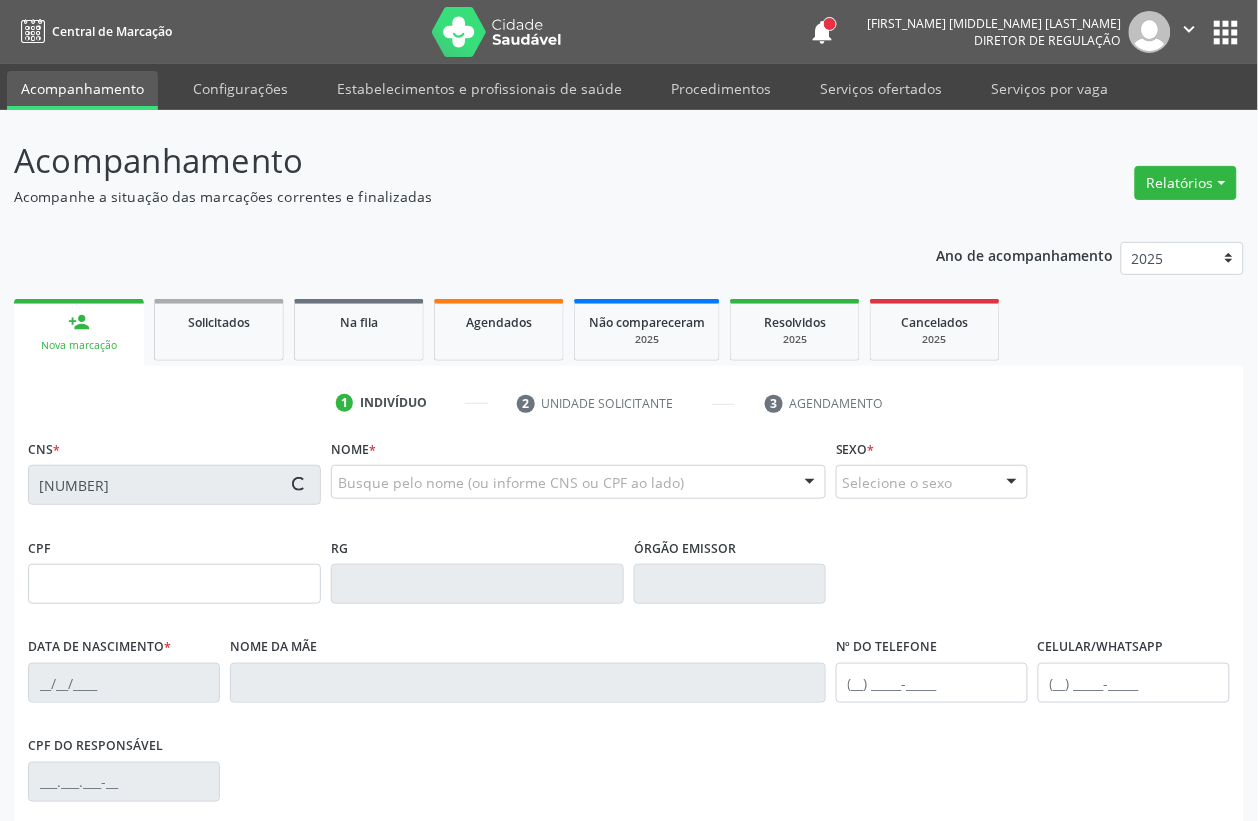 type on "[NUMBER]" 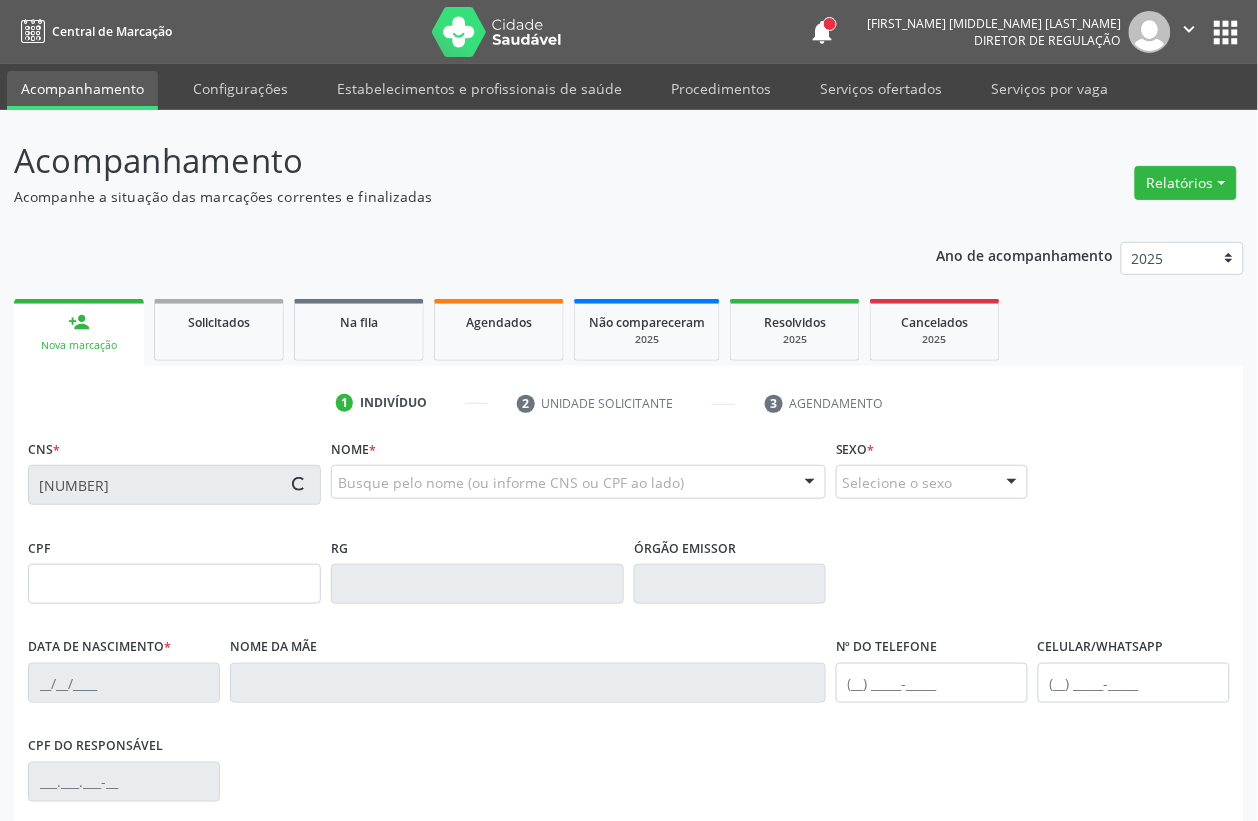 type on "[DD]/[MM]/[YYYY]" 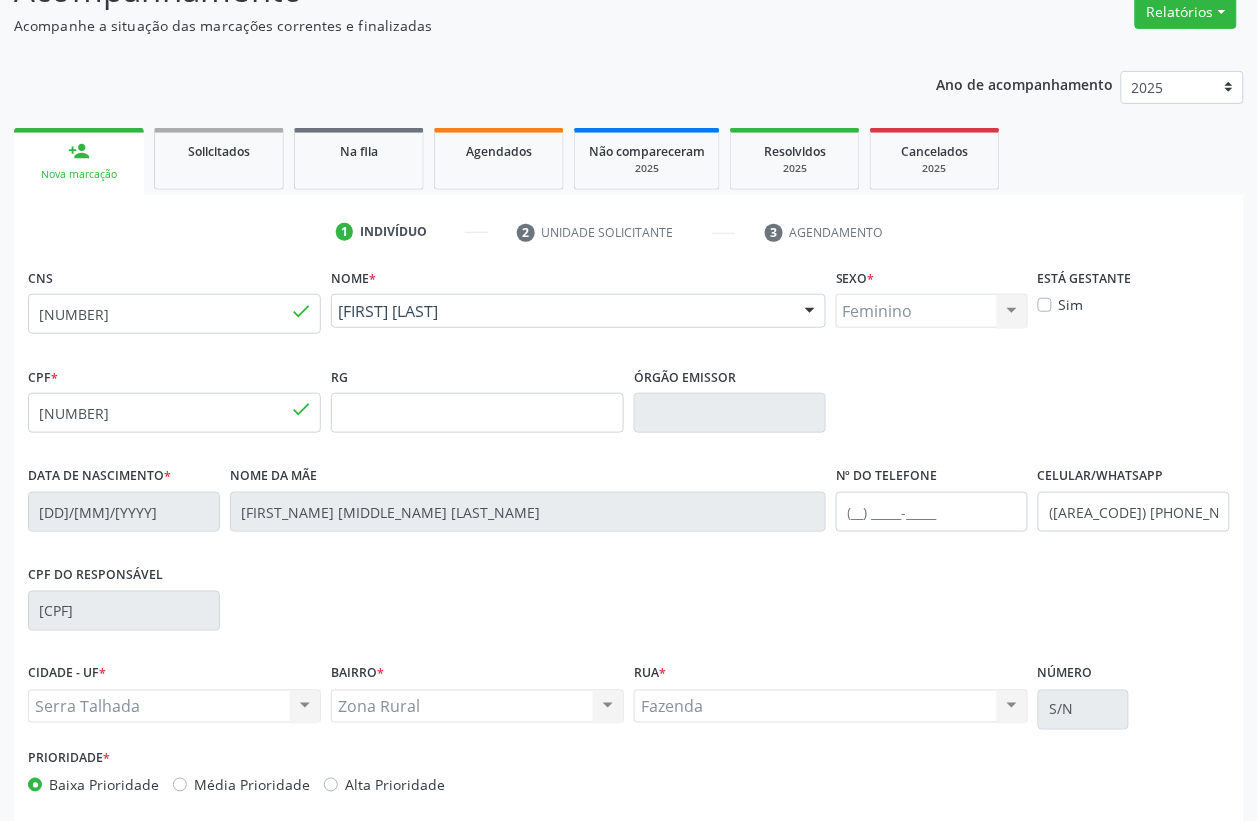 scroll, scrollTop: 263, scrollLeft: 0, axis: vertical 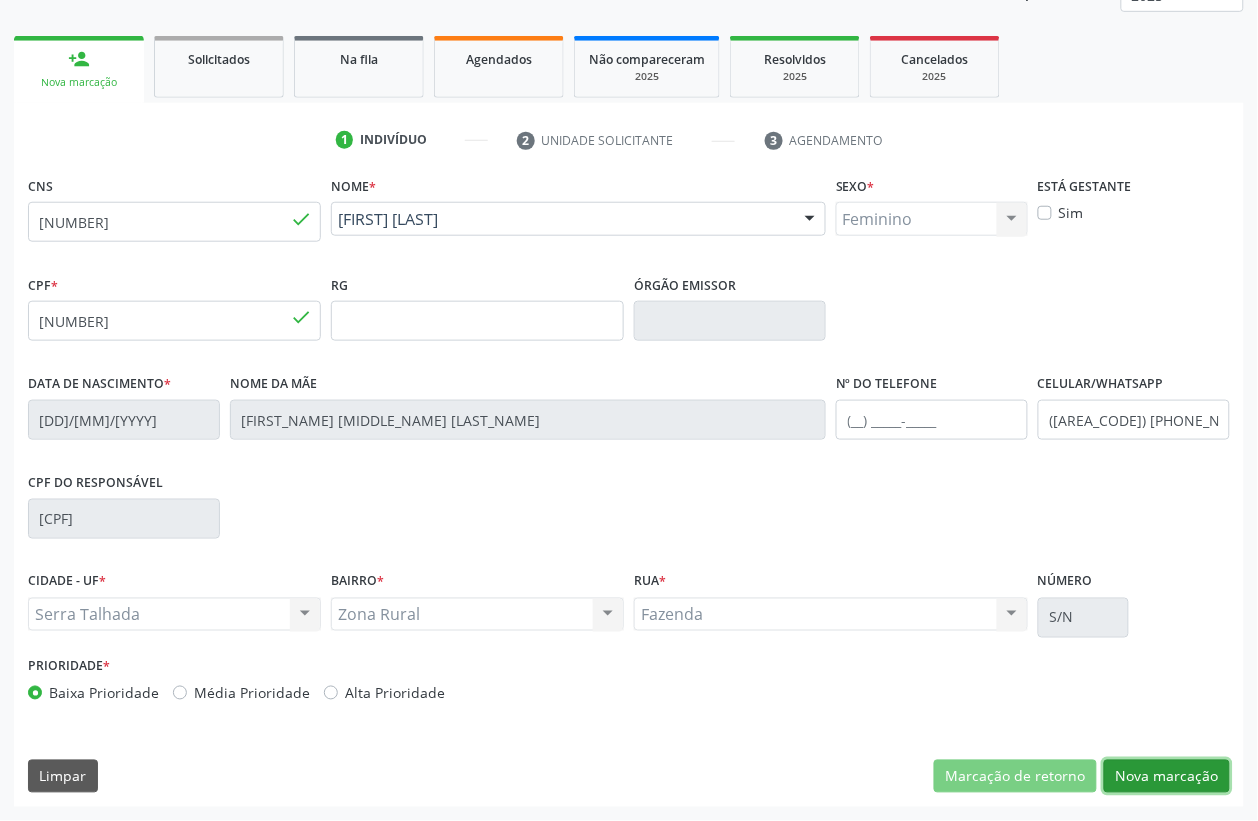 click on "Nova marcação" at bounding box center [1167, 777] 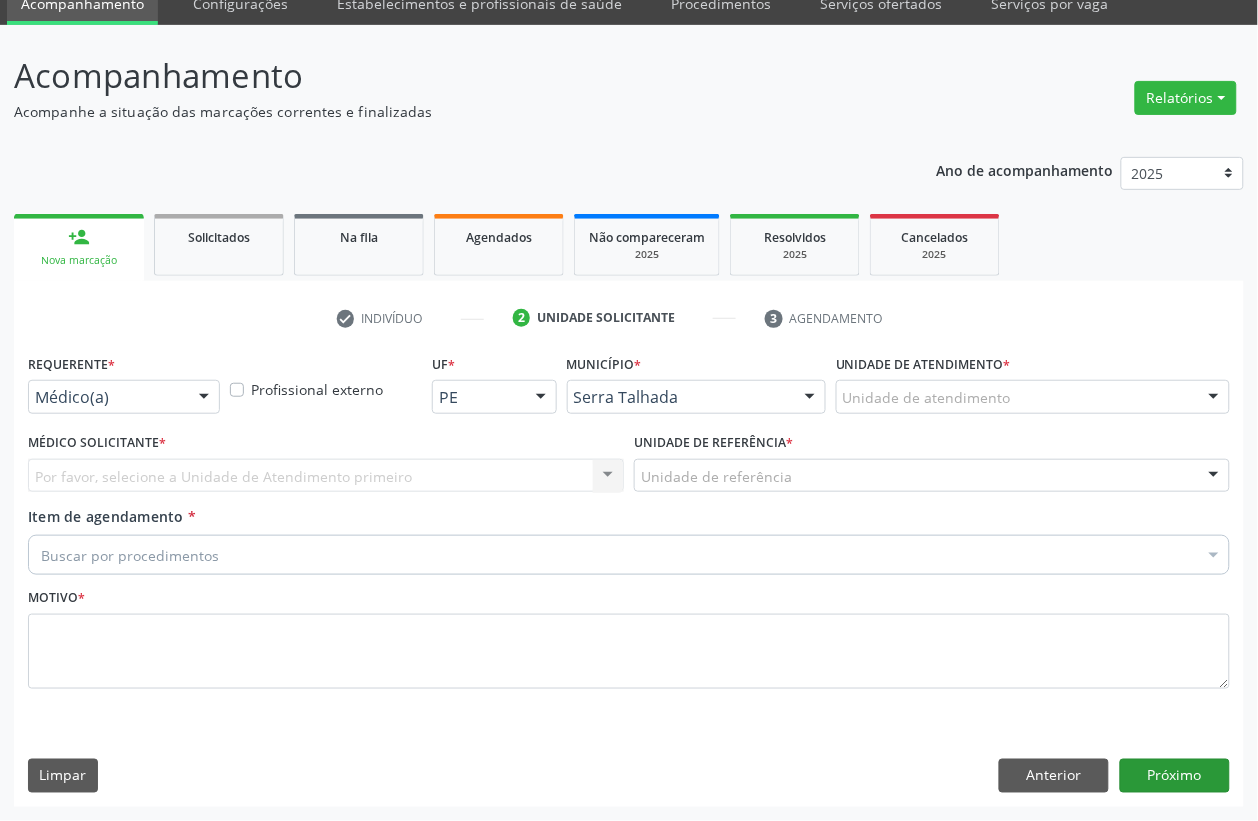 scroll, scrollTop: 85, scrollLeft: 0, axis: vertical 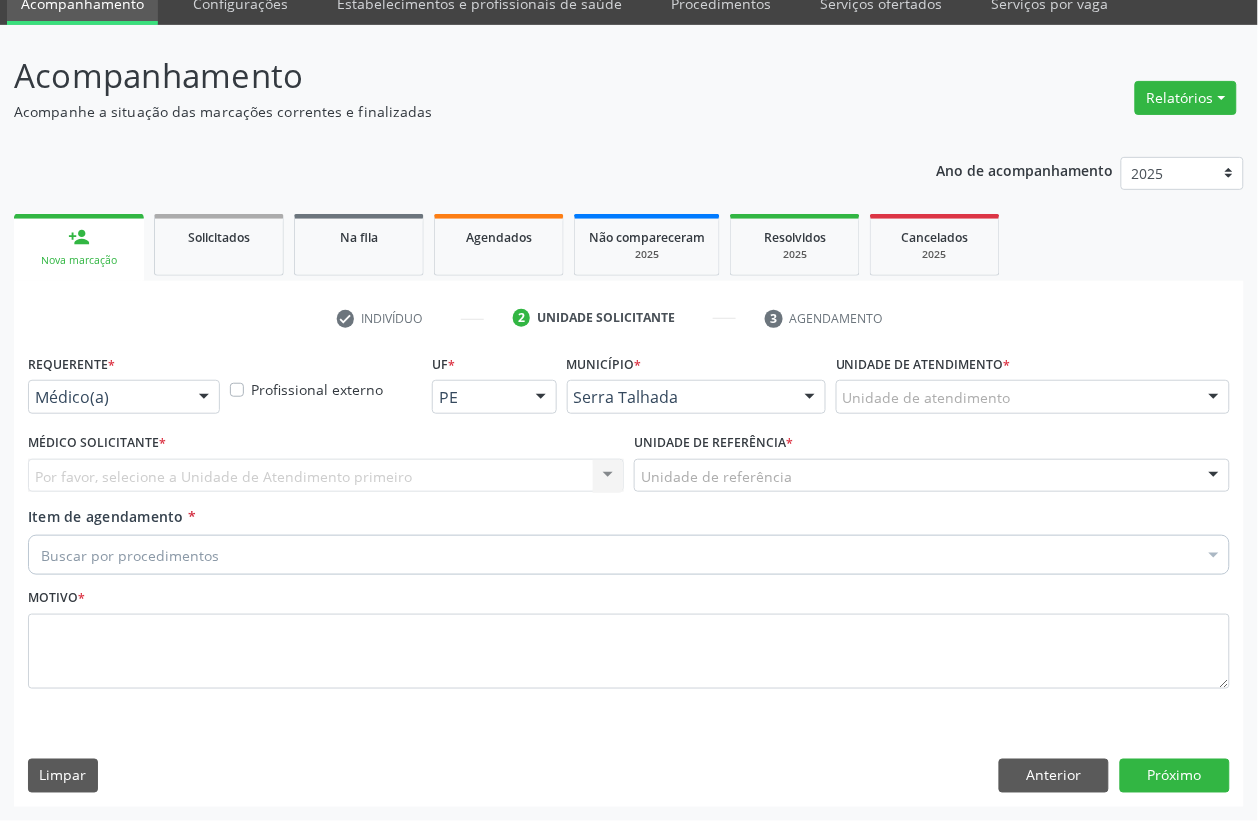 click on "Médico(a)" at bounding box center [124, 397] 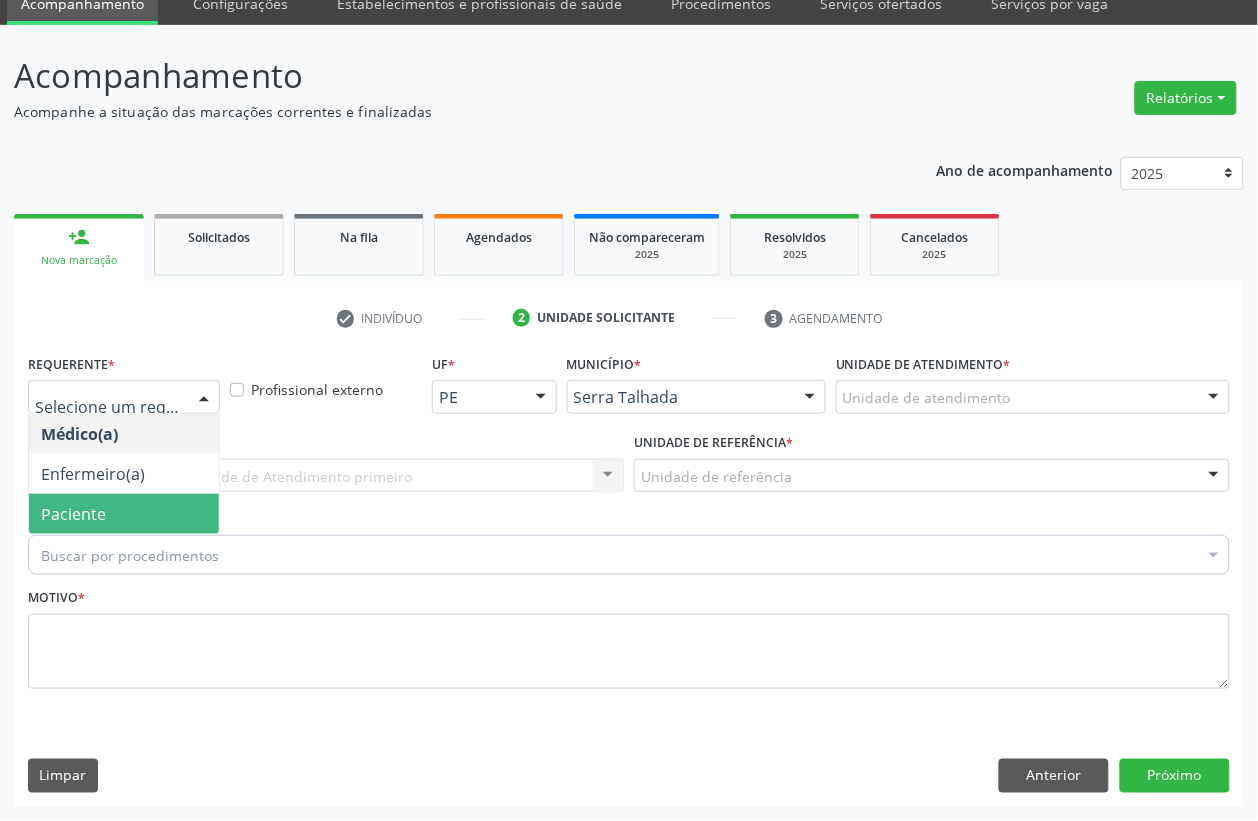 click on "Paciente" at bounding box center [73, 514] 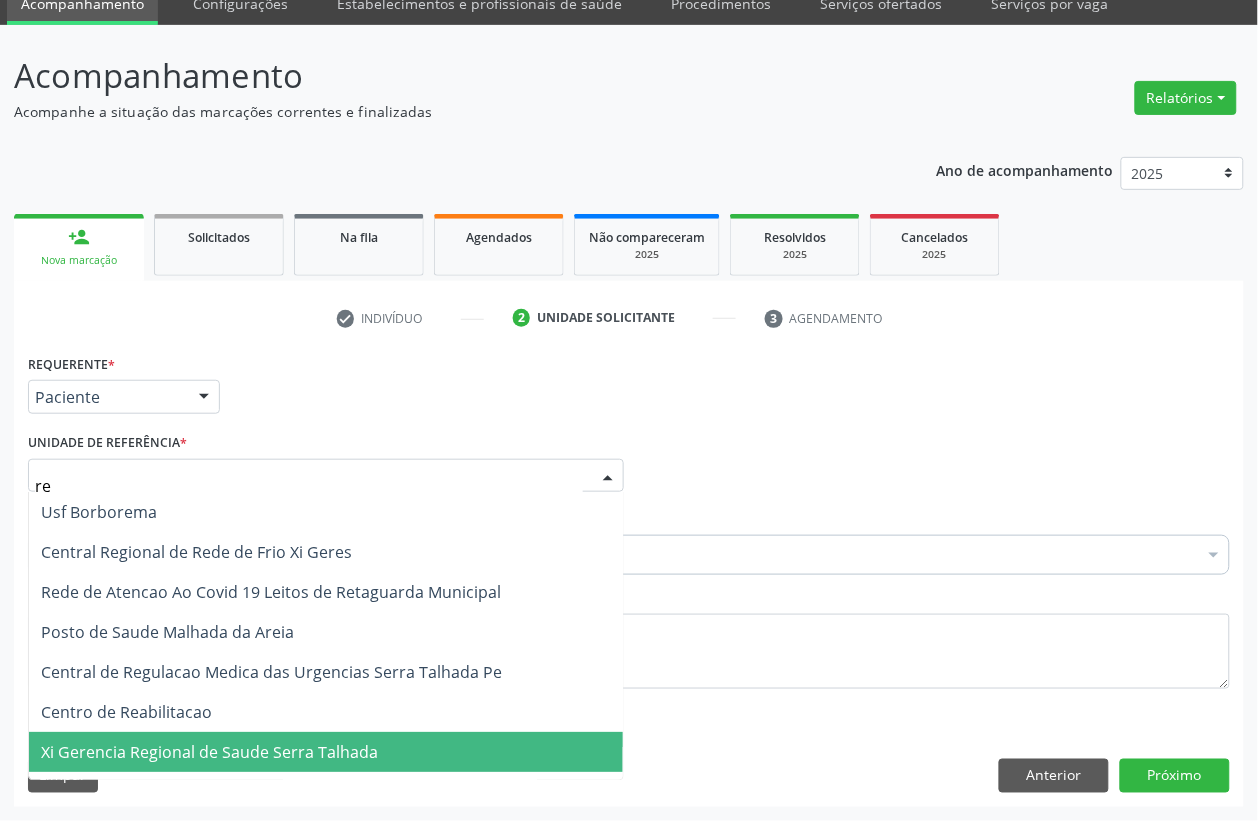 type on "rea" 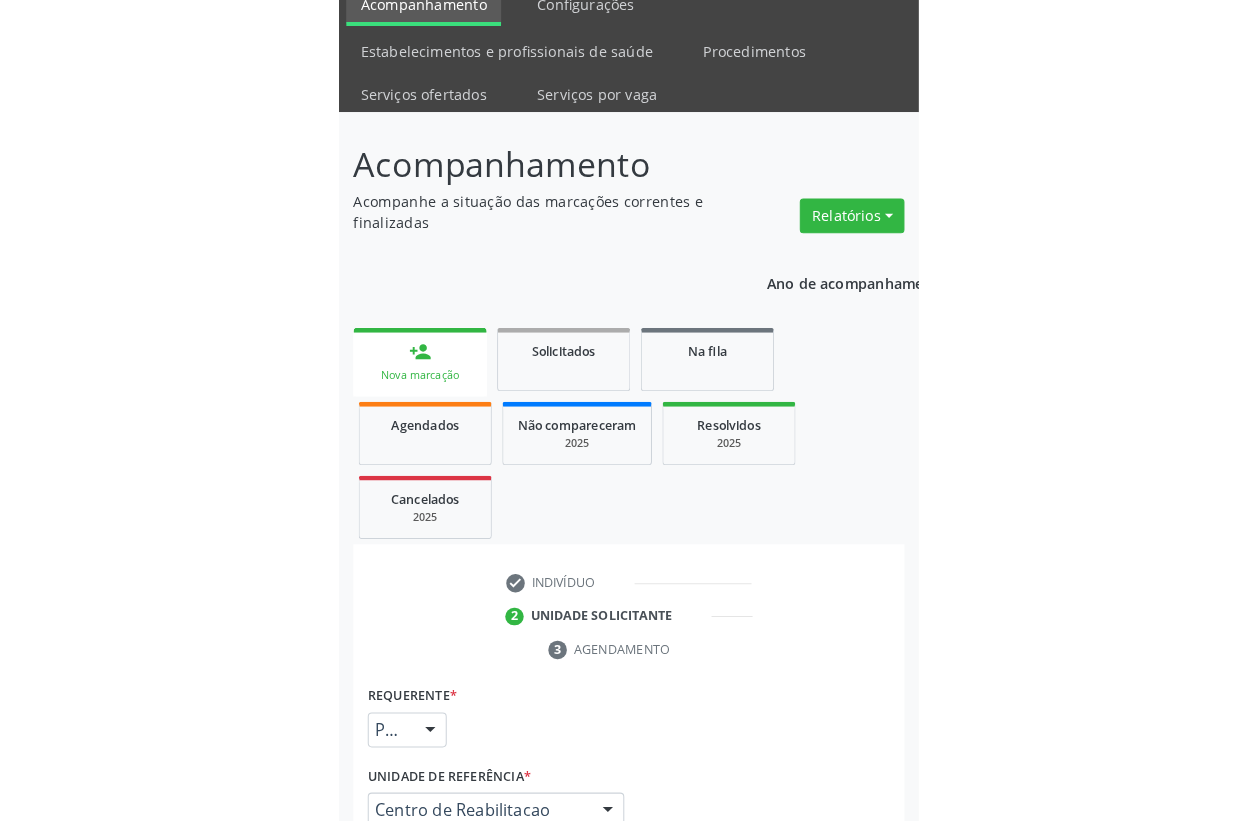 scroll, scrollTop: 85, scrollLeft: 0, axis: vertical 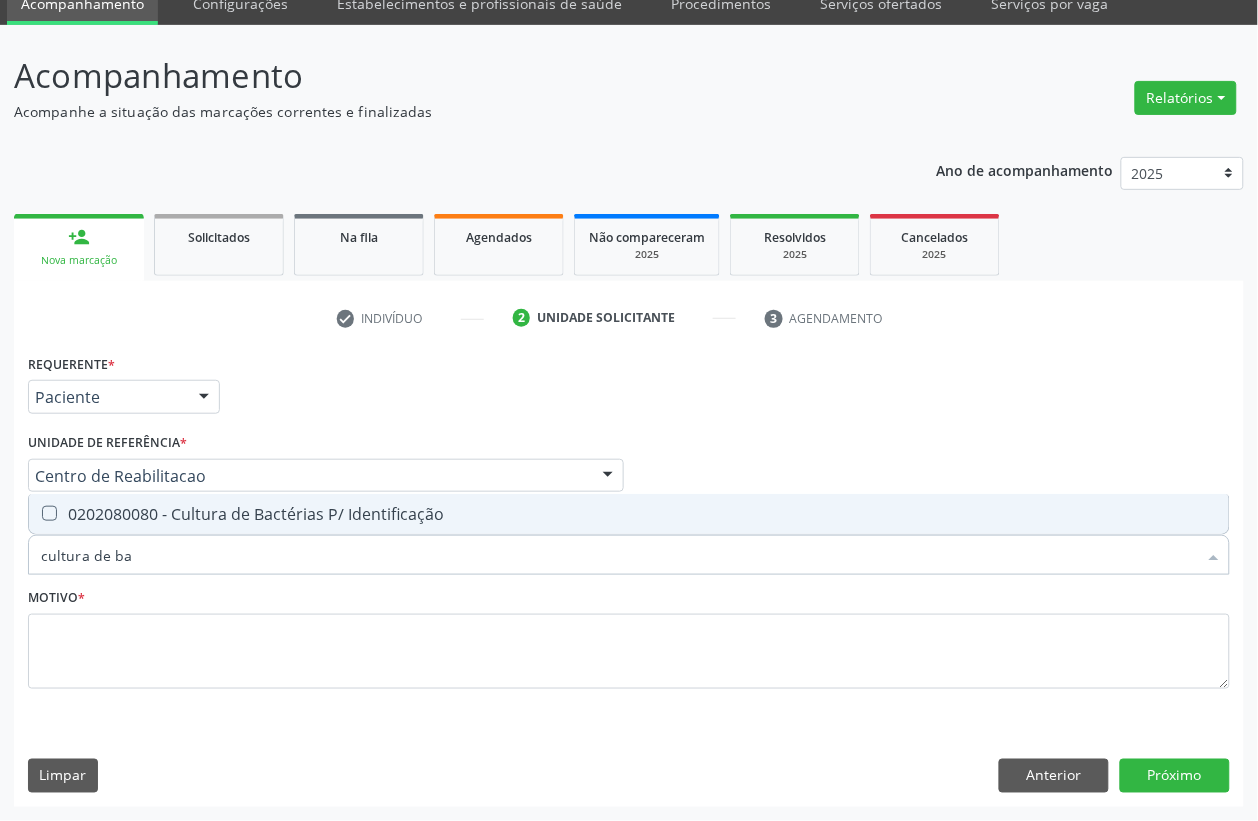 type on "cultura de bac" 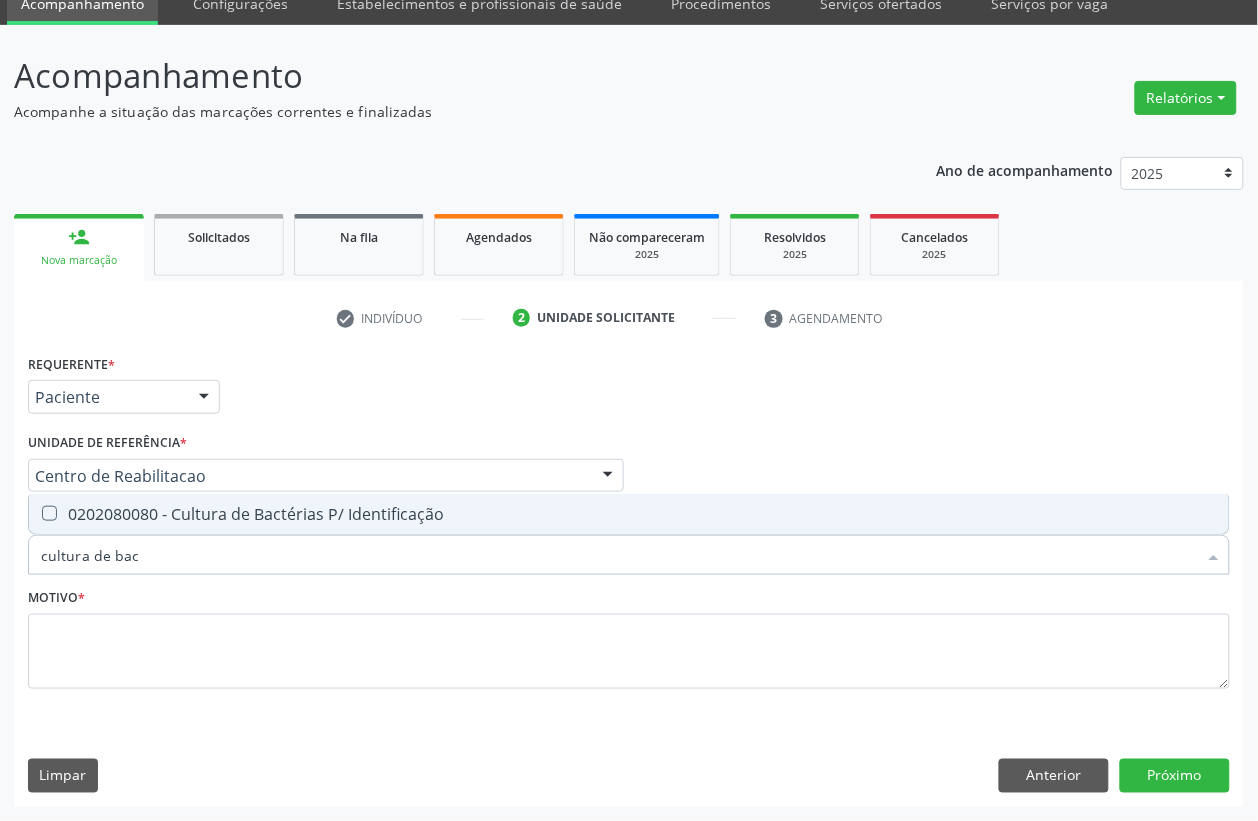 click on "0202080080 - Cultura de Bactérias P/ Identificação" at bounding box center [629, 514] 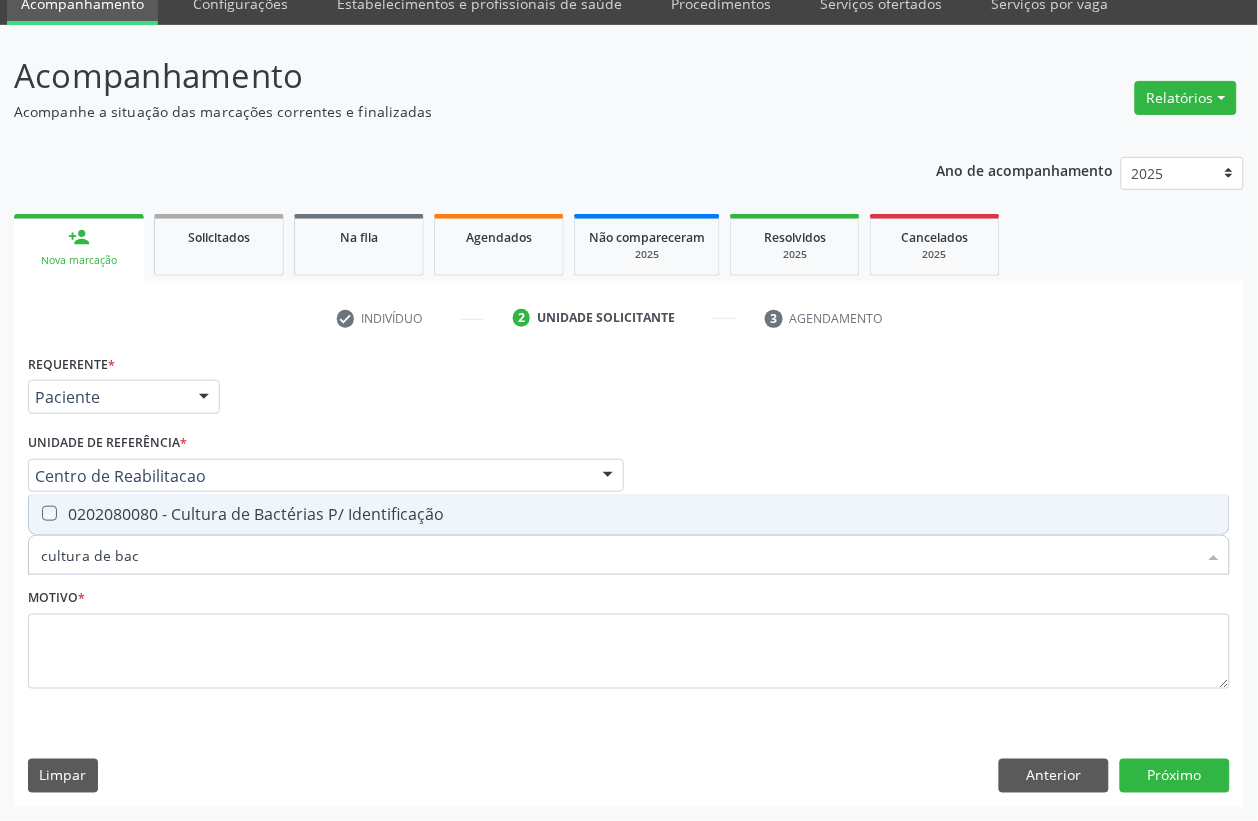 checkbox on "true" 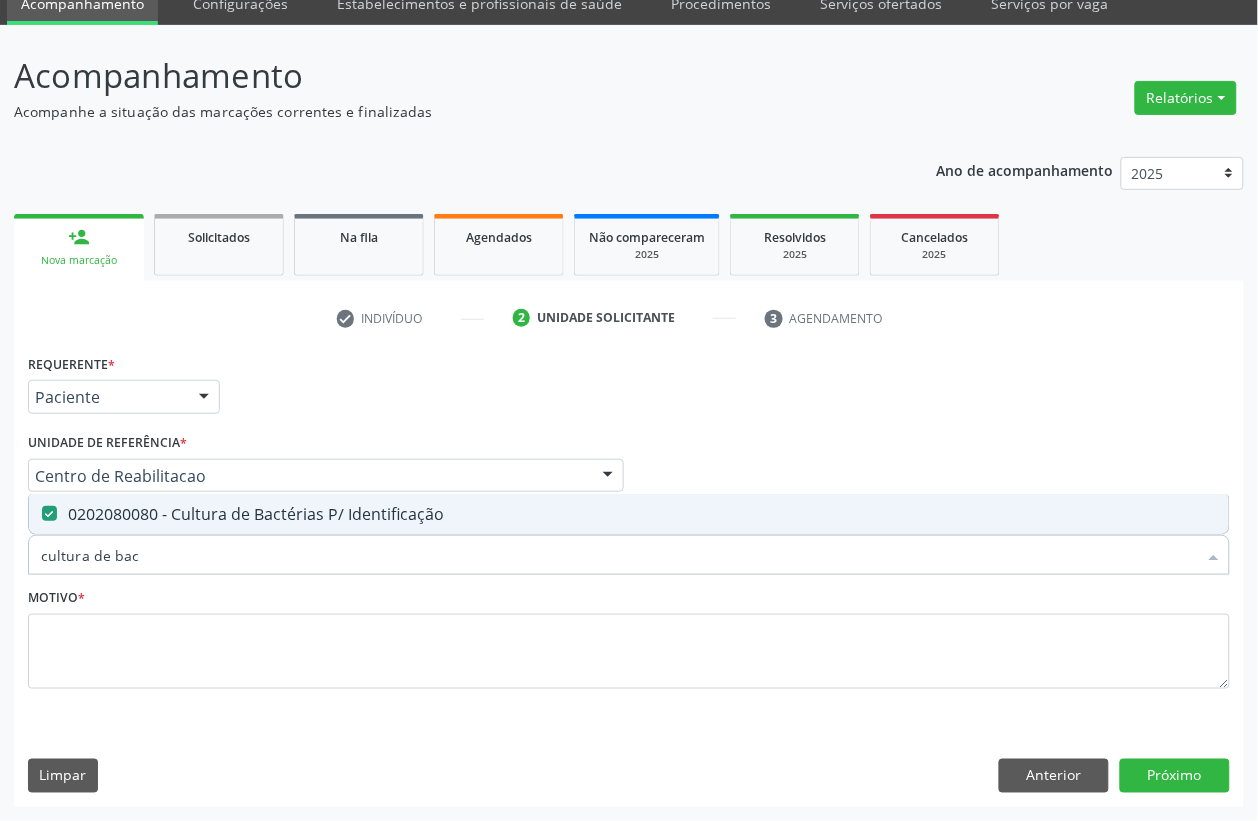 click on "cultura de bac" at bounding box center [619, 555] 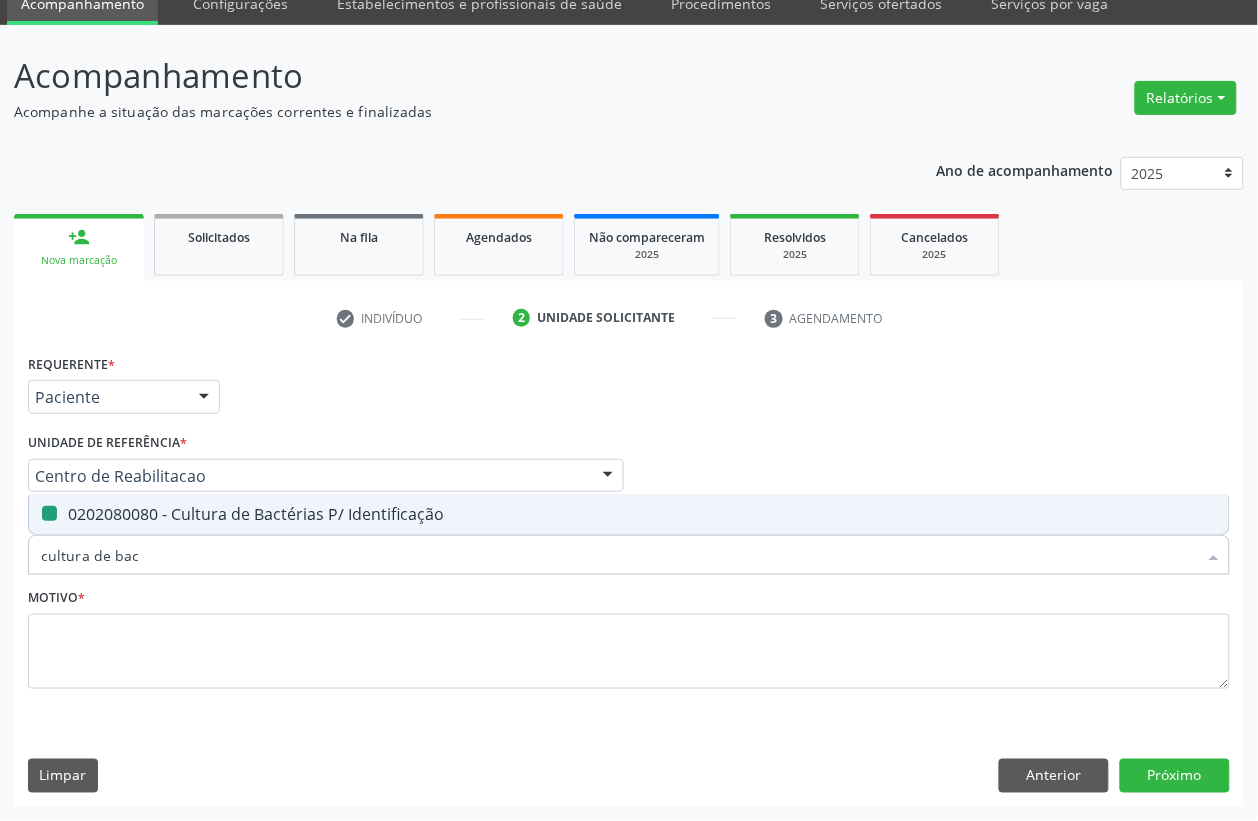 type 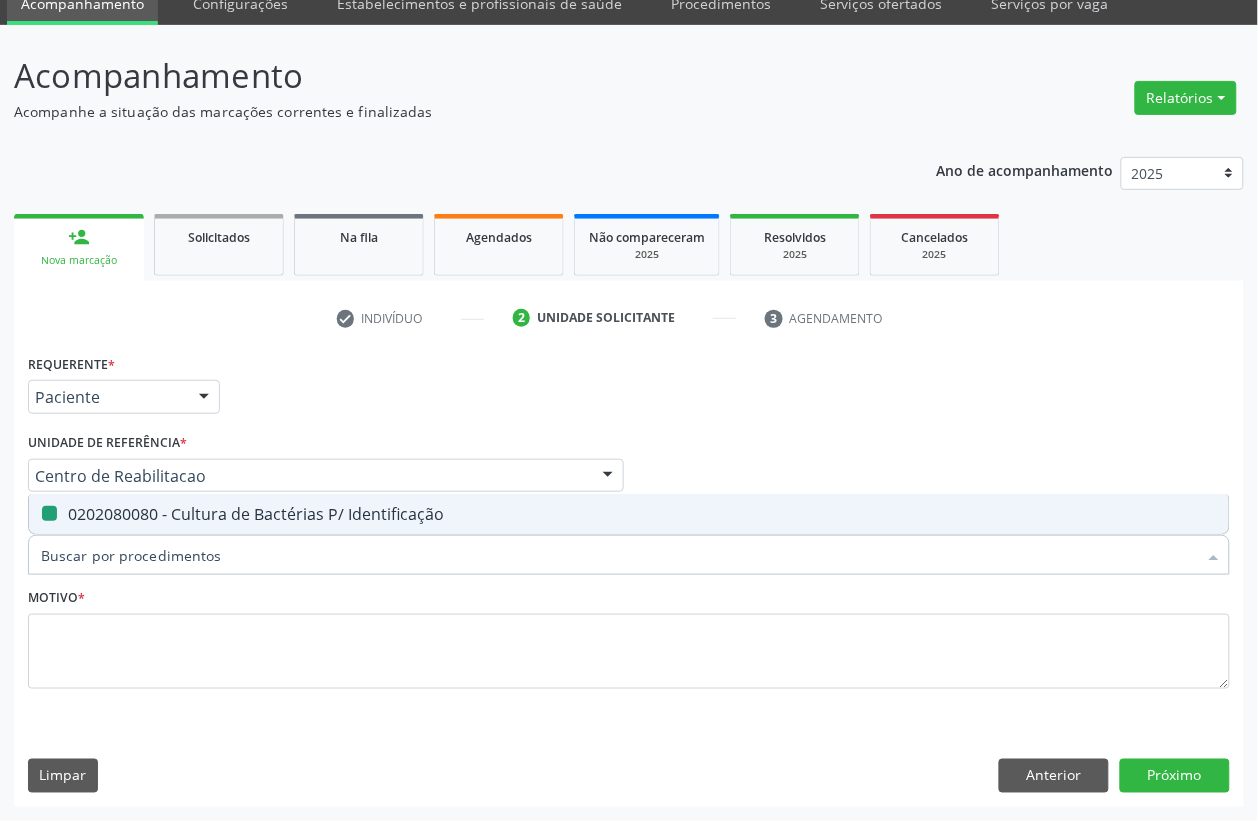 checkbox on "false" 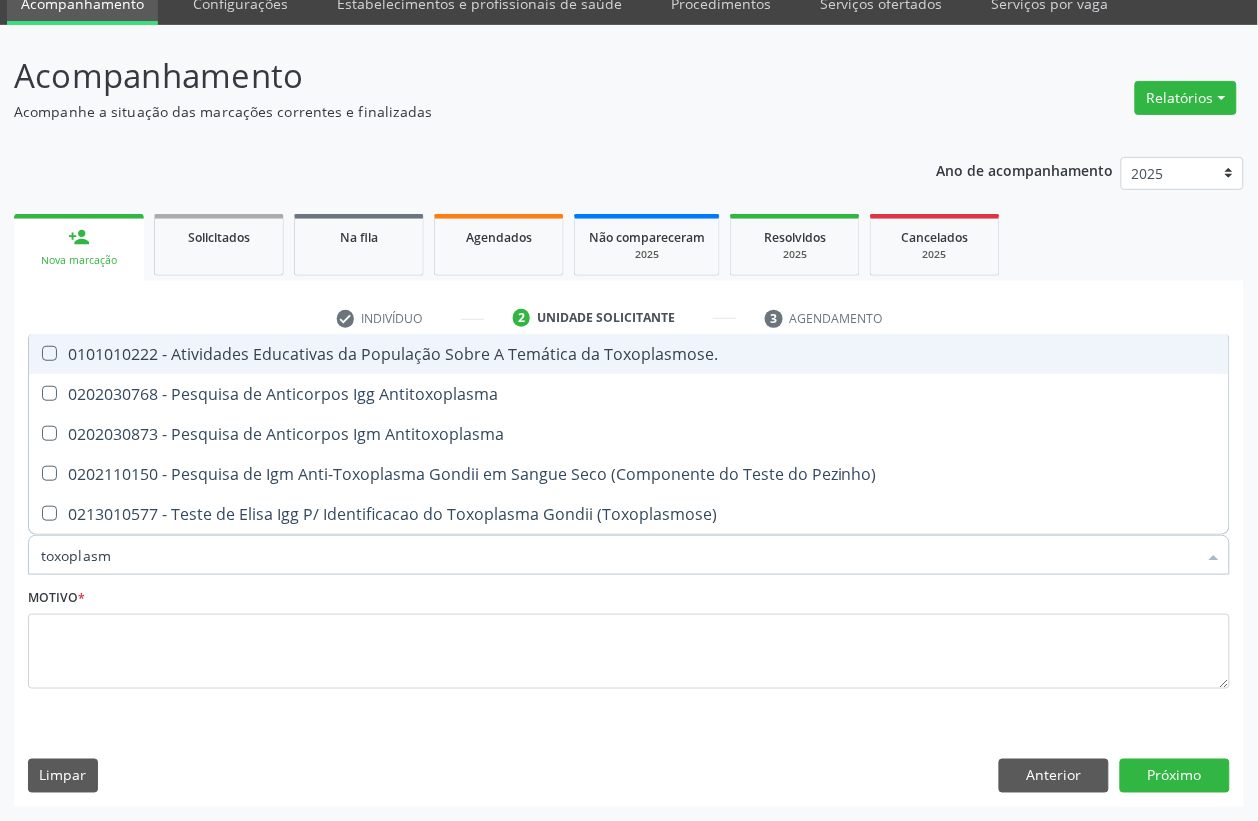 type on "toxoplasma" 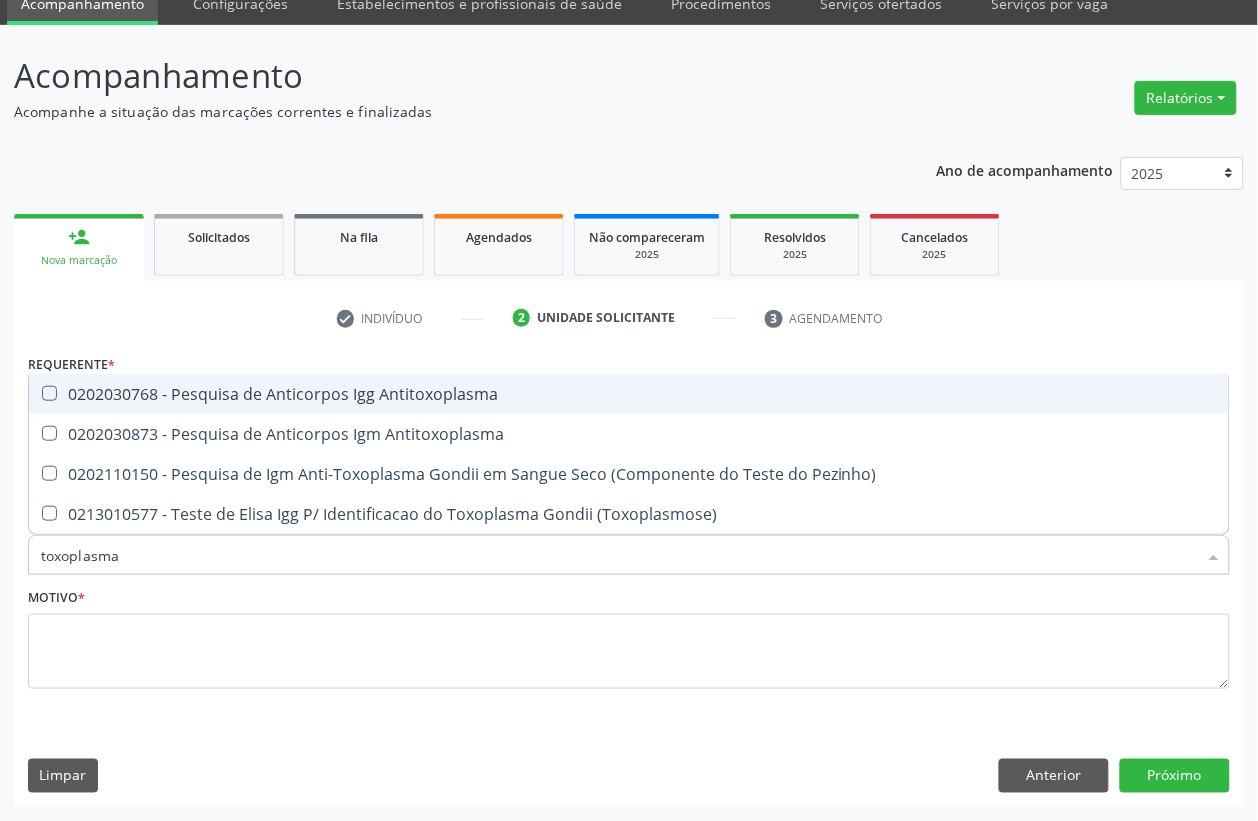 click on "0202030768 - Pesquisa de Anticorpos Igg Antitoxoplasma" at bounding box center (629, 394) 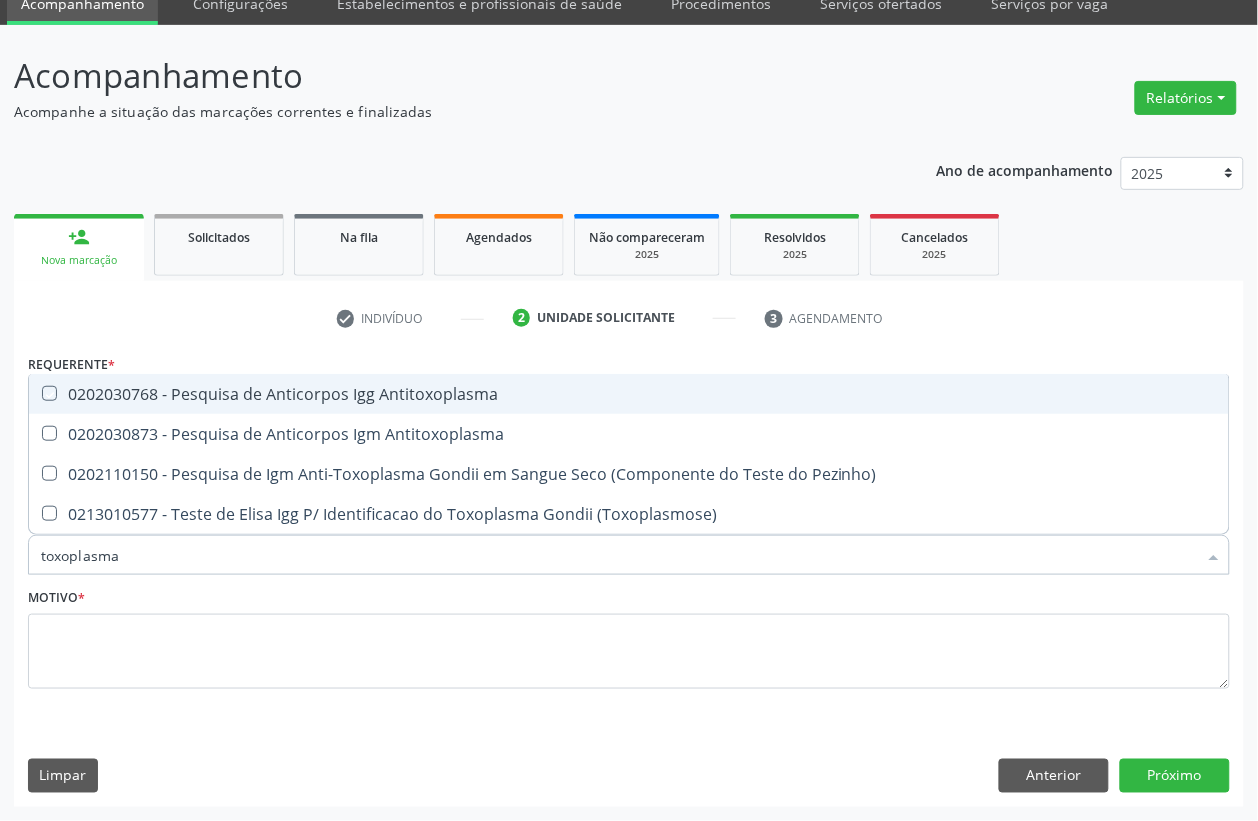 checkbox on "true" 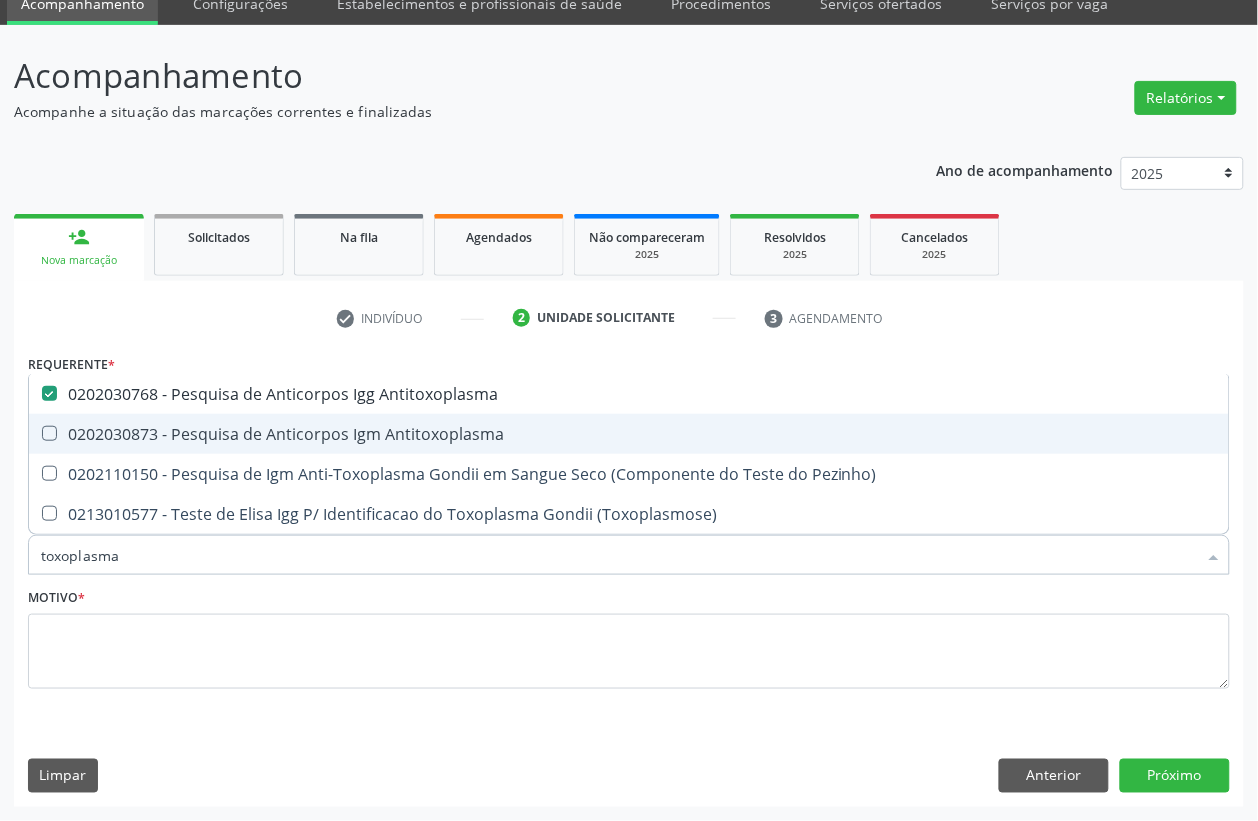 click on "0202030873 - Pesquisa de Anticorpos Igm Antitoxoplasma" at bounding box center [629, 434] 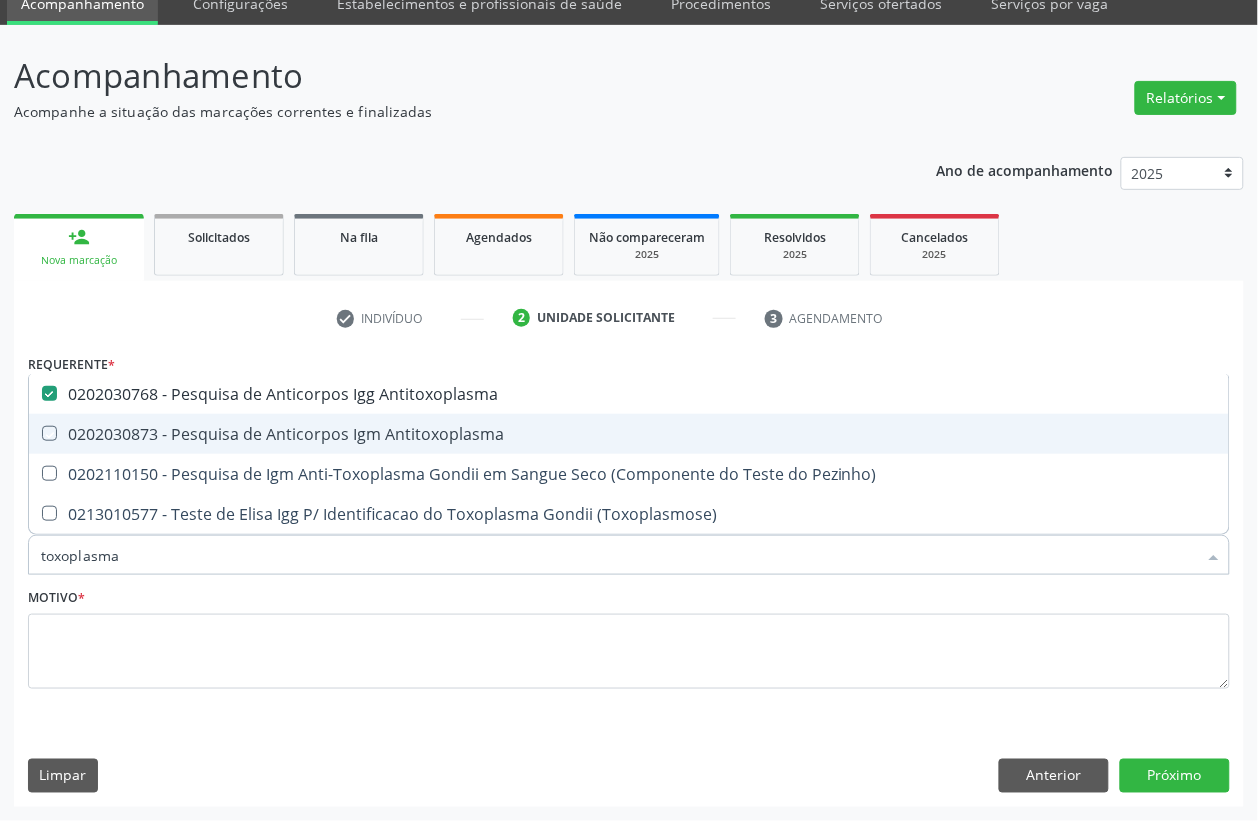 checkbox on "true" 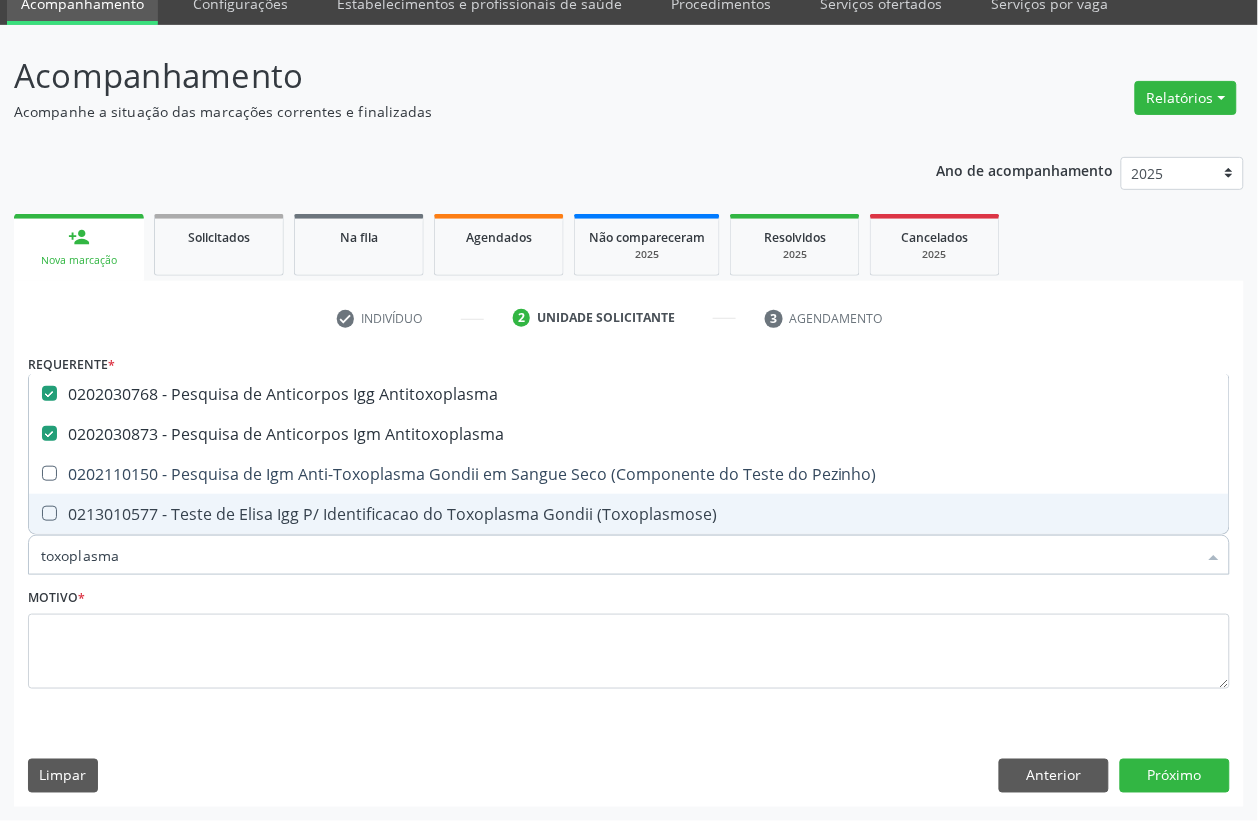 click on "toxoplasma" at bounding box center [619, 555] 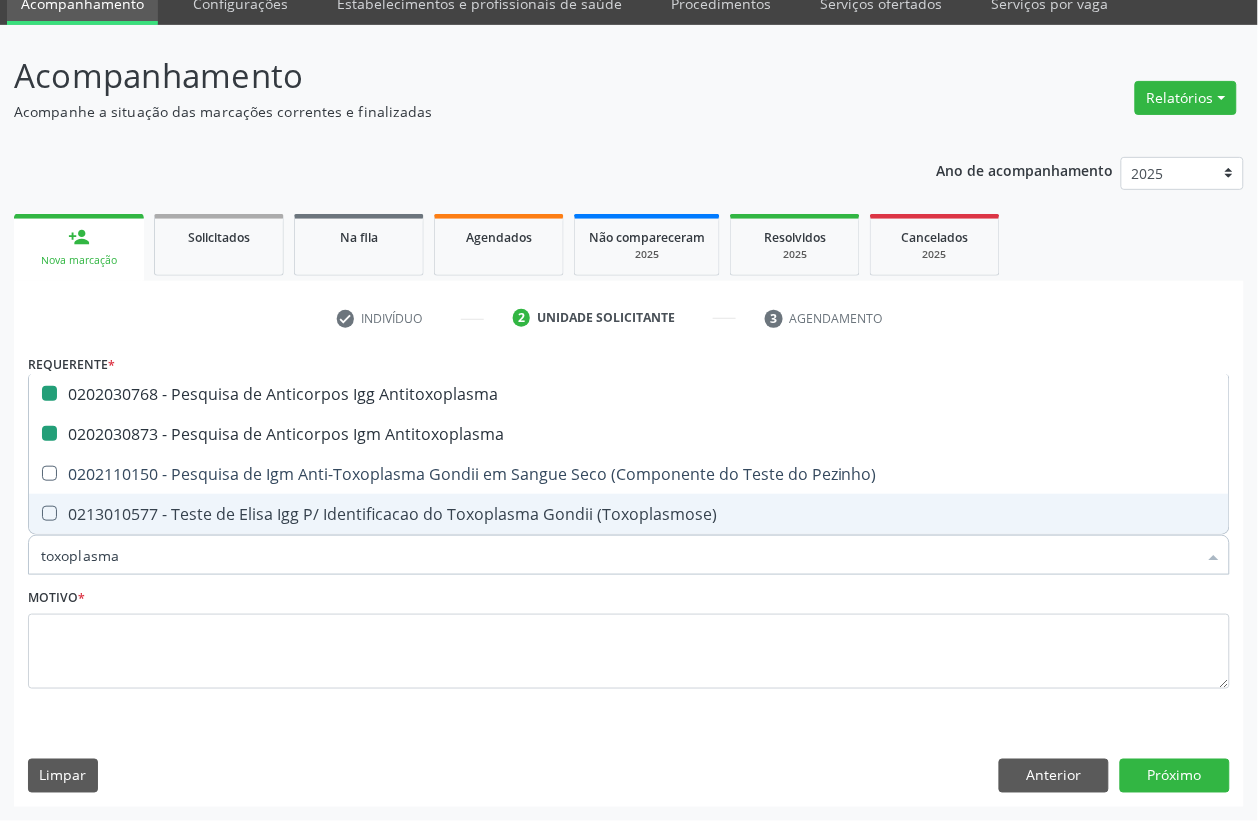 type 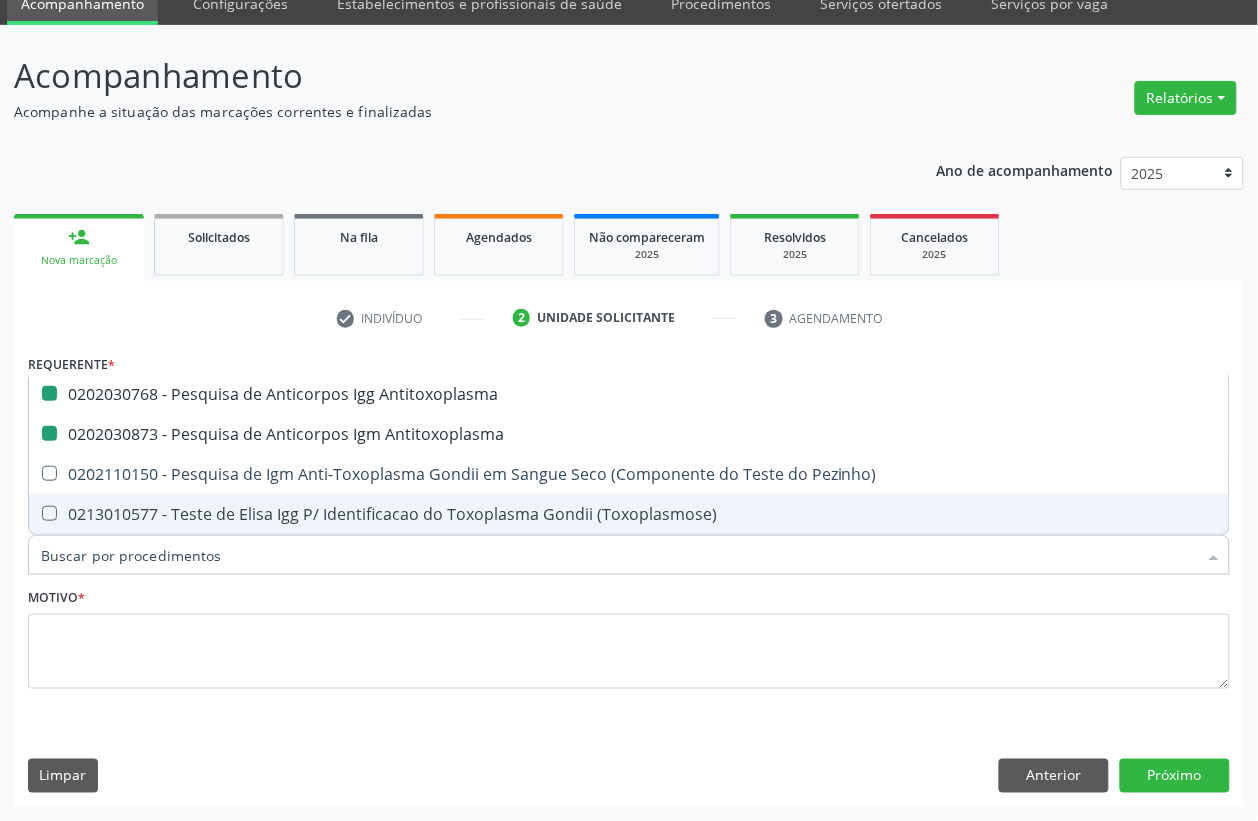 checkbox on "false" 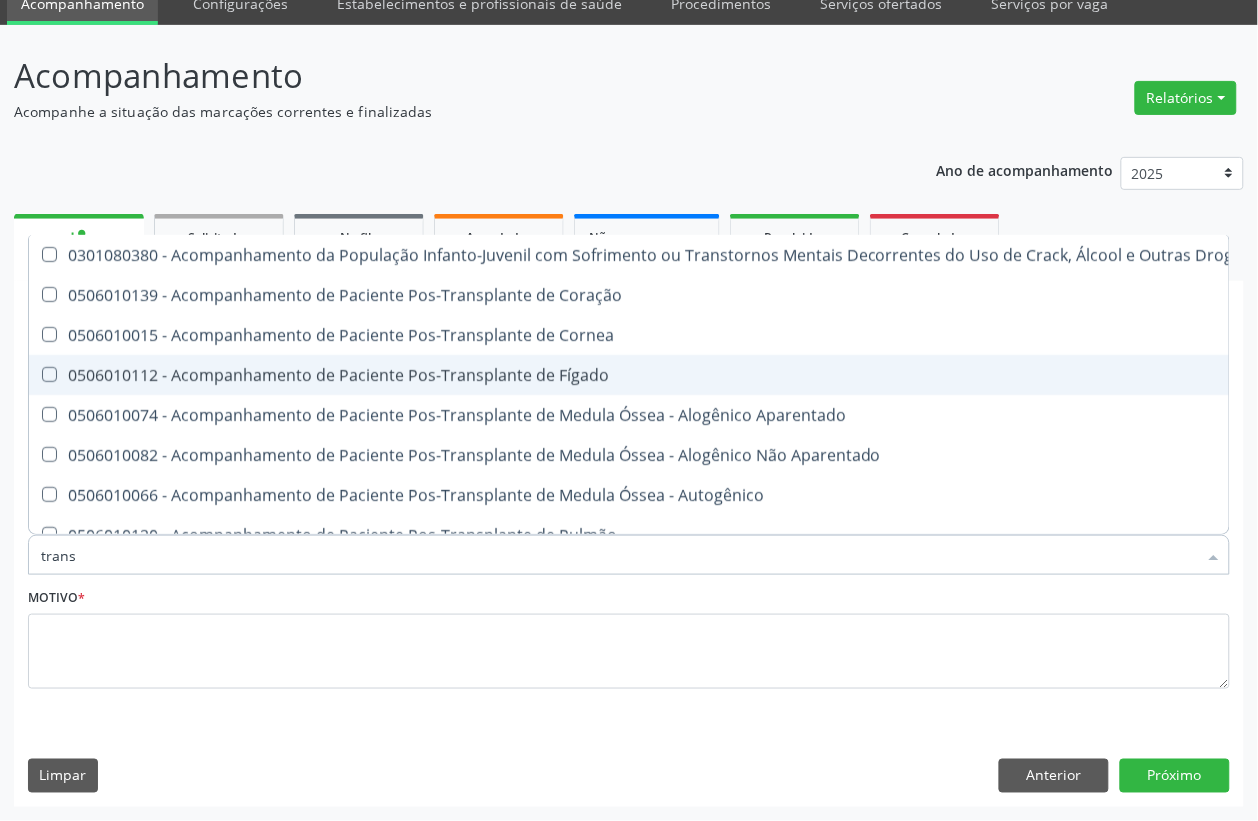 type on "transa" 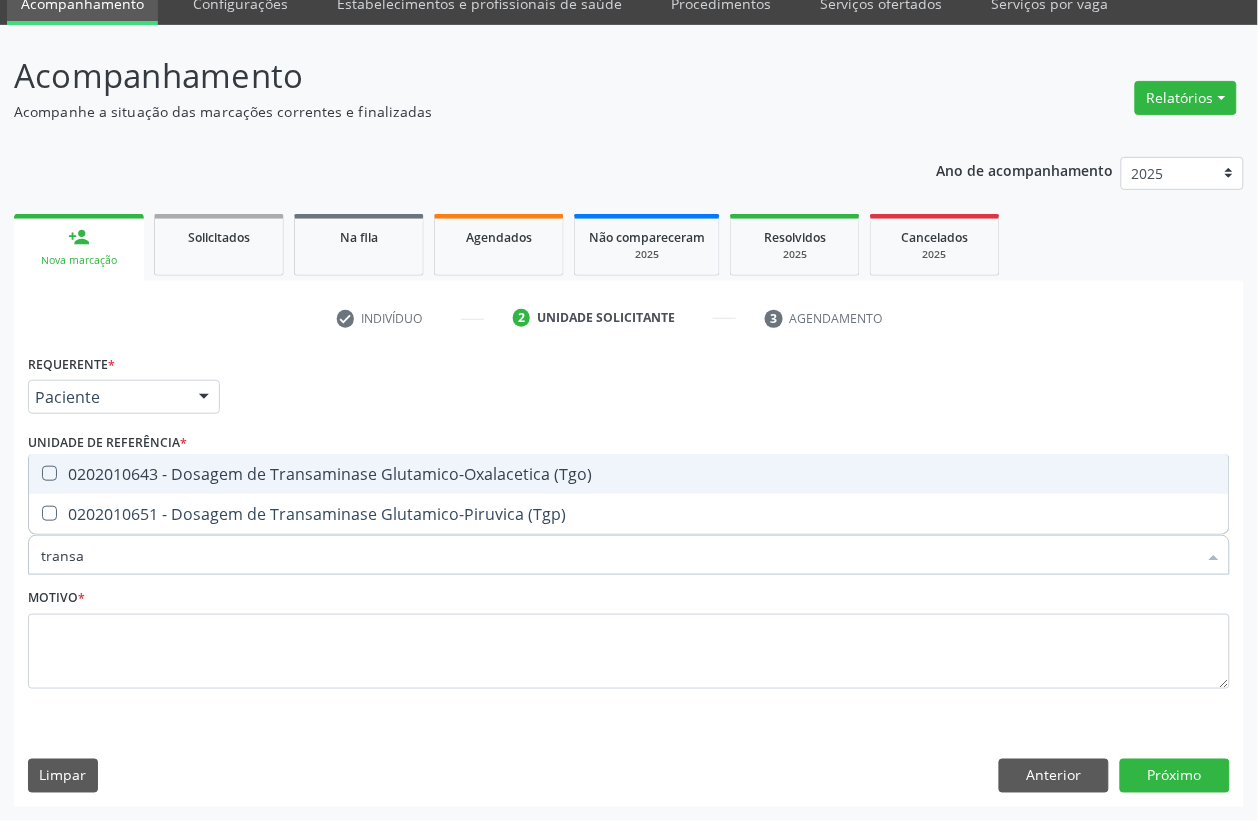 click on "0202010643 - Dosagem de Transaminase Glutamico-Oxalacetica (Tgo)" at bounding box center [629, 474] 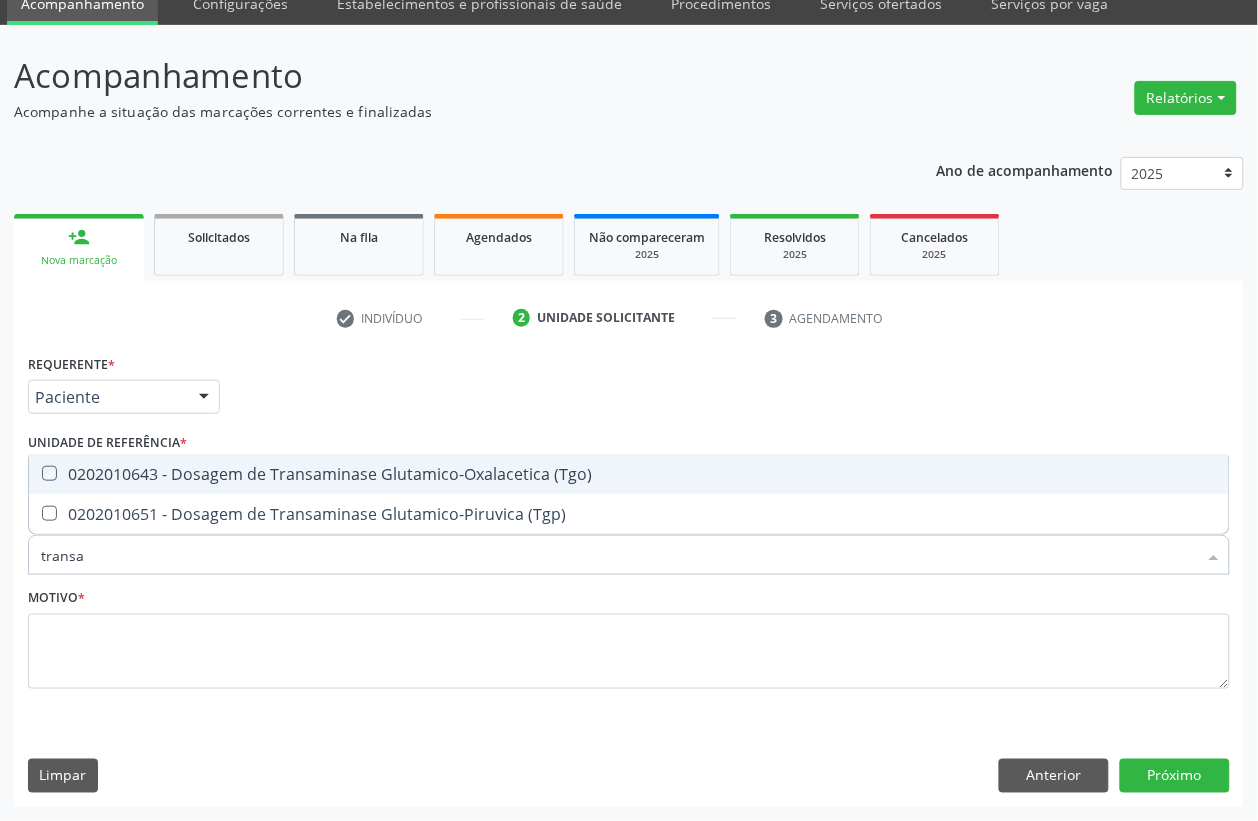 checkbox on "true" 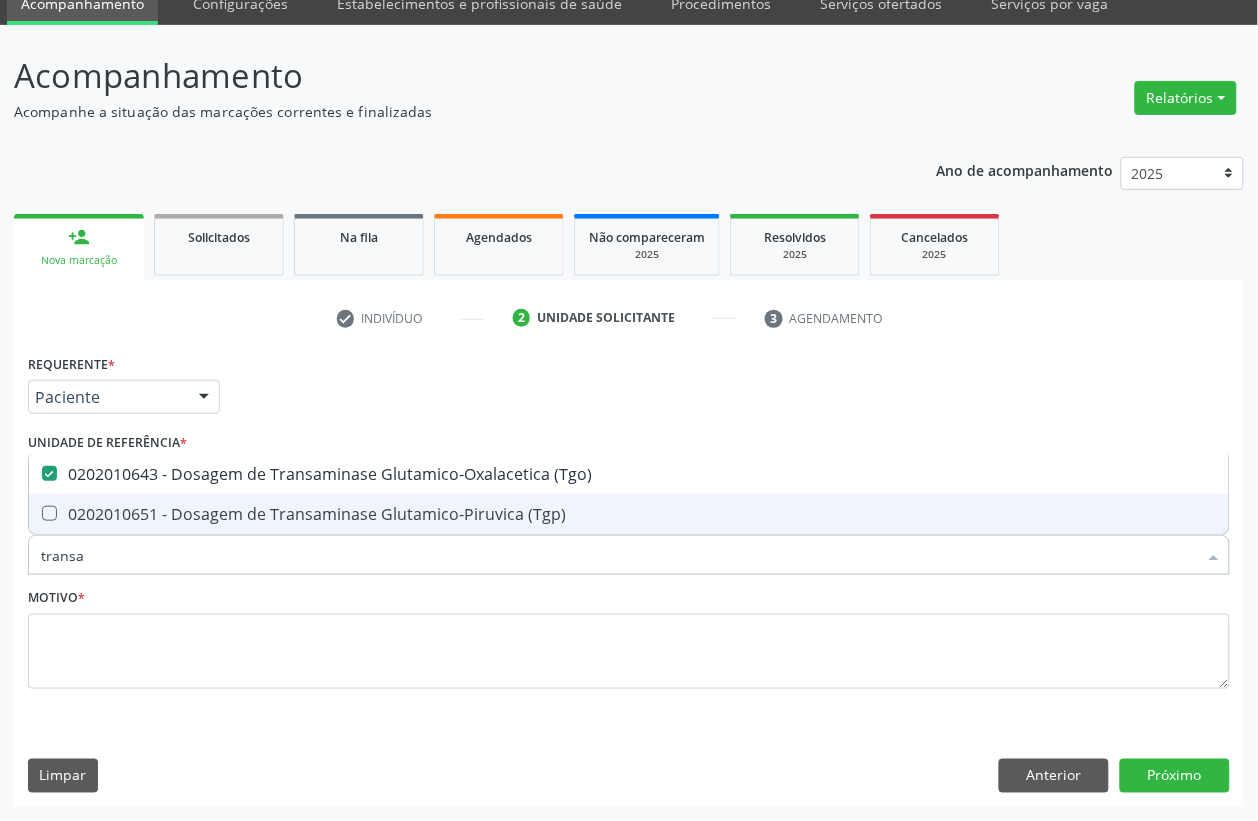 click on "0202010651 - Dosagem de Transaminase Glutamico-Piruvica (Tgp)" at bounding box center (629, 514) 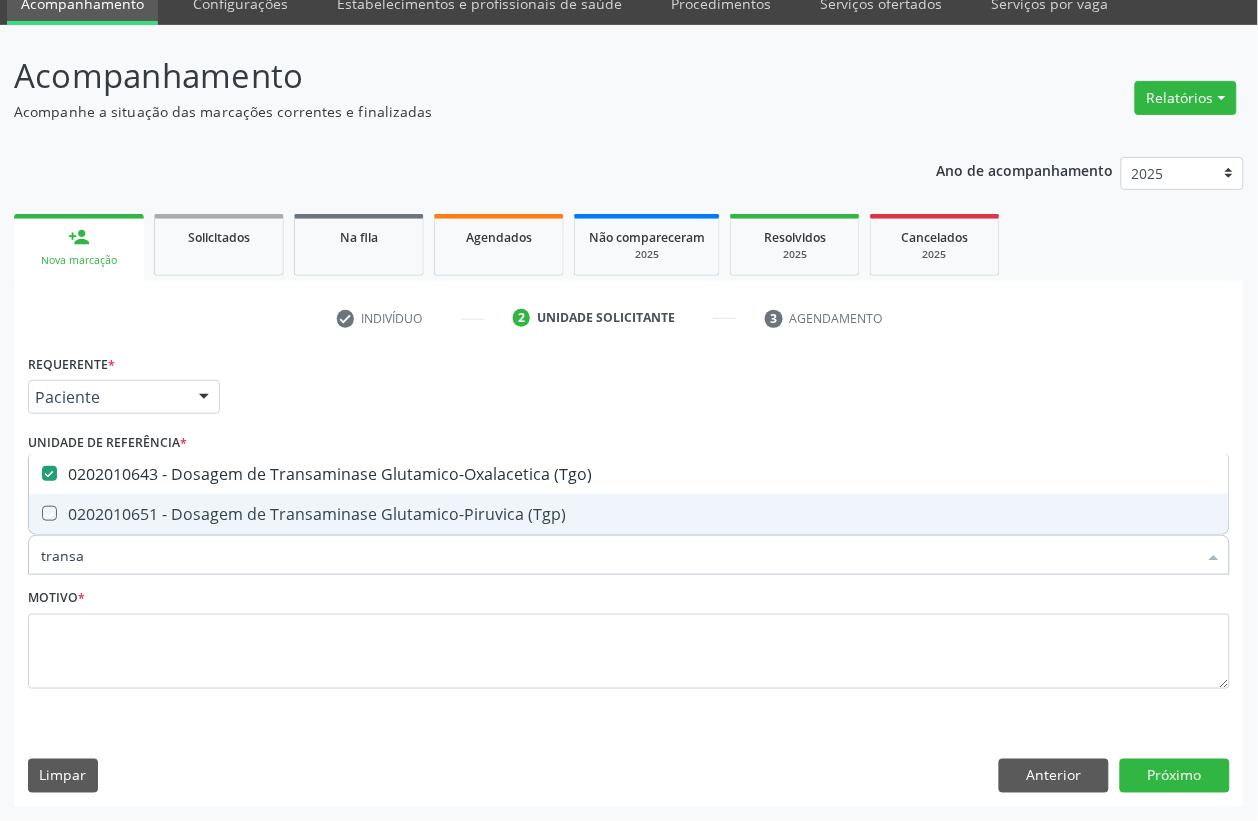 checkbox on "true" 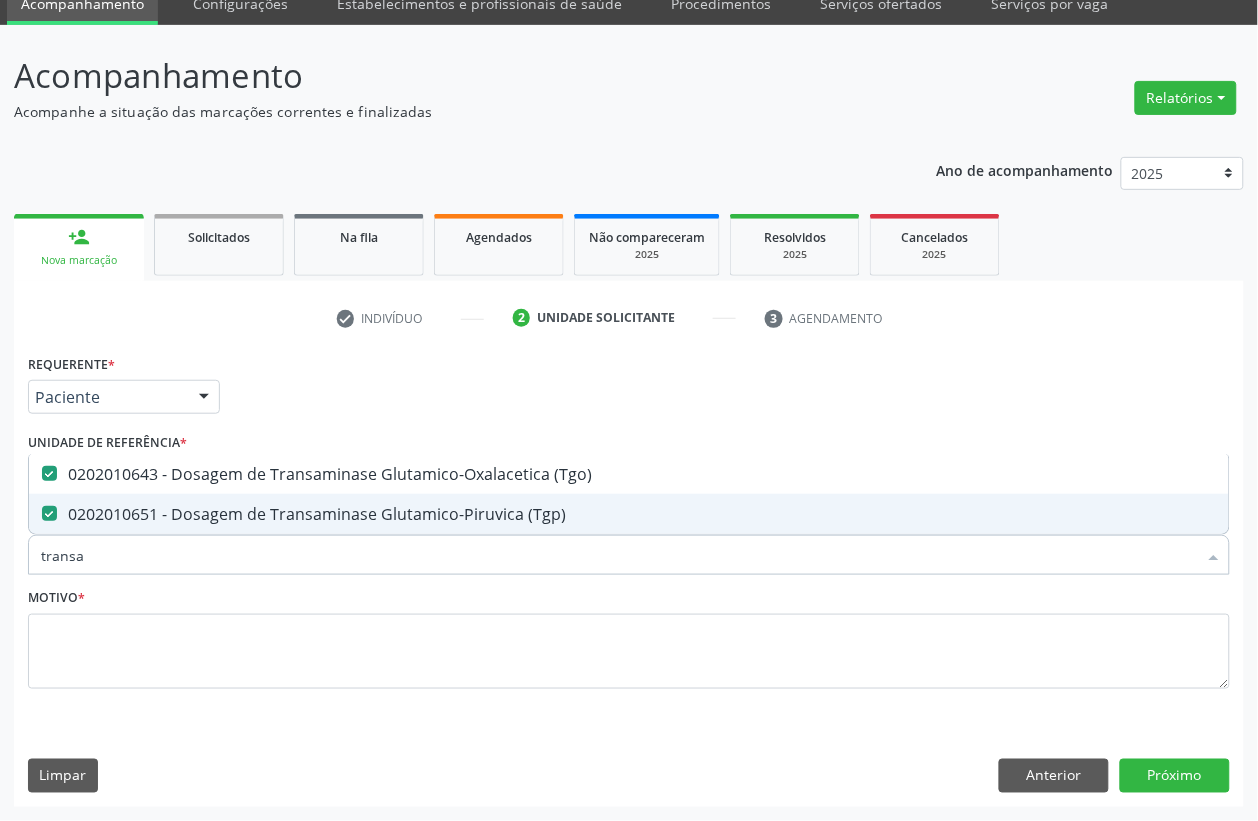 click on "transa" at bounding box center [619, 555] 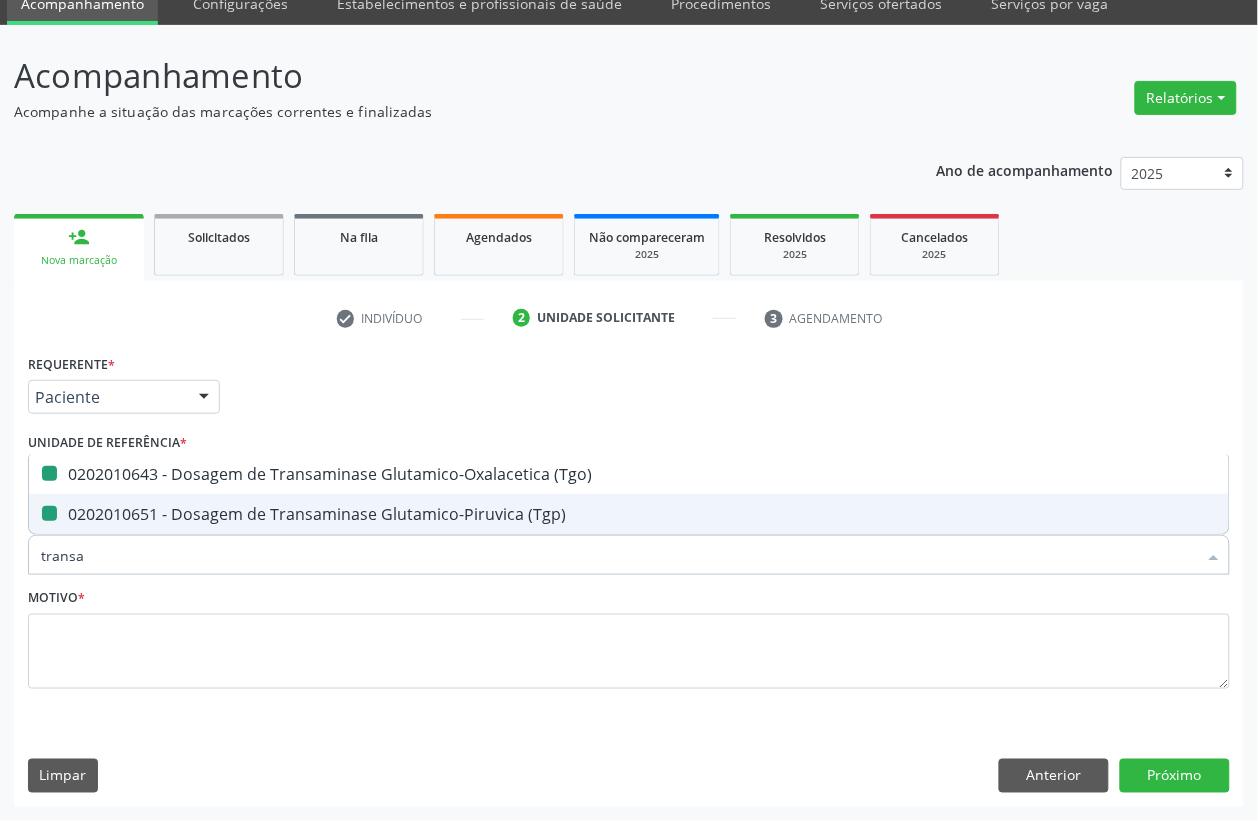type 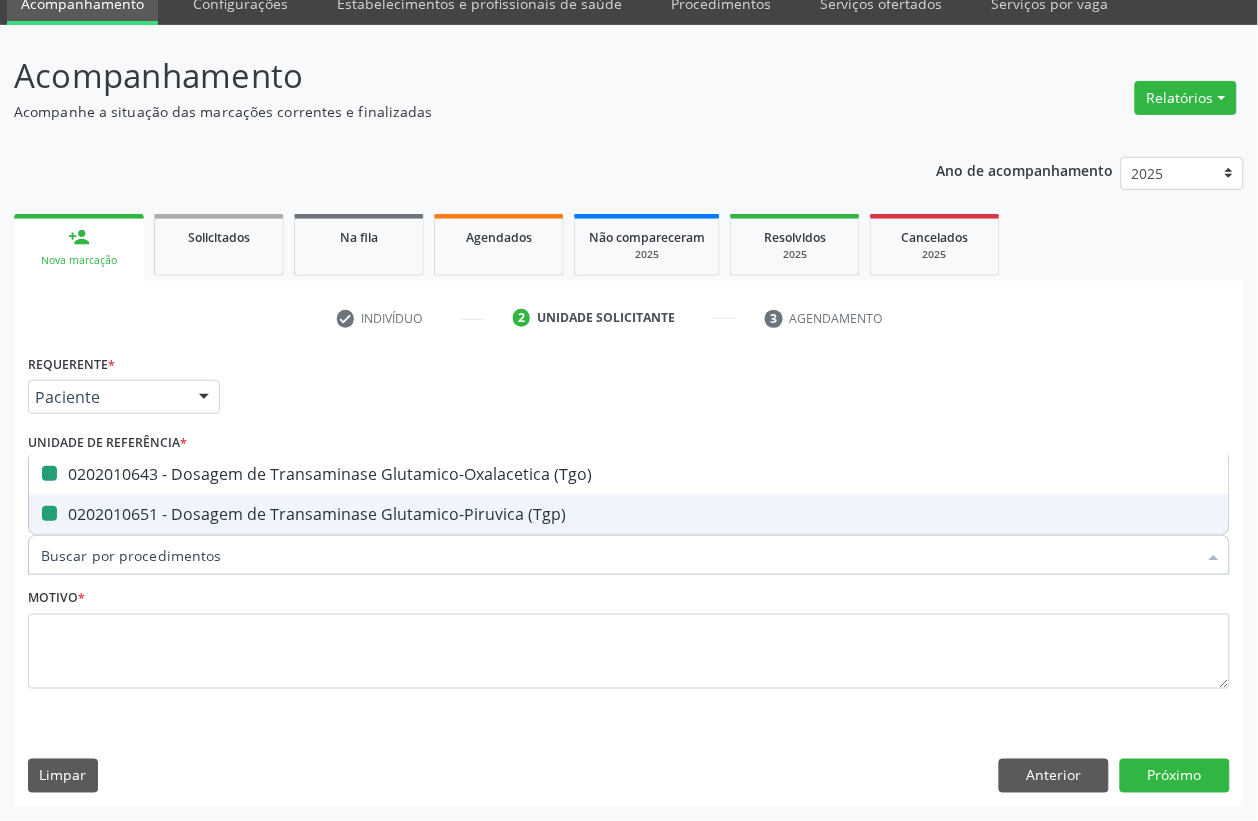 checkbox on "false" 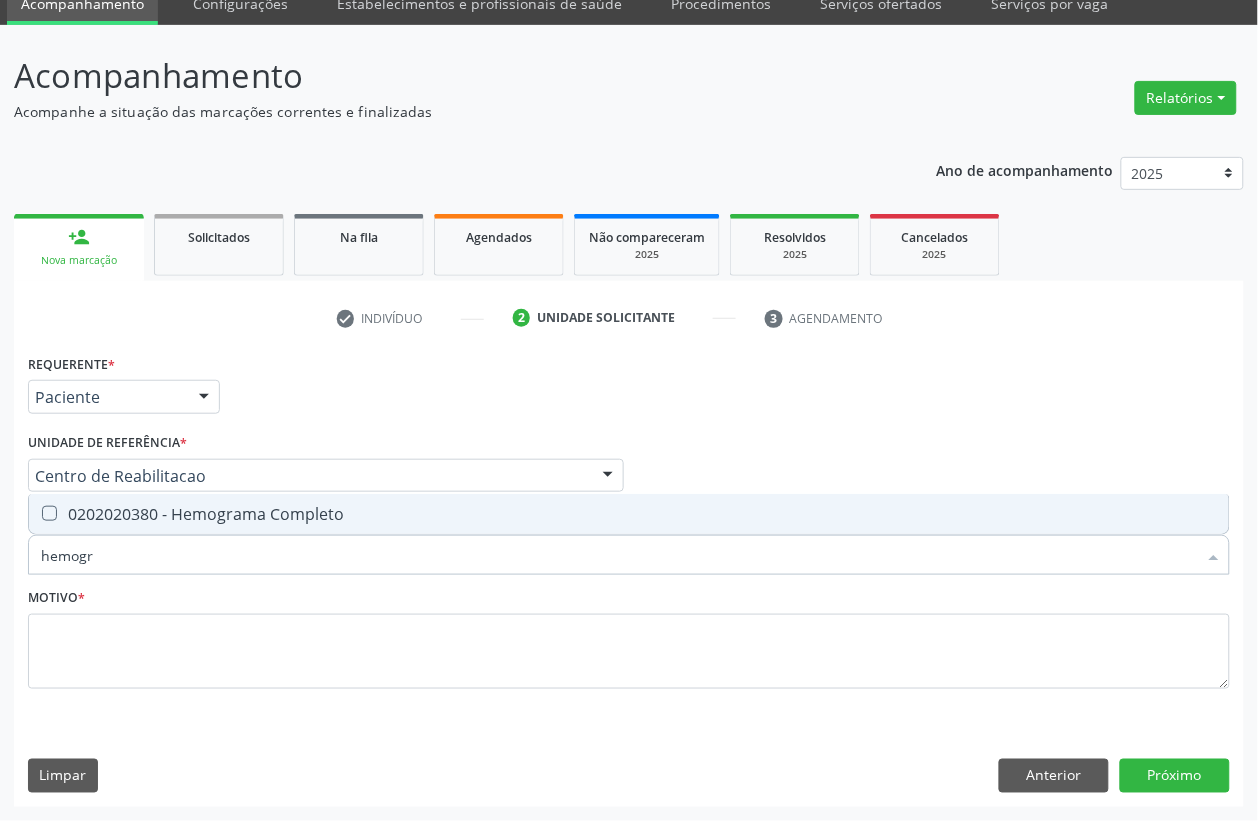 type on "hemogra" 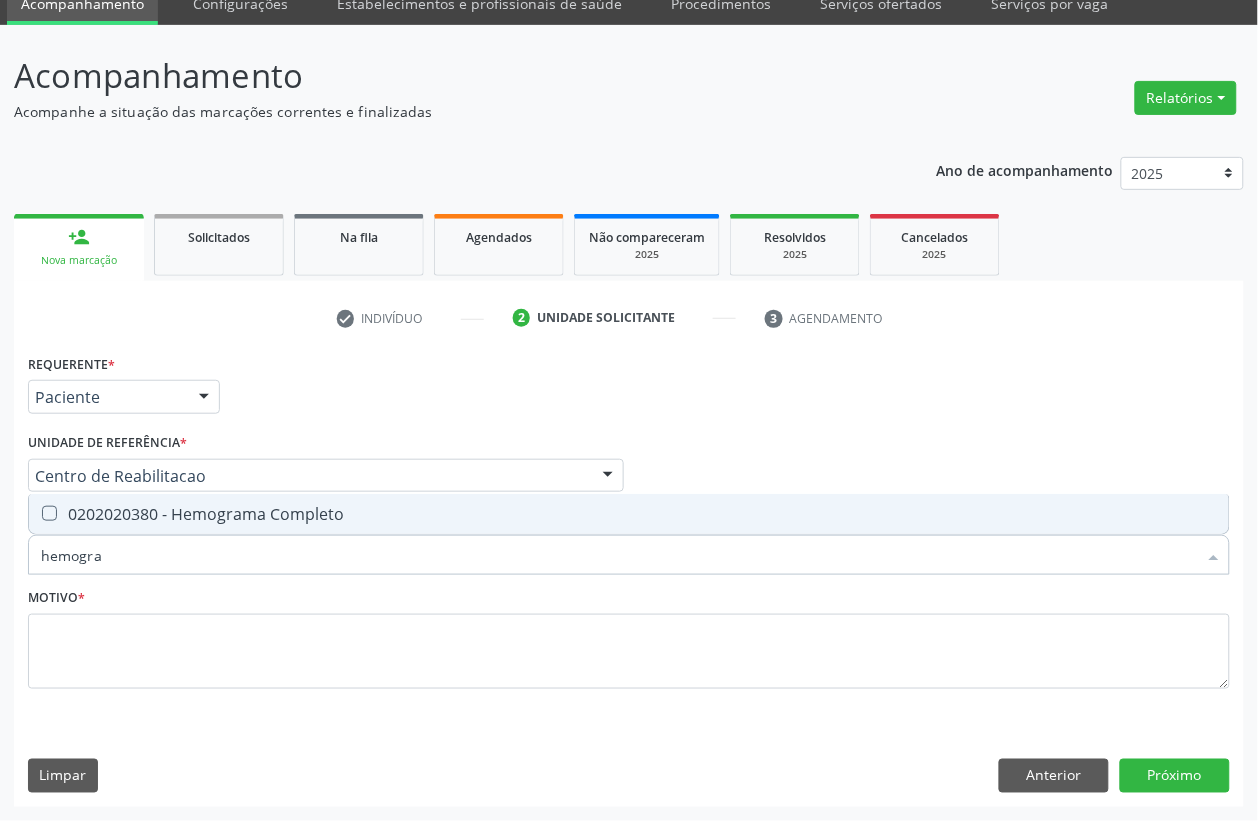 click on "0202020380 - Hemograma Completo" at bounding box center (629, 514) 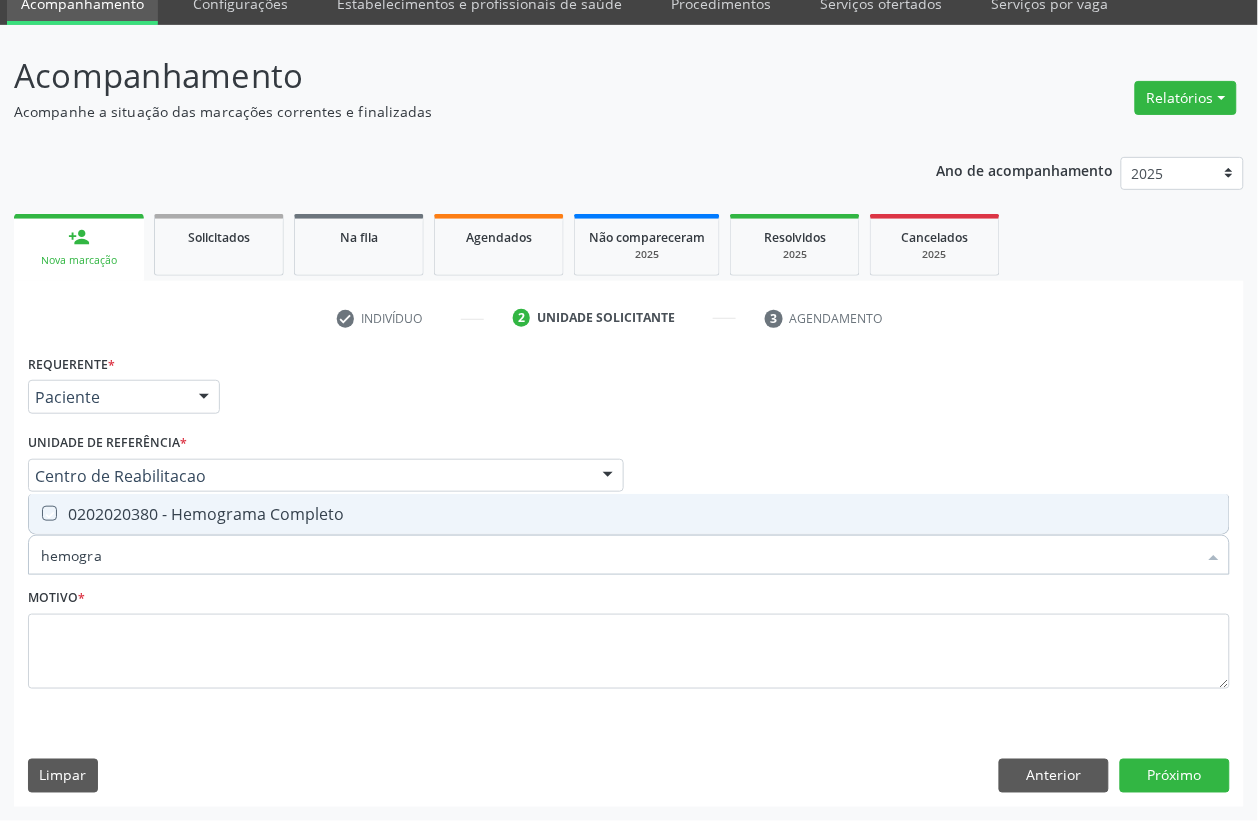 checkbox on "true" 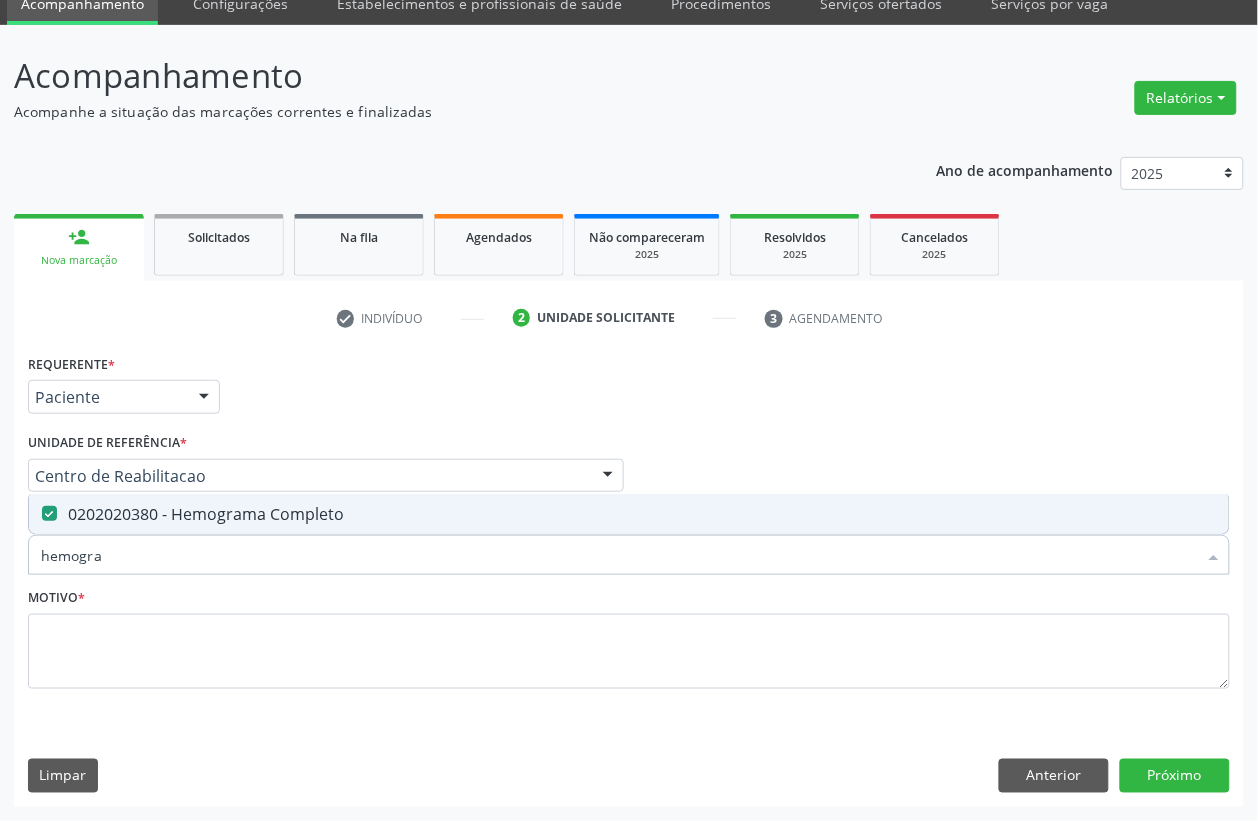 click on "hemogra" at bounding box center [619, 555] 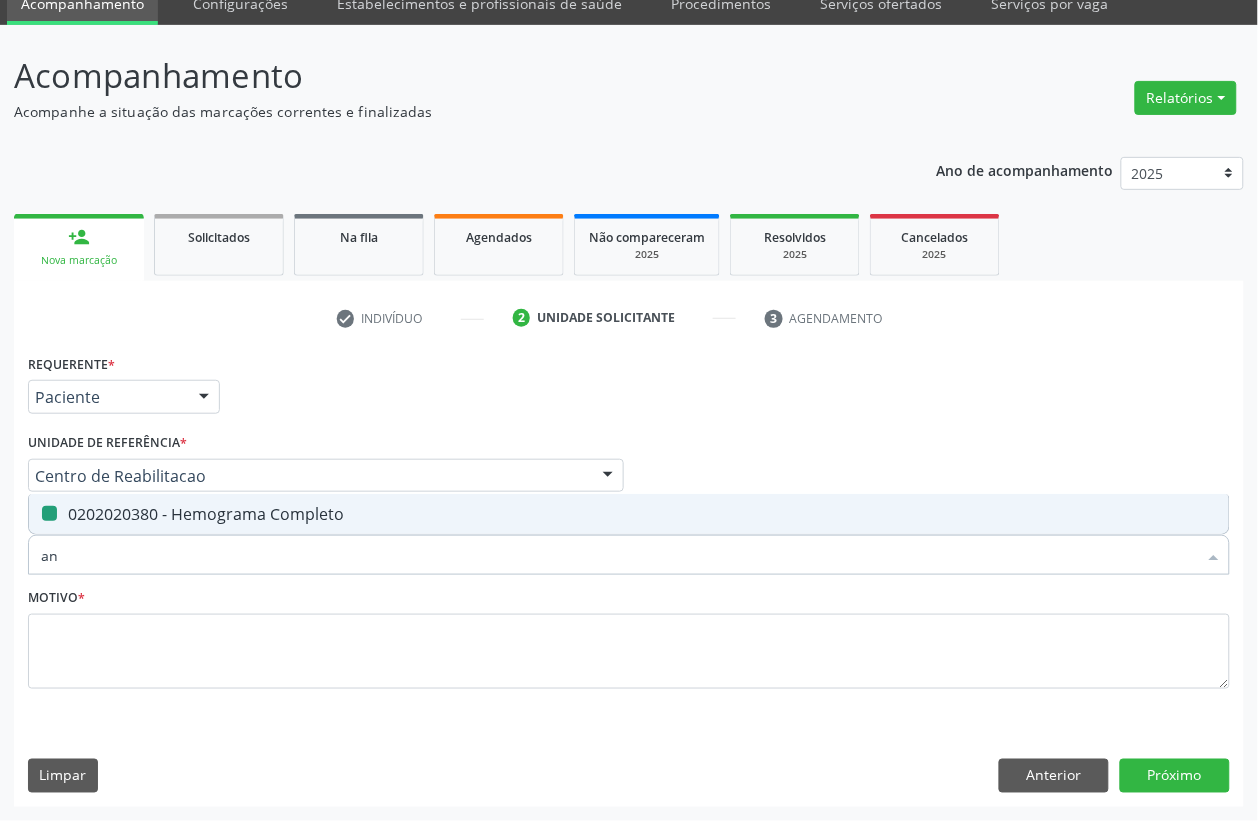 type on "[FIRST_NAME]" 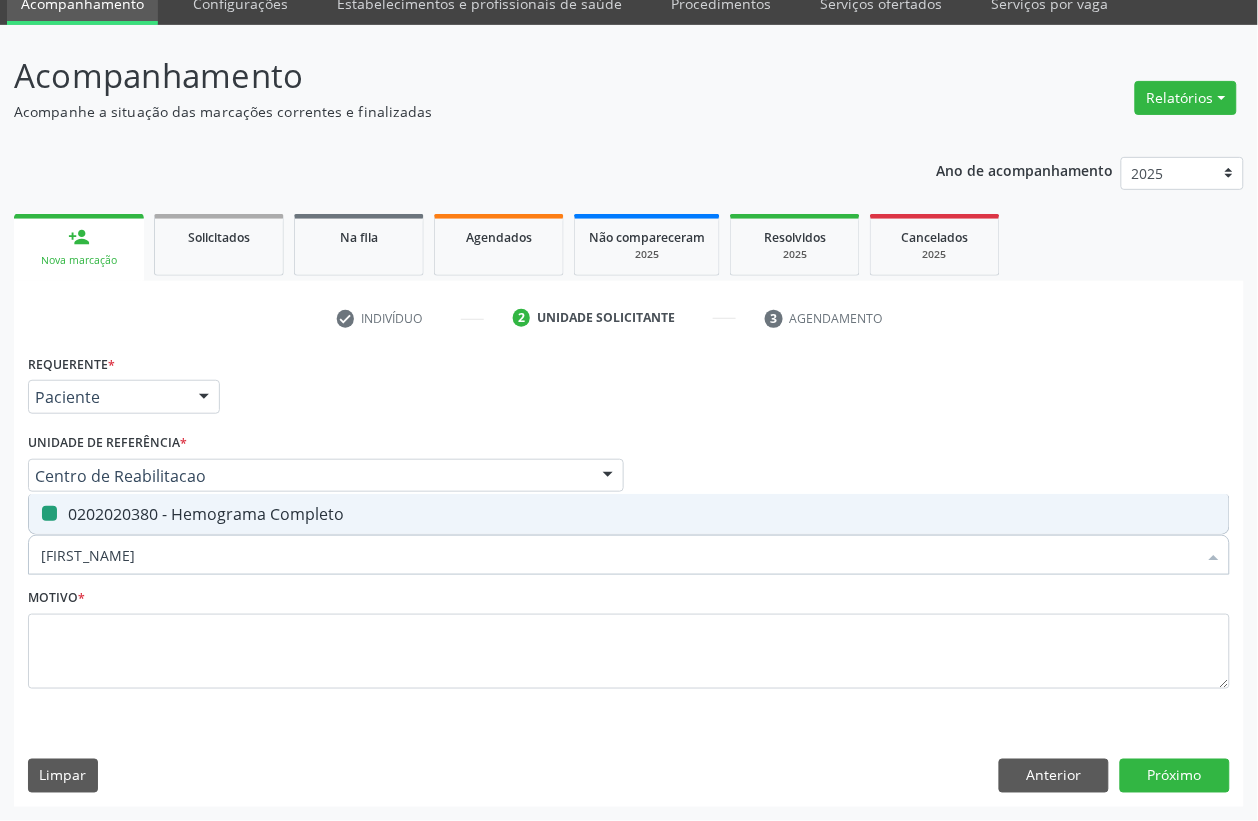 checkbox on "false" 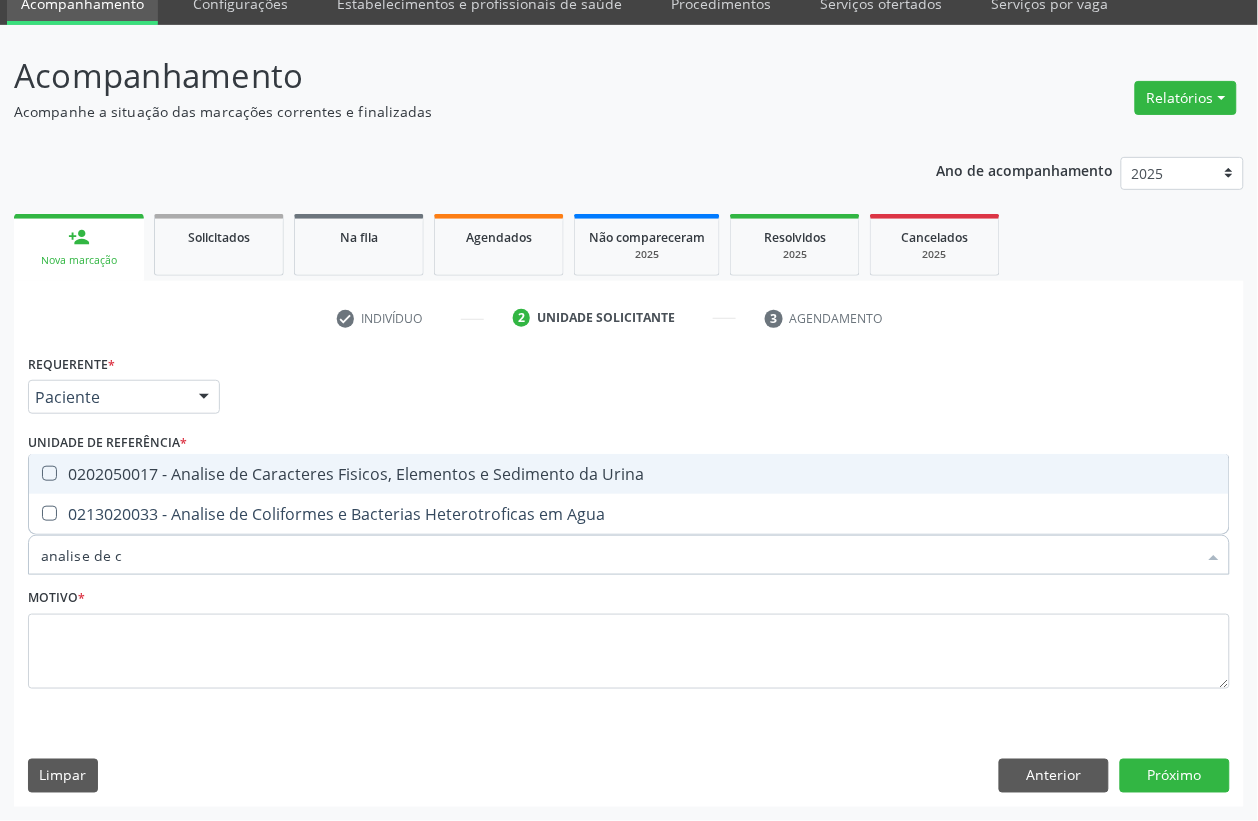 type on "analise de ca" 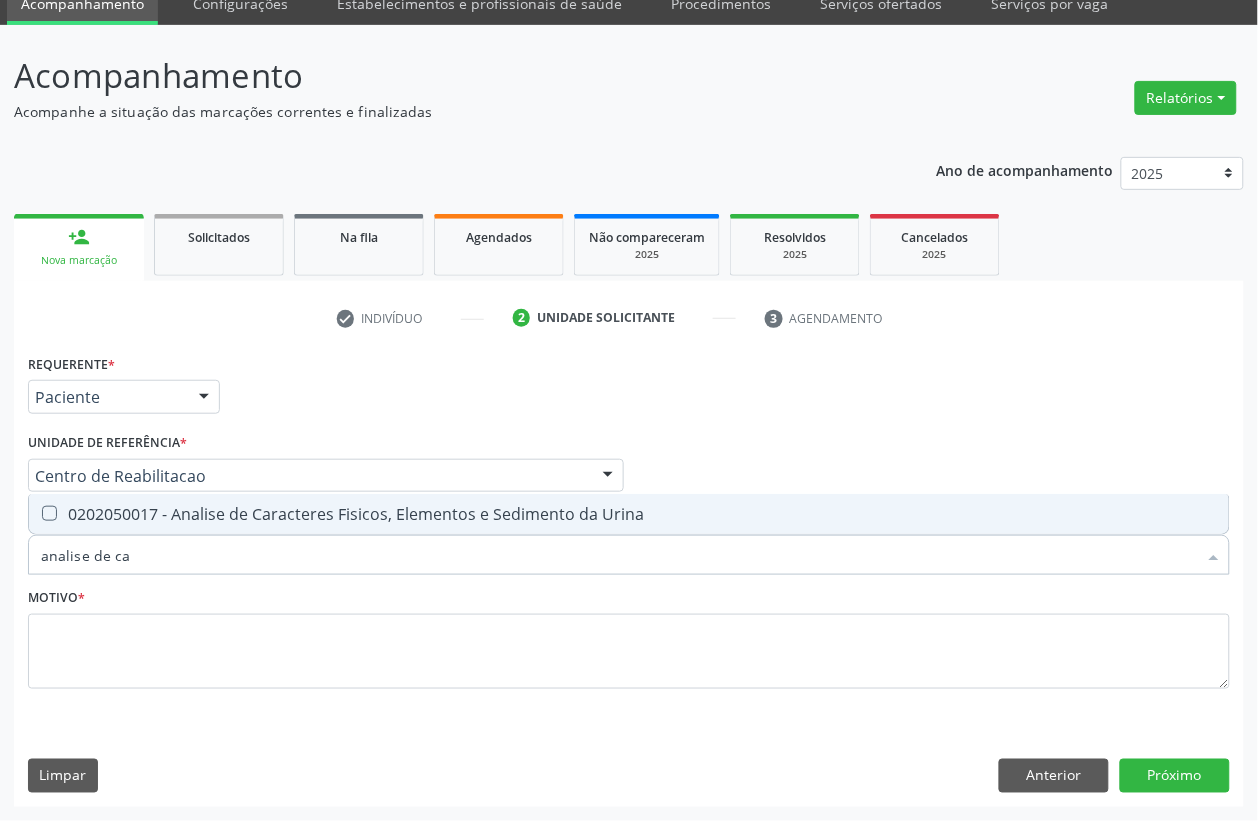 click on "0202050017 - Analise de Caracteres Fisicos, Elementos e Sedimento da Urina" at bounding box center [629, 514] 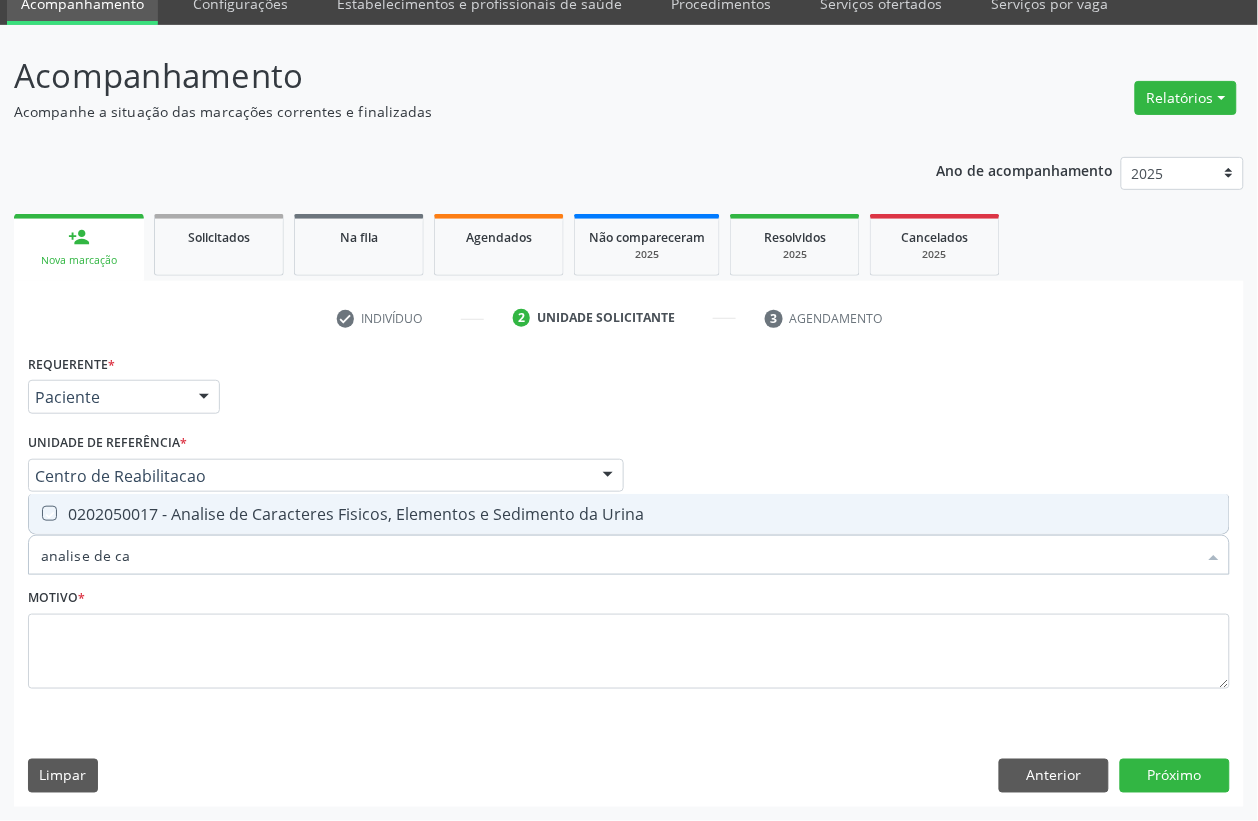 checkbox on "true" 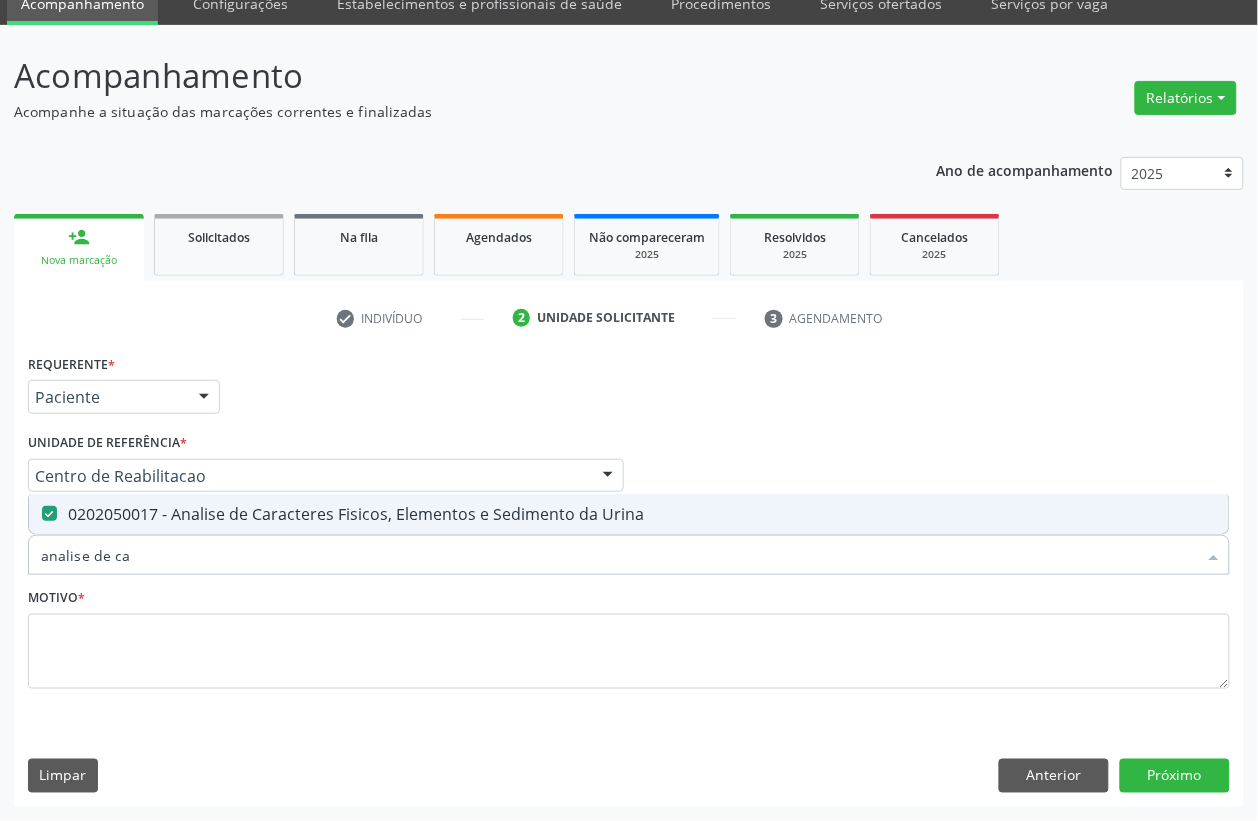 click on "analise de ca" at bounding box center [619, 555] 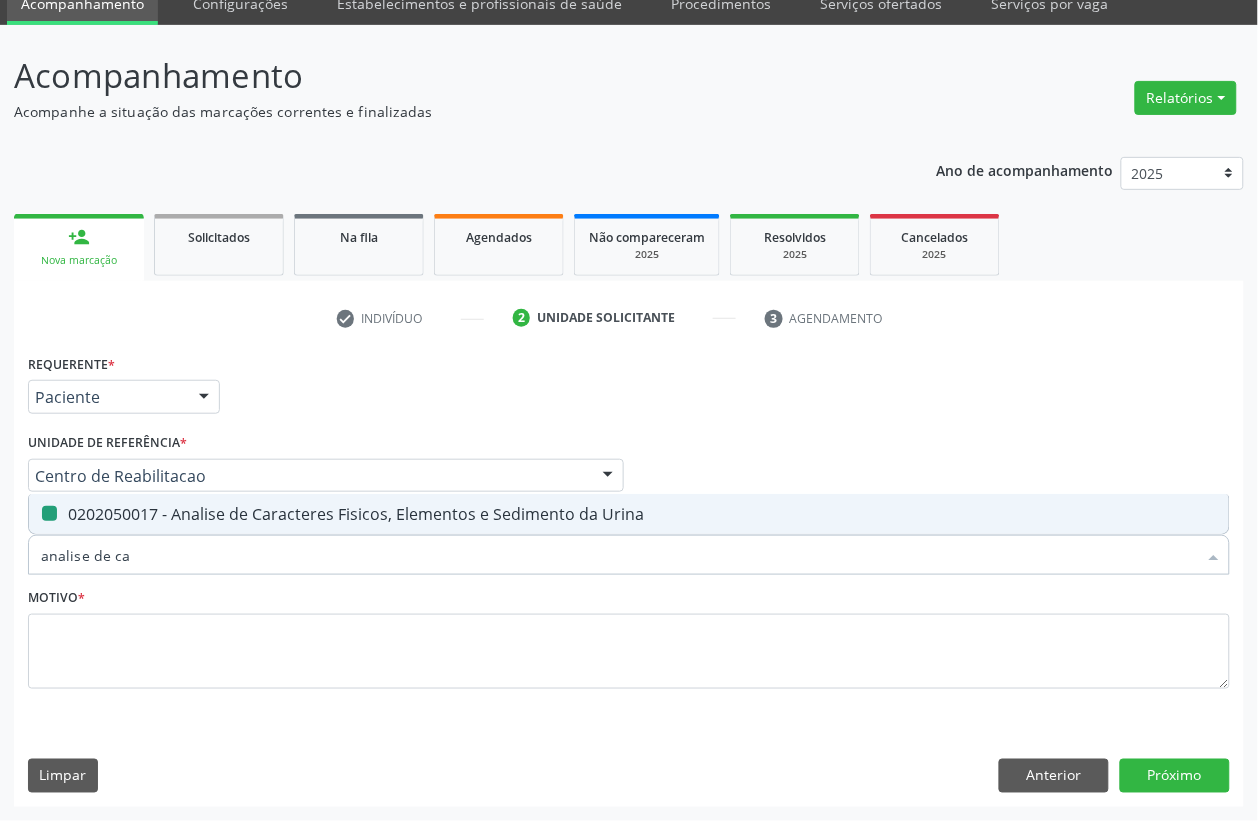 type 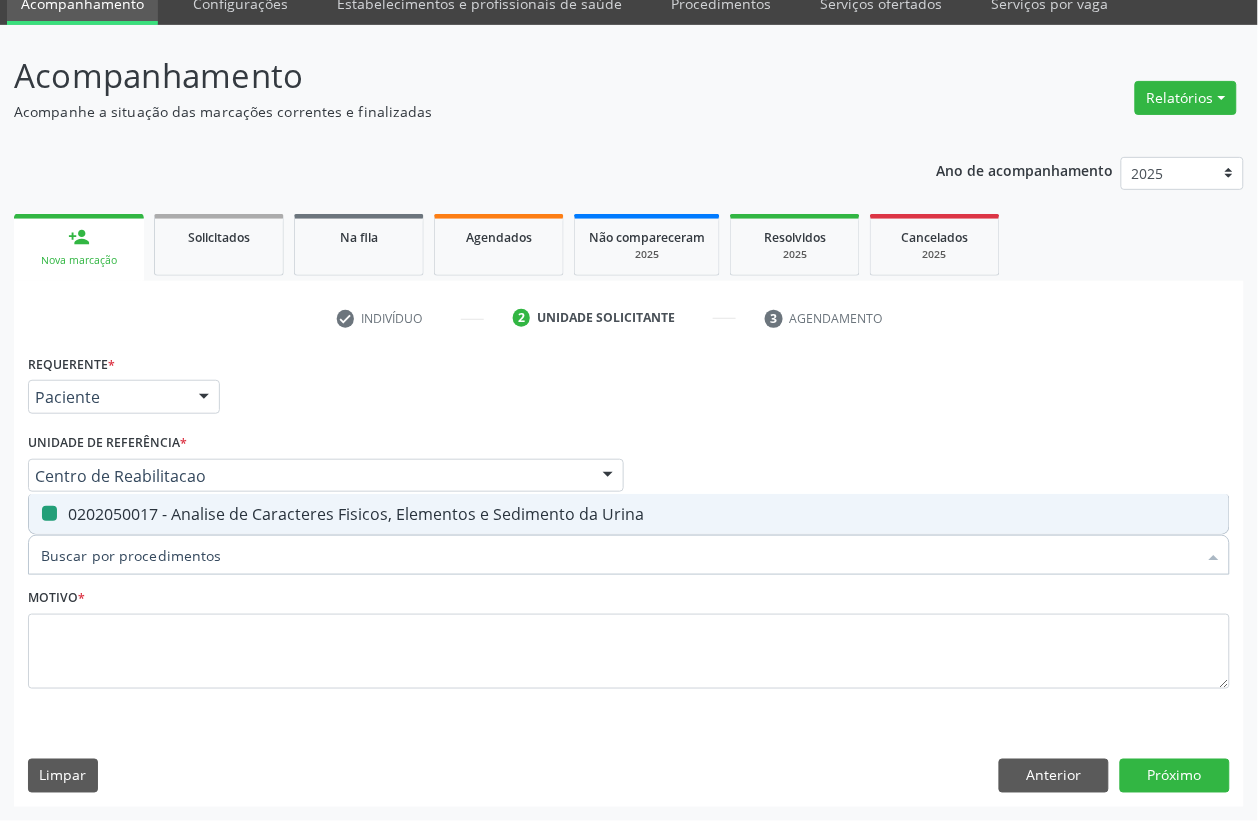 checkbox on "false" 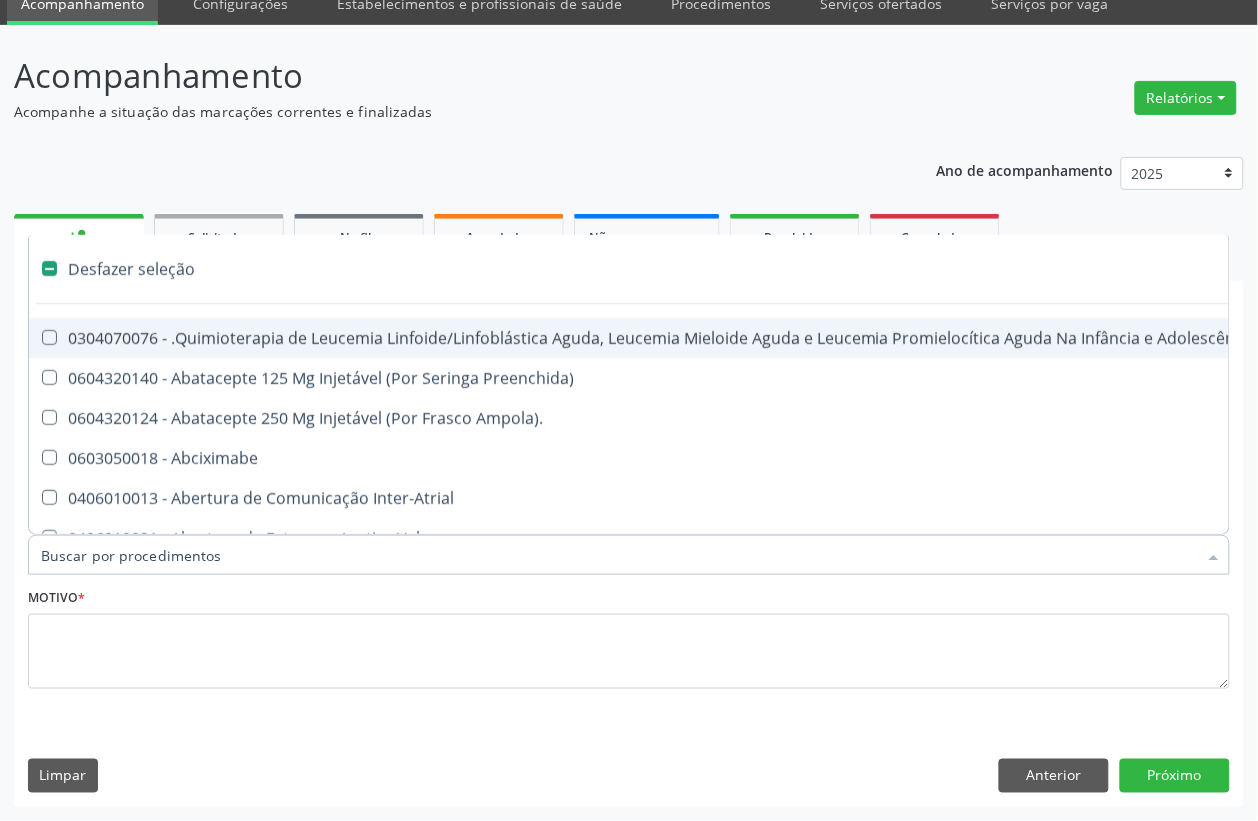 click on "Motivo
*" at bounding box center (629, 636) 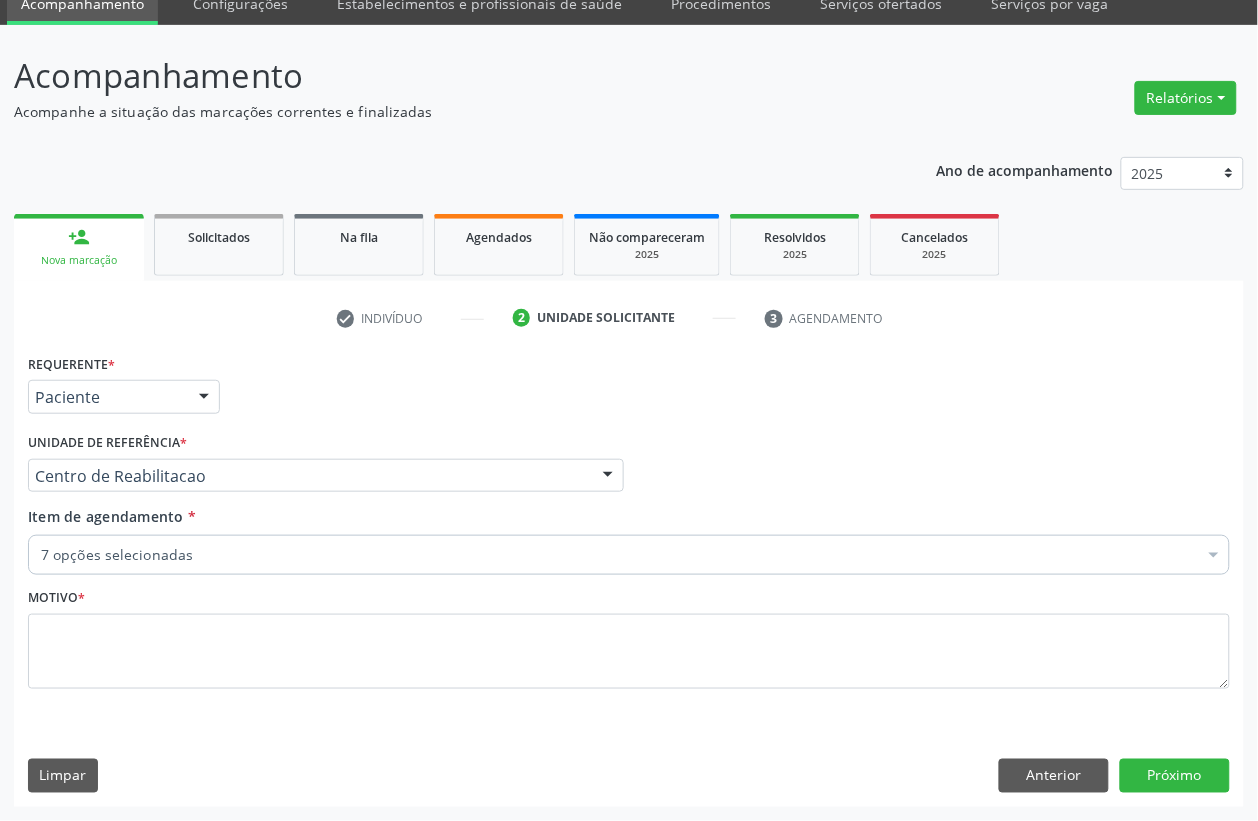 checkbox on "true" 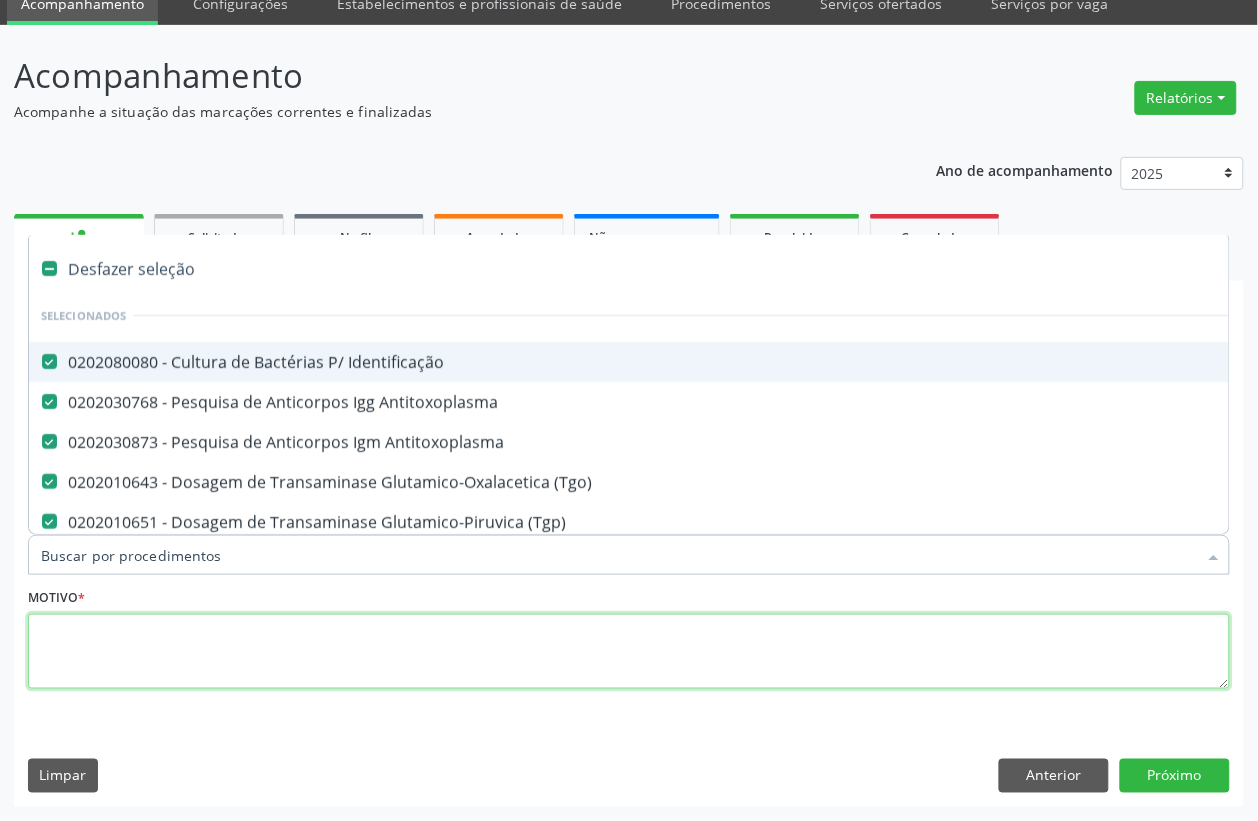 click at bounding box center (629, 652) 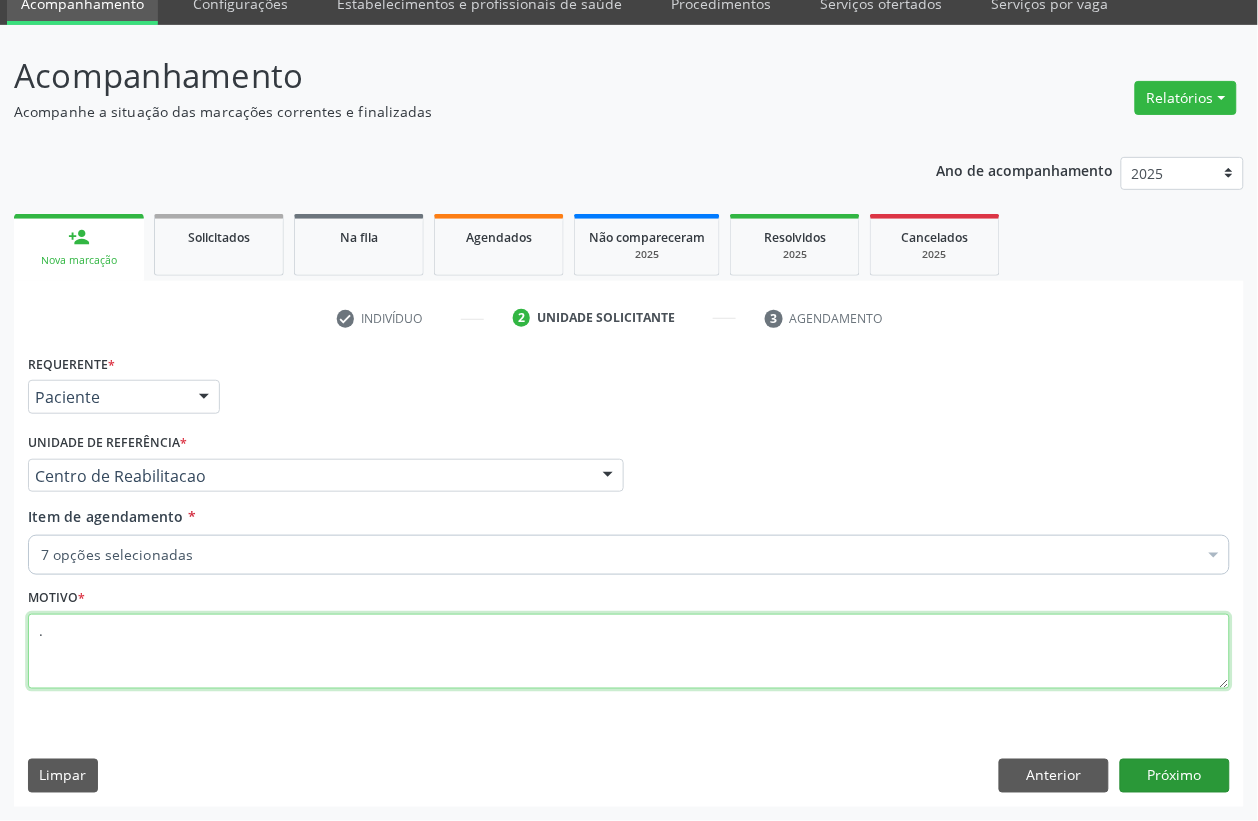 type on "." 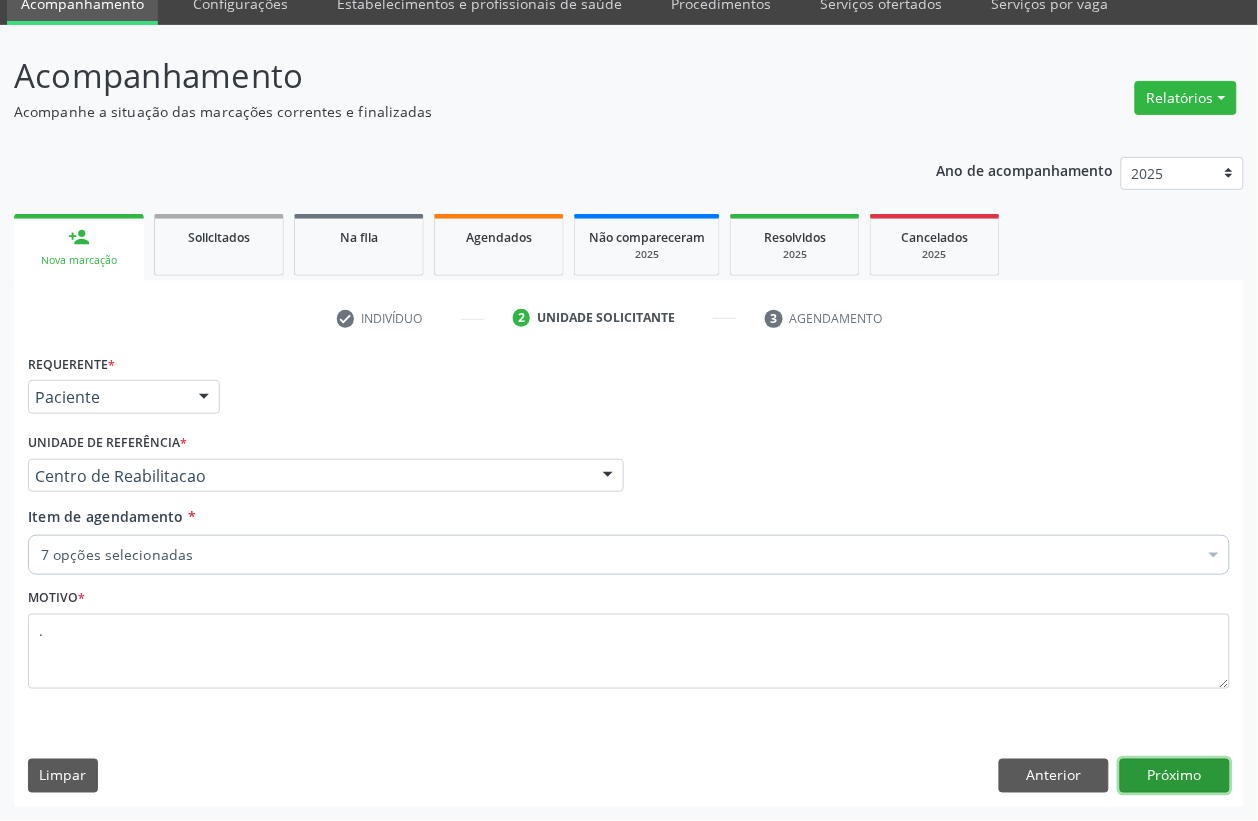 click on "Próximo" at bounding box center (1175, 776) 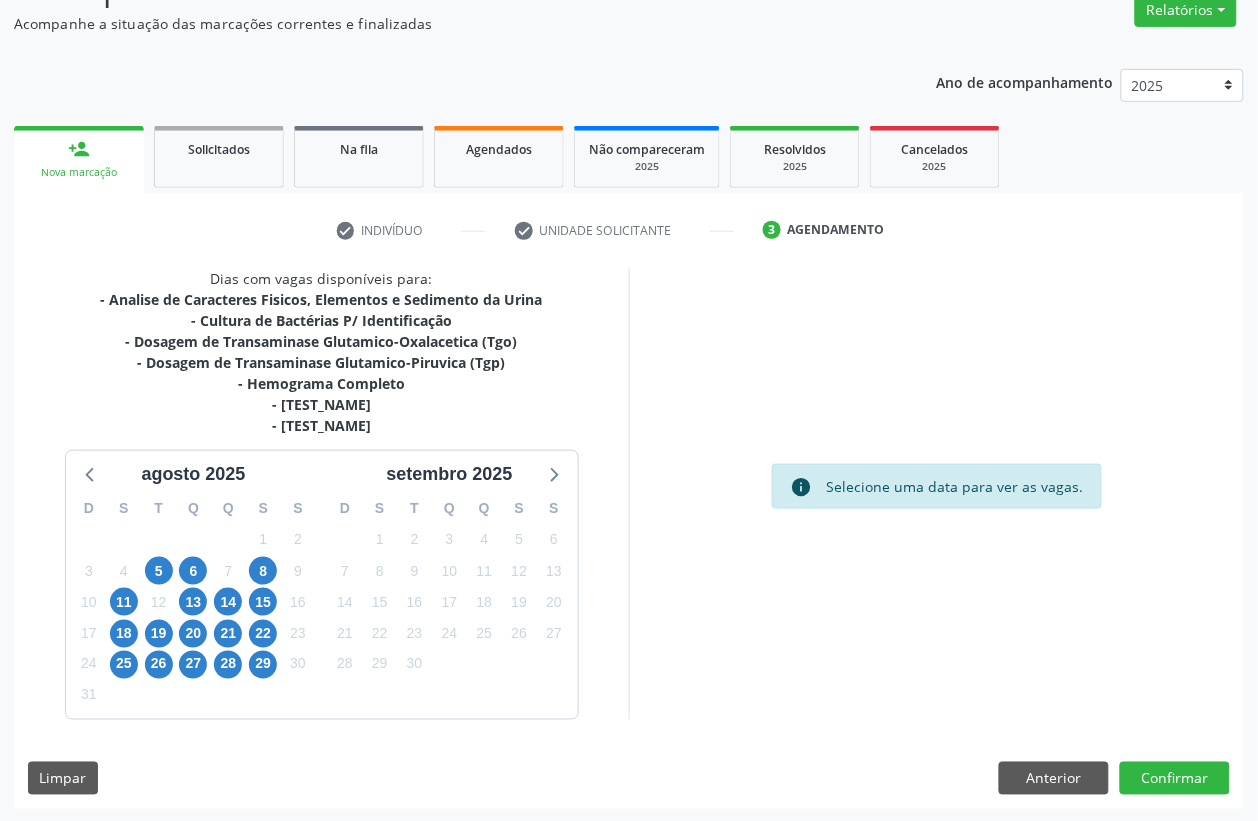scroll, scrollTop: 175, scrollLeft: 0, axis: vertical 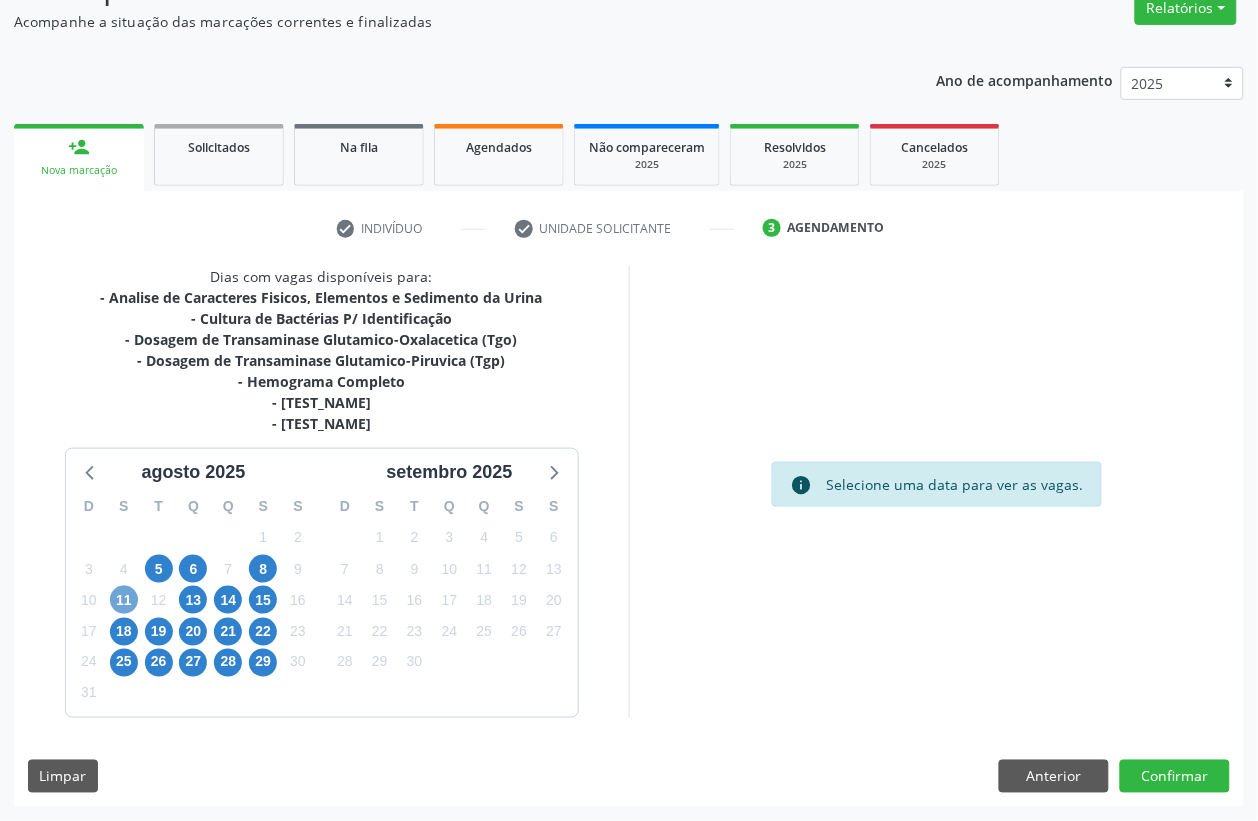 click on "11" at bounding box center [124, 600] 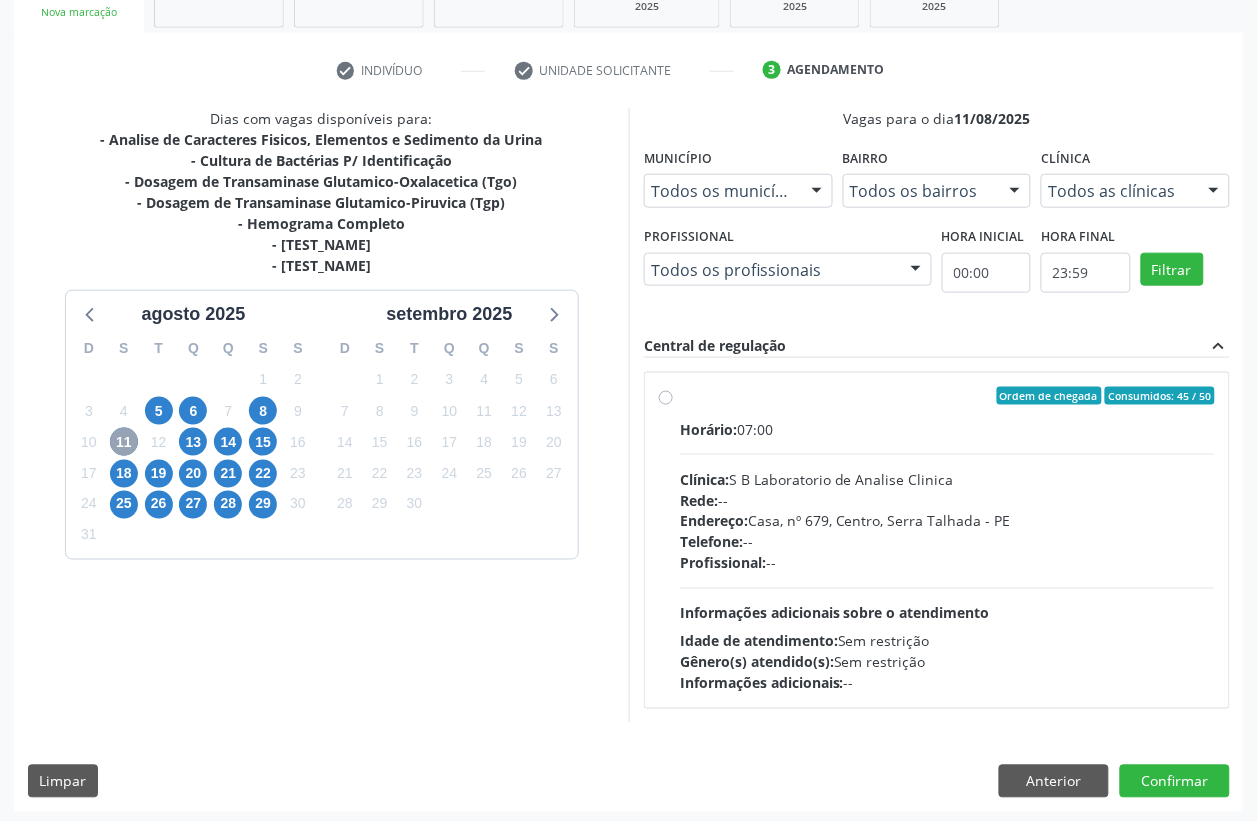 scroll, scrollTop: 338, scrollLeft: 0, axis: vertical 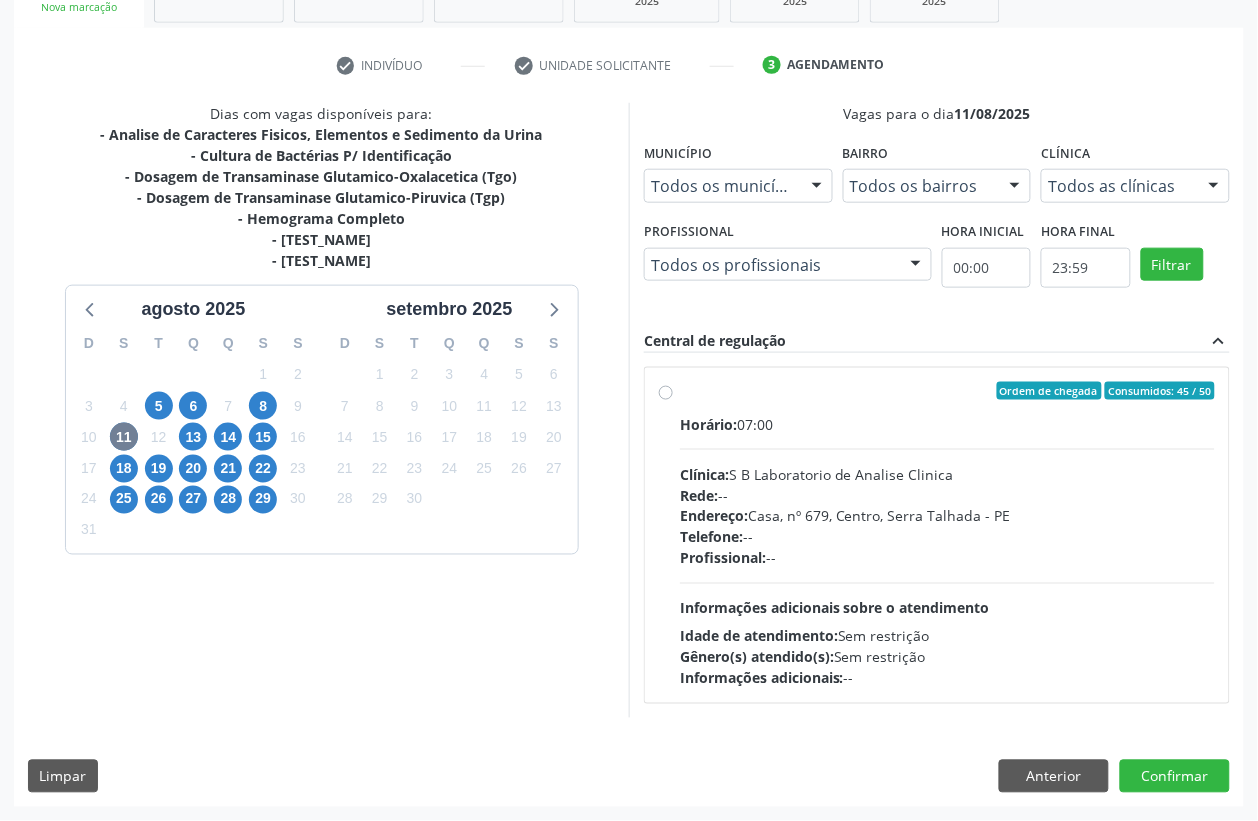 click on "9" at bounding box center (298, 406) 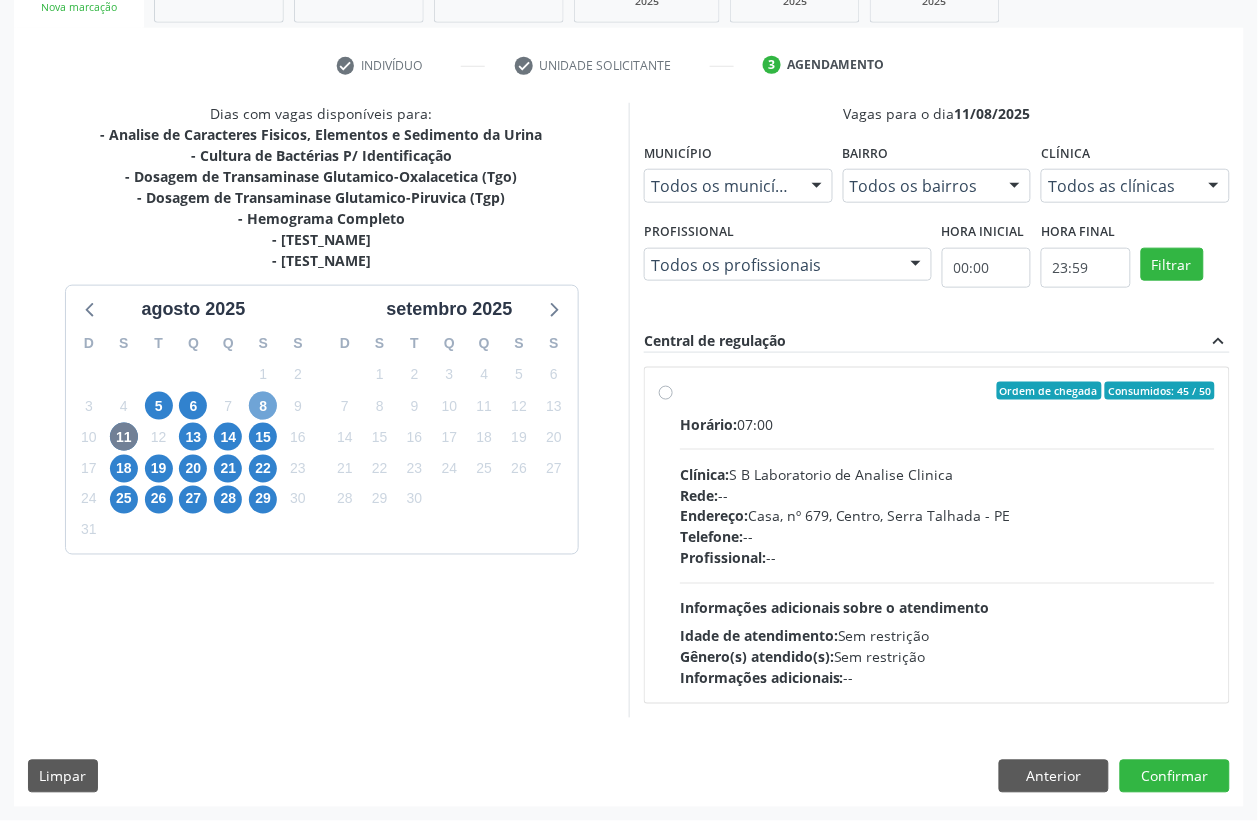 click on "8" at bounding box center (263, 406) 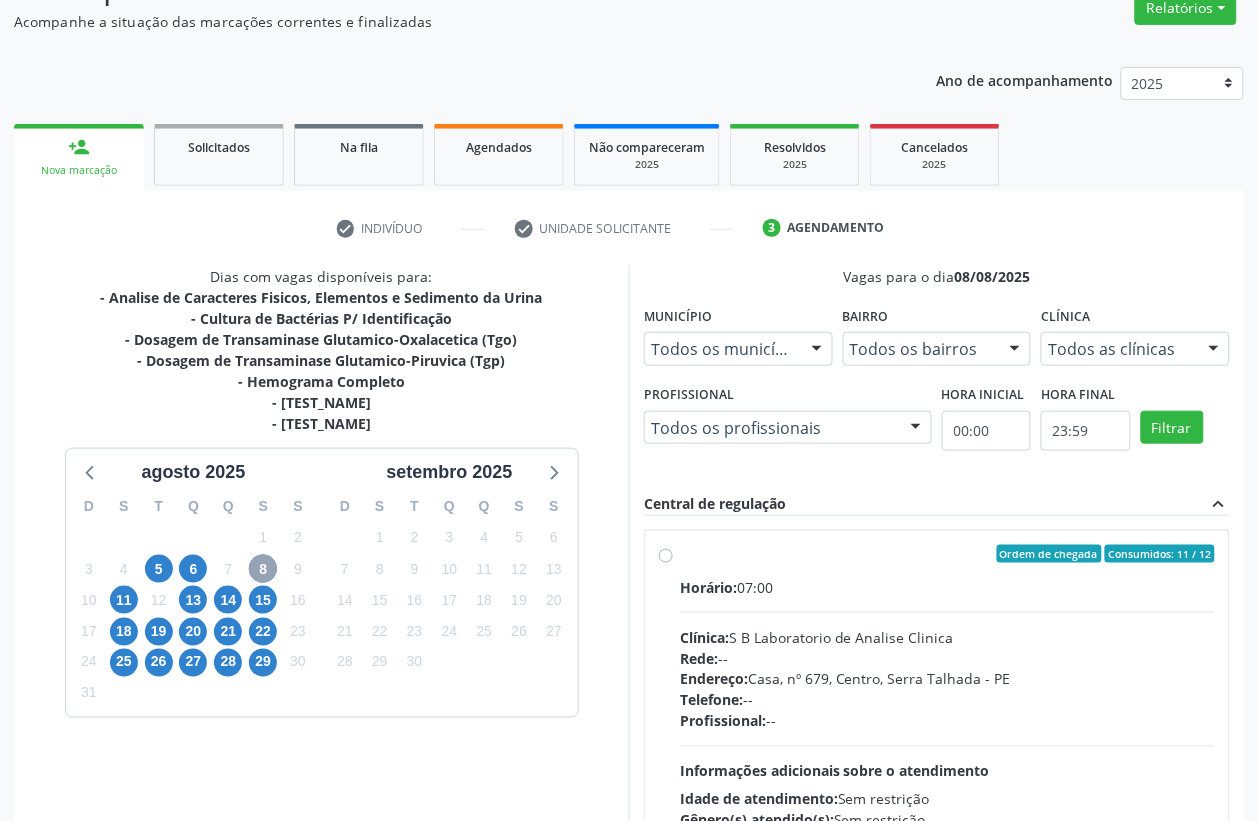 scroll, scrollTop: 338, scrollLeft: 0, axis: vertical 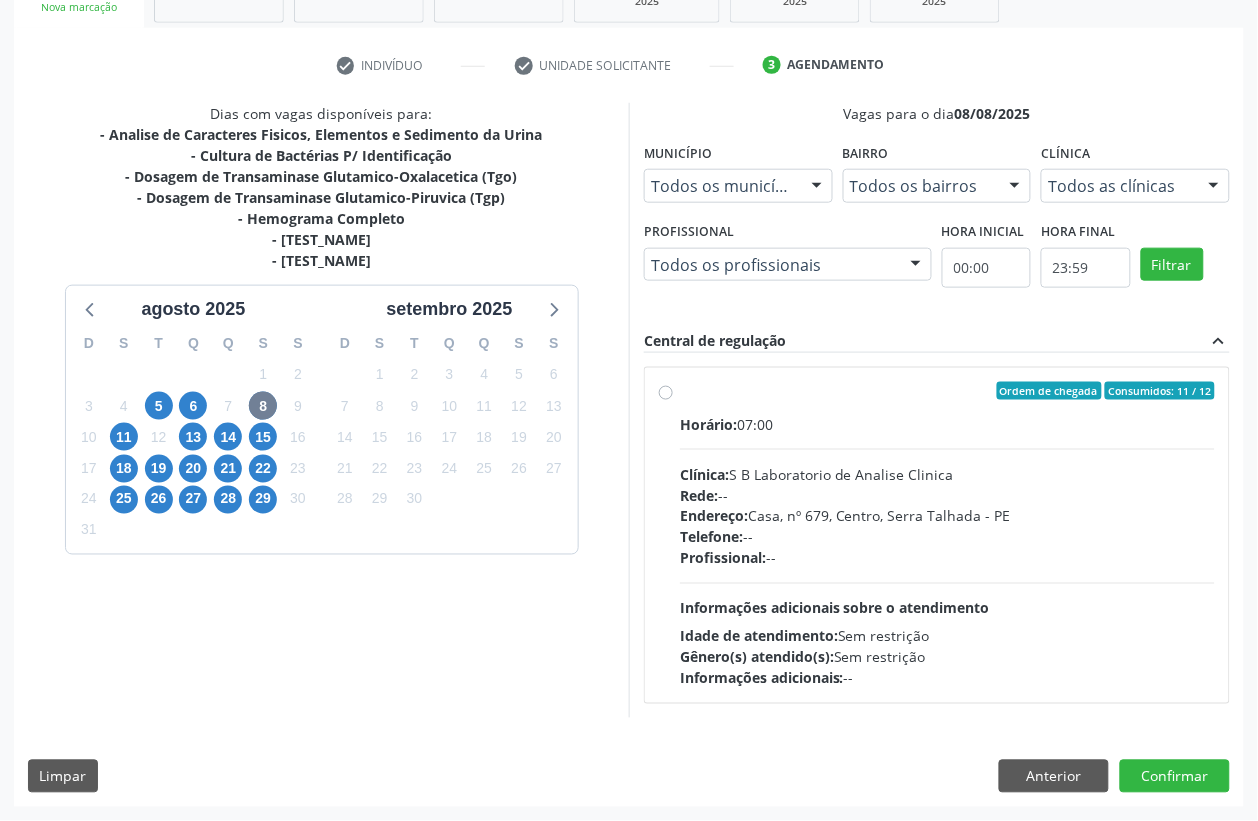 click on "Clínica: S B Laboratorio de Analise Clinica" at bounding box center (947, 474) 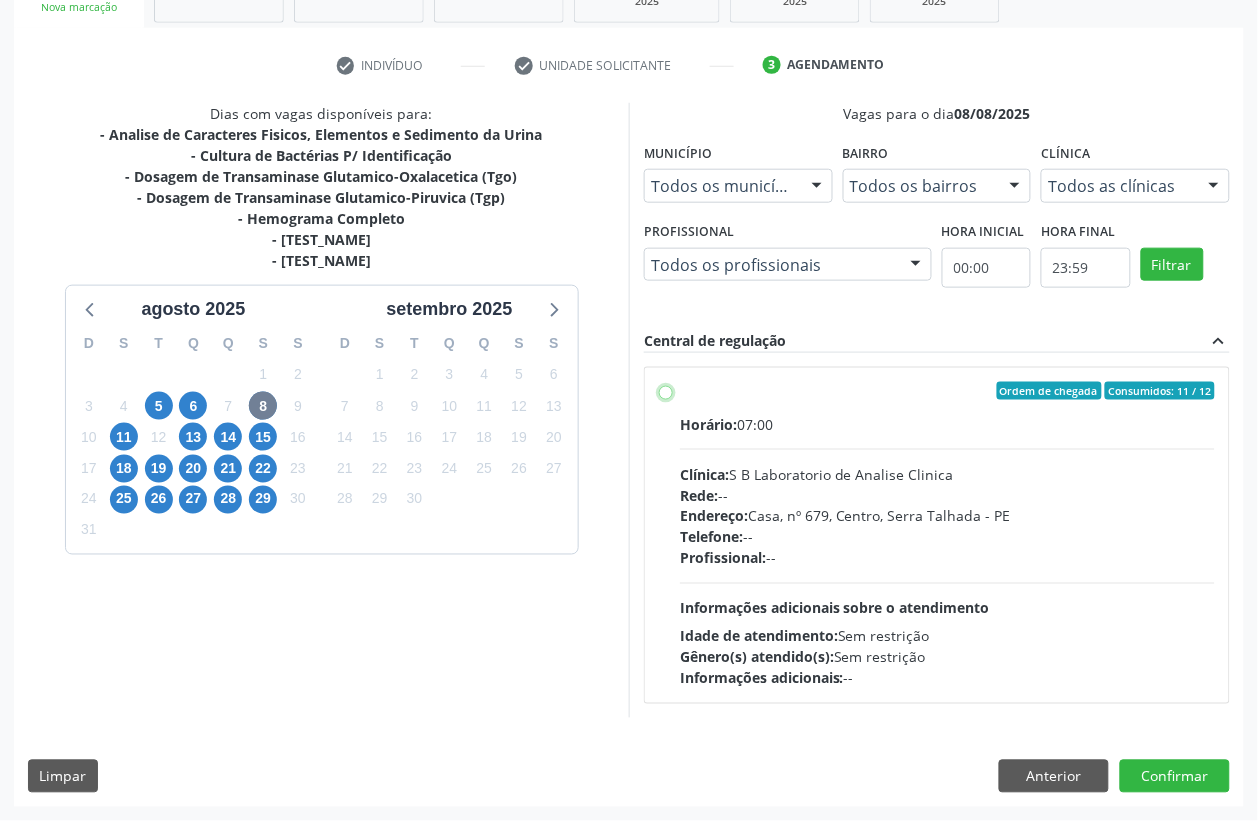 click on "Ordem de chegada
Consumidos: 11 / 12
Horário:   07:00
Clínica:  S B Laboratorio de Analise Clinica
Rede:
--
Endereço:   Casa, nº 679, Centro, Serra Talhada - PE
Telefone:   --
Profissional:
--
Informações adicionais sobre o atendimento
Idade de atendimento:
Sem restrição
Gênero(s) atendido(s):
Sem restrição
Informações adicionais:
--" at bounding box center [666, 391] 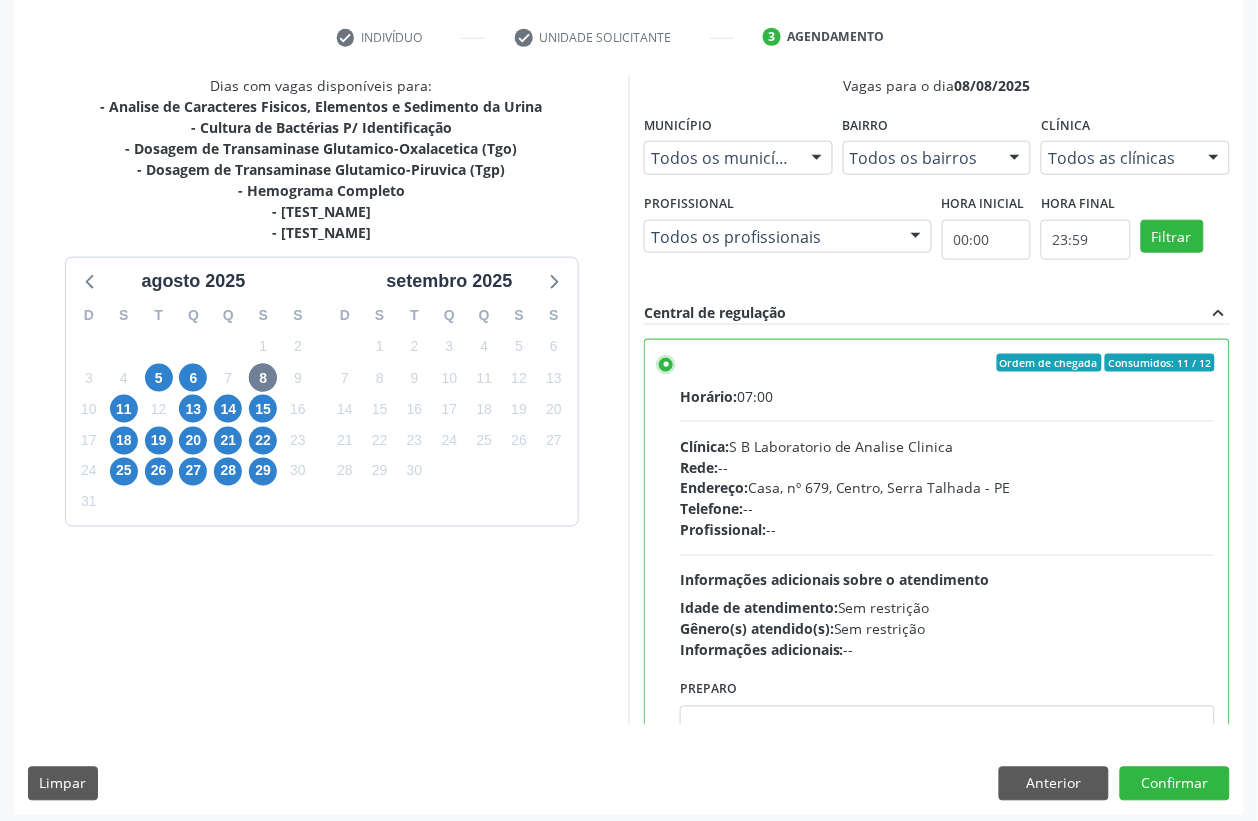scroll, scrollTop: 373, scrollLeft: 0, axis: vertical 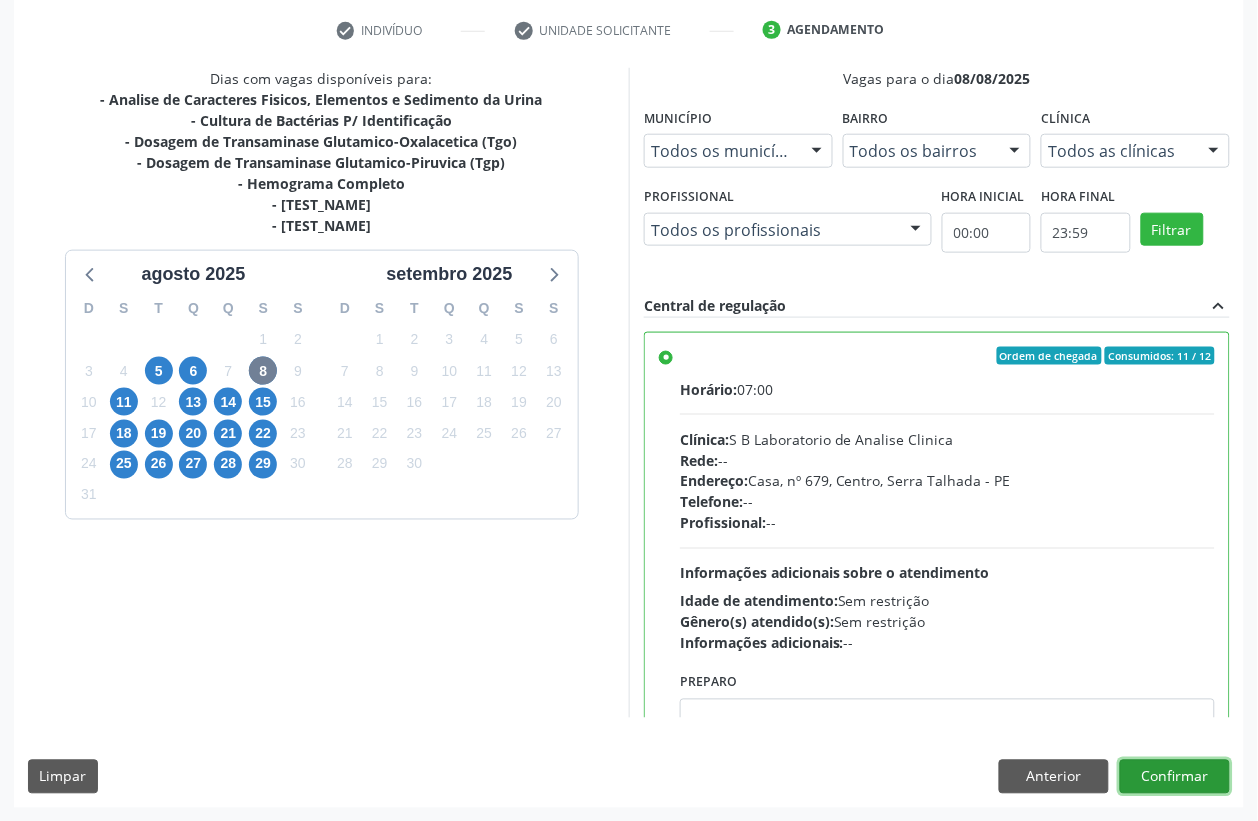 click on "Confirmar" at bounding box center [1175, 777] 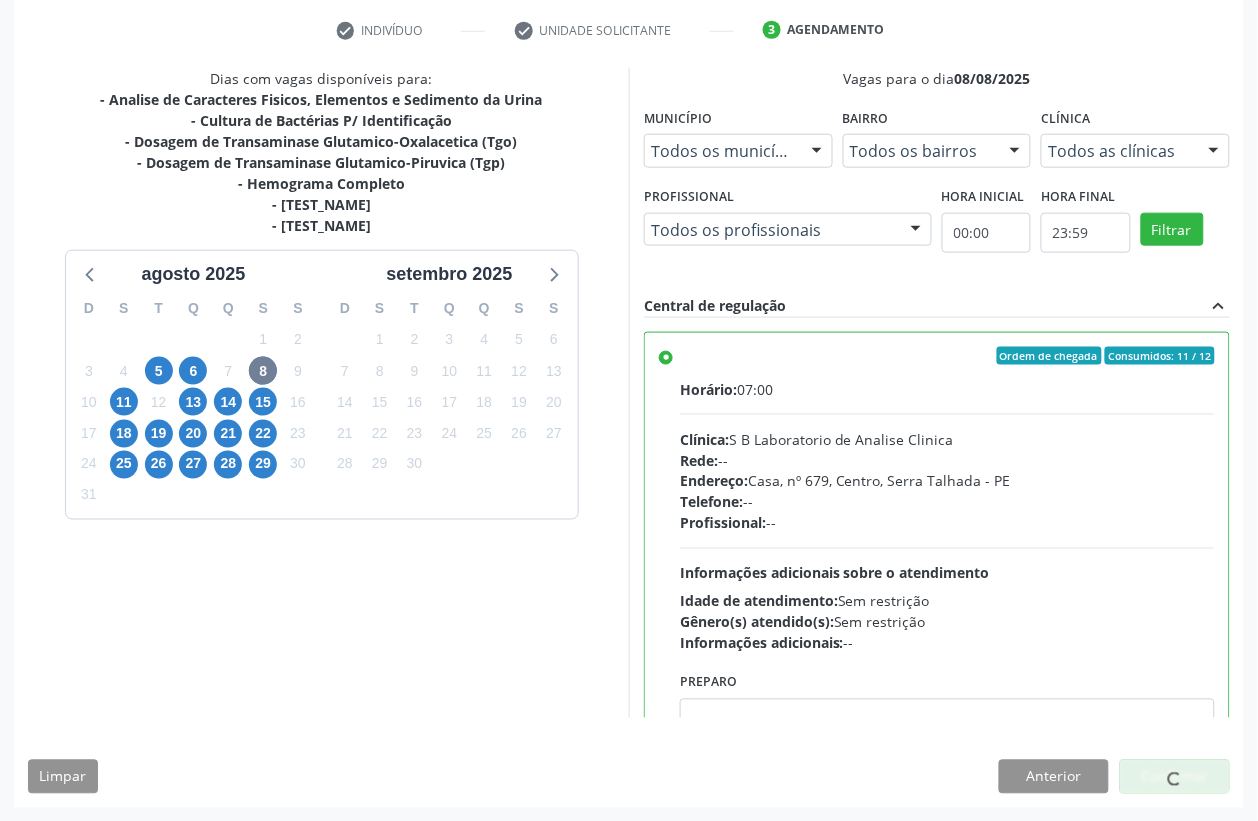 scroll, scrollTop: 0, scrollLeft: 0, axis: both 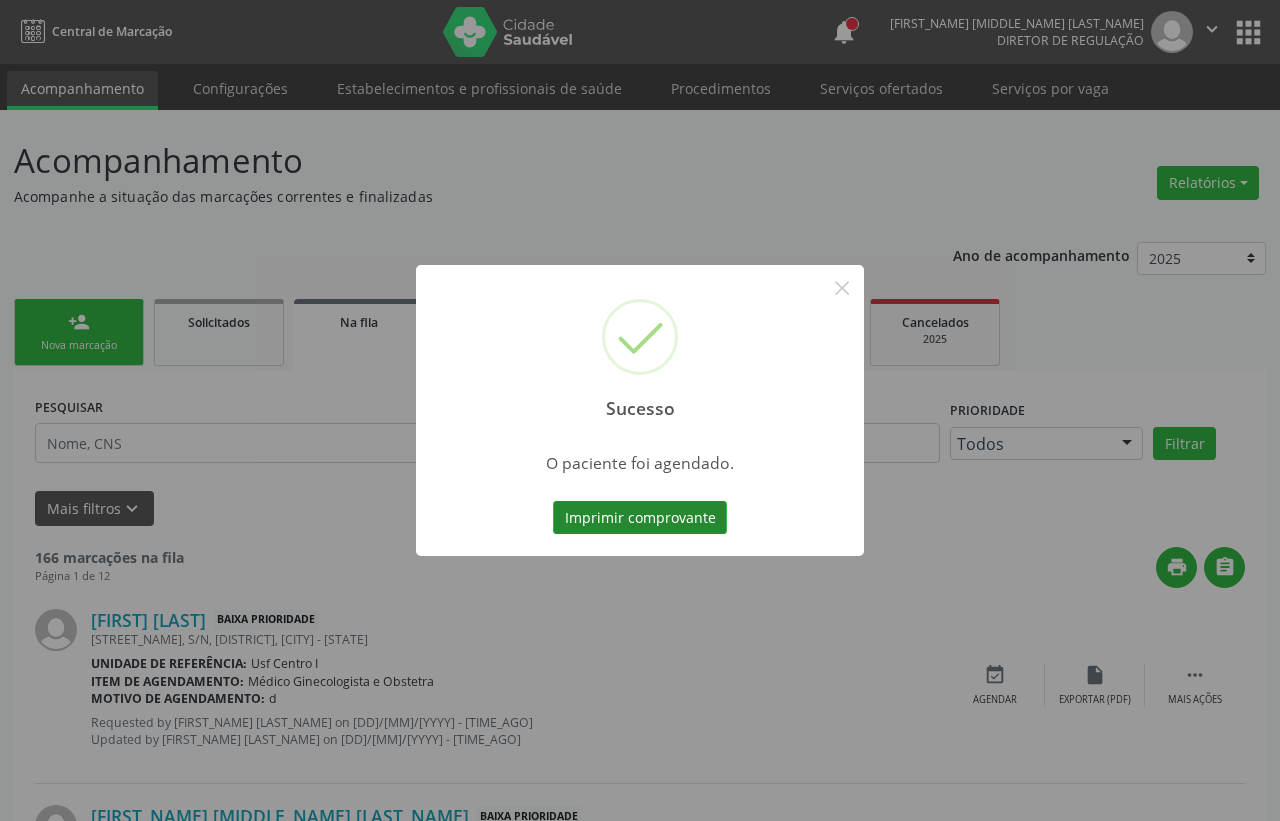 click on "Imprimir comprovante" at bounding box center [640, 518] 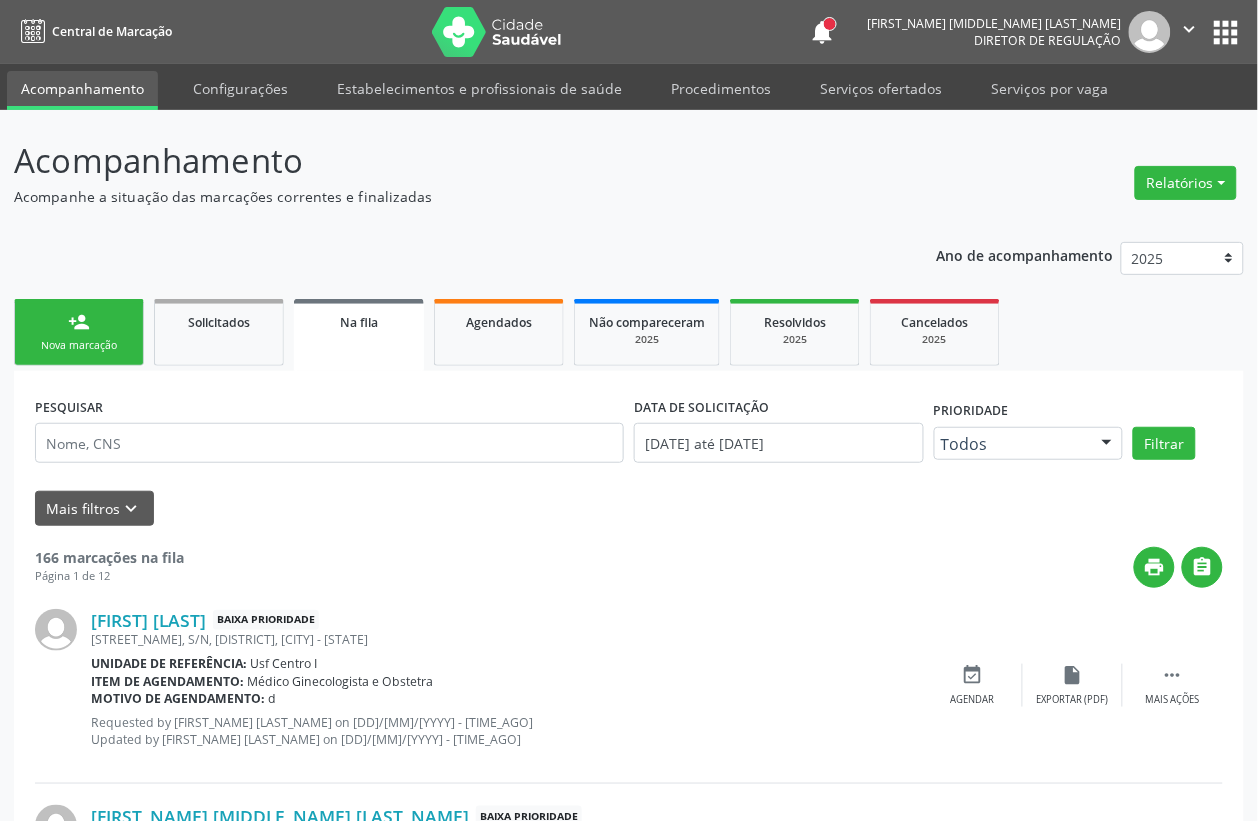 click on "person_add
Nova marcação" at bounding box center (79, 332) 